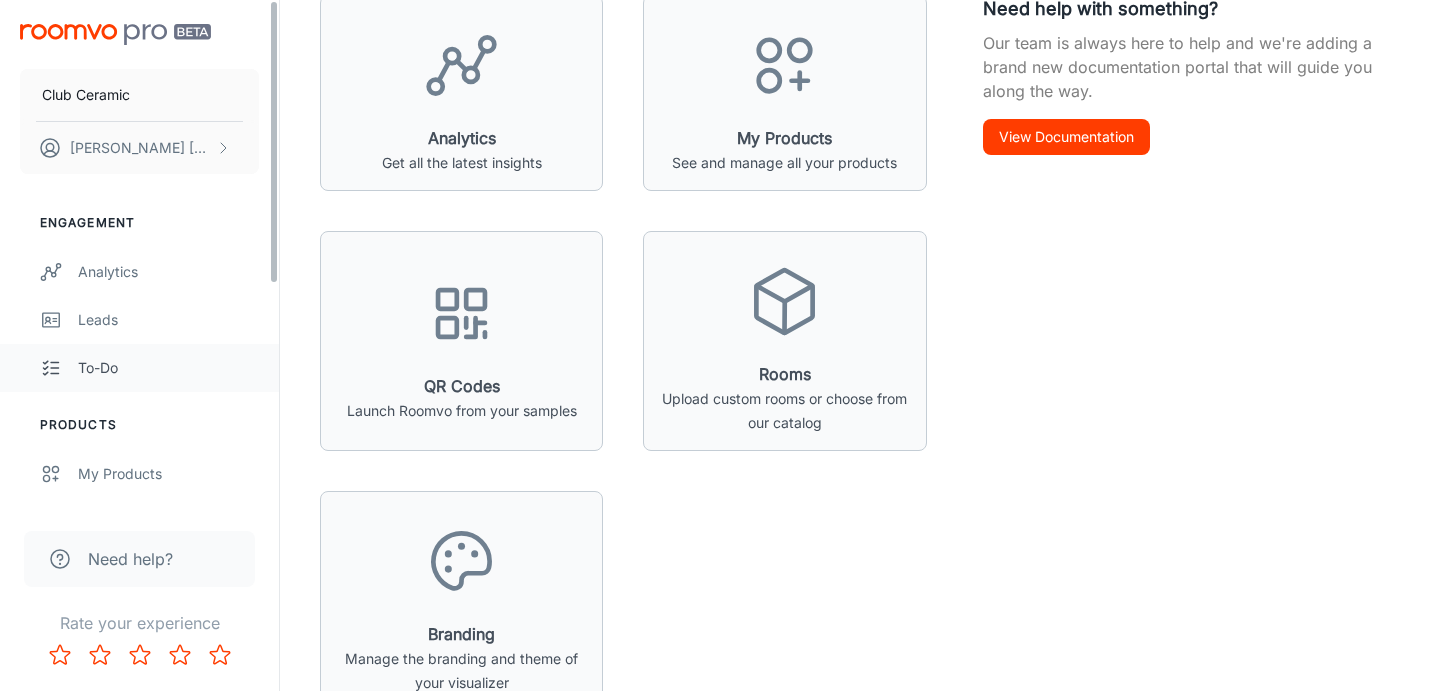 scroll, scrollTop: 325, scrollLeft: 0, axis: vertical 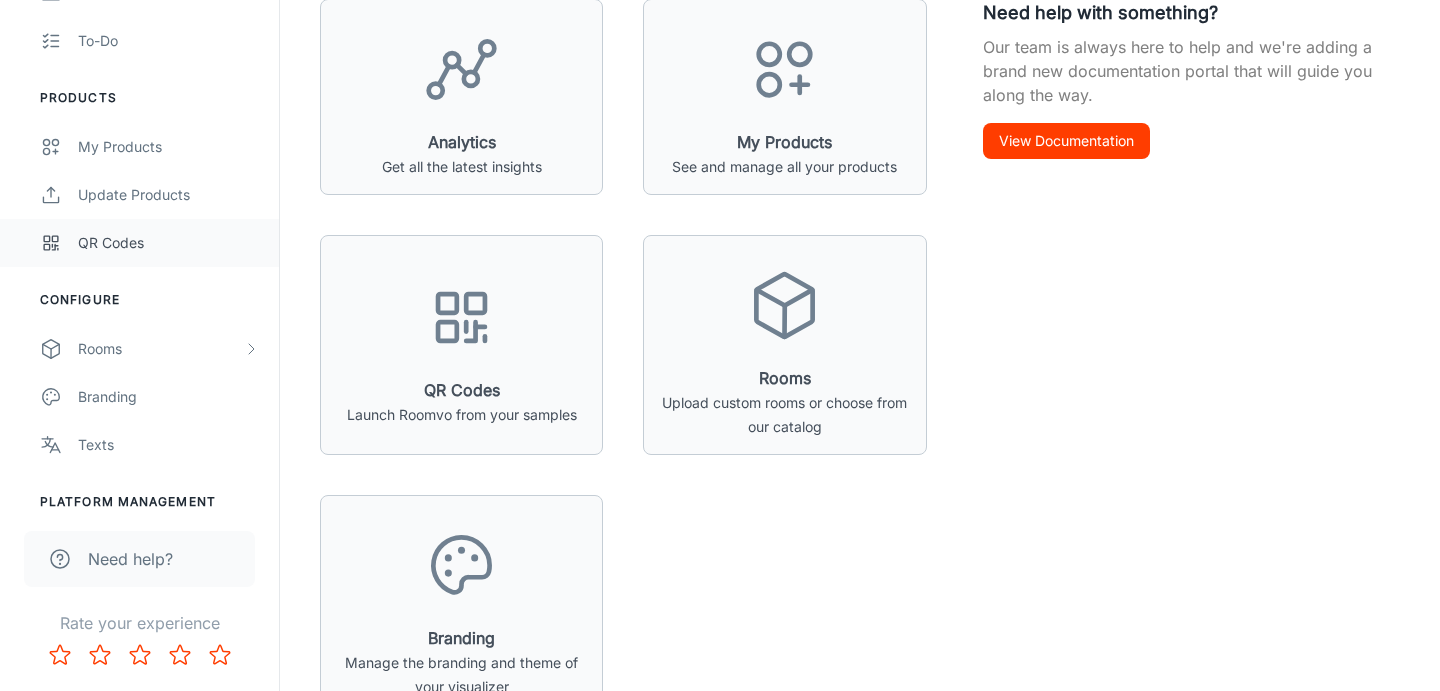 click on "QR Codes" at bounding box center [168, 243] 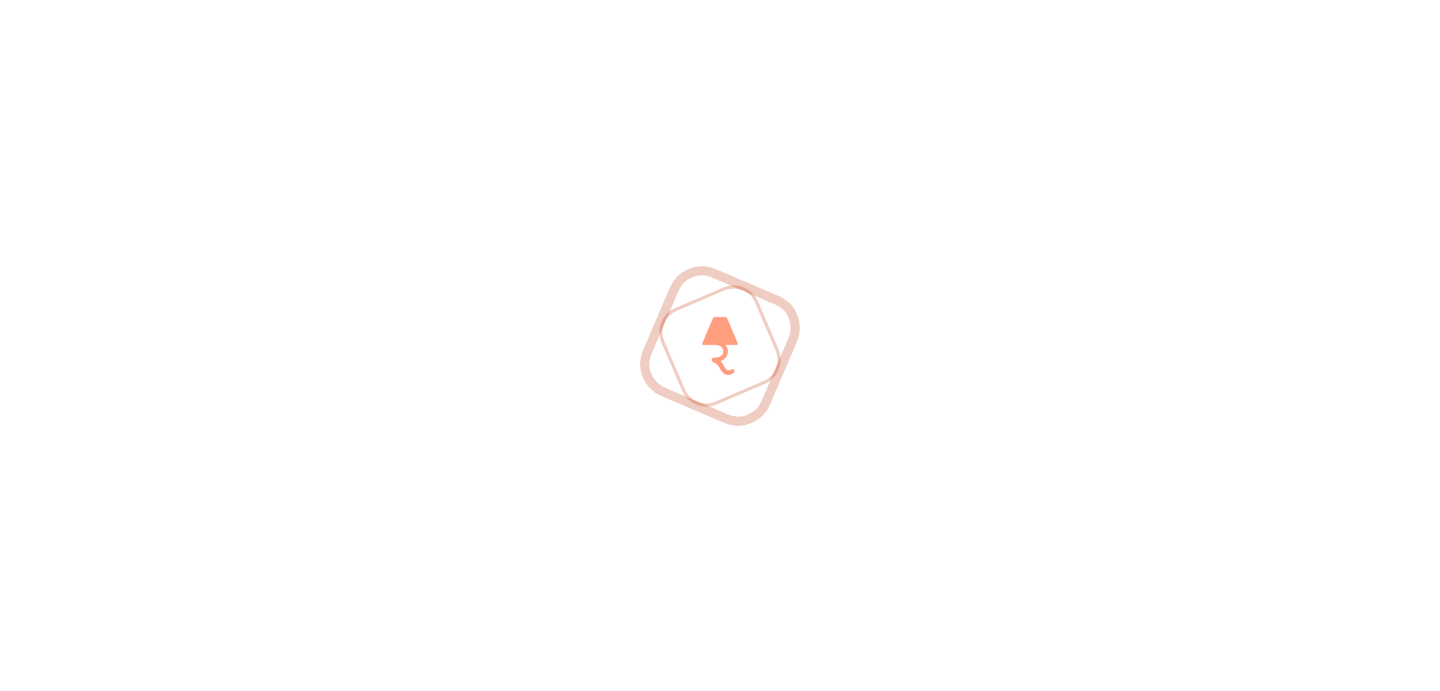 scroll, scrollTop: 0, scrollLeft: 0, axis: both 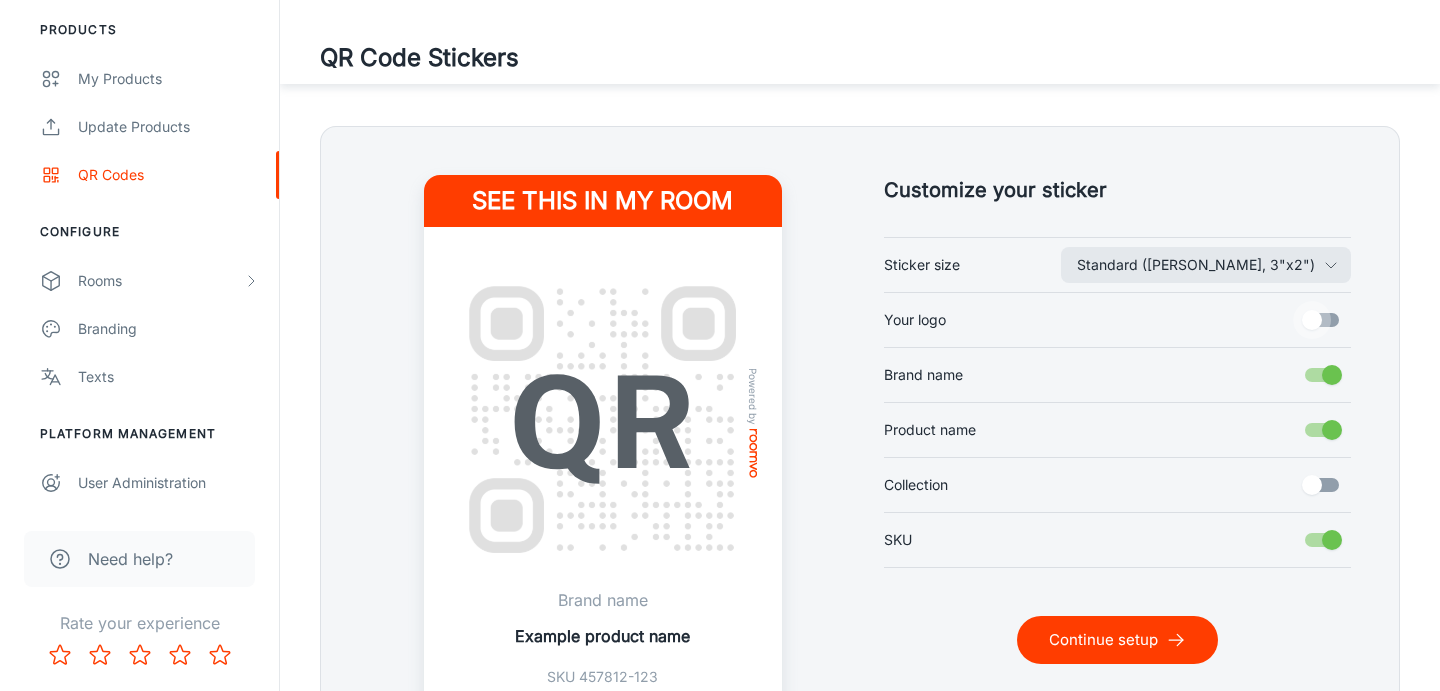 click on "Your logo" at bounding box center [1312, 320] 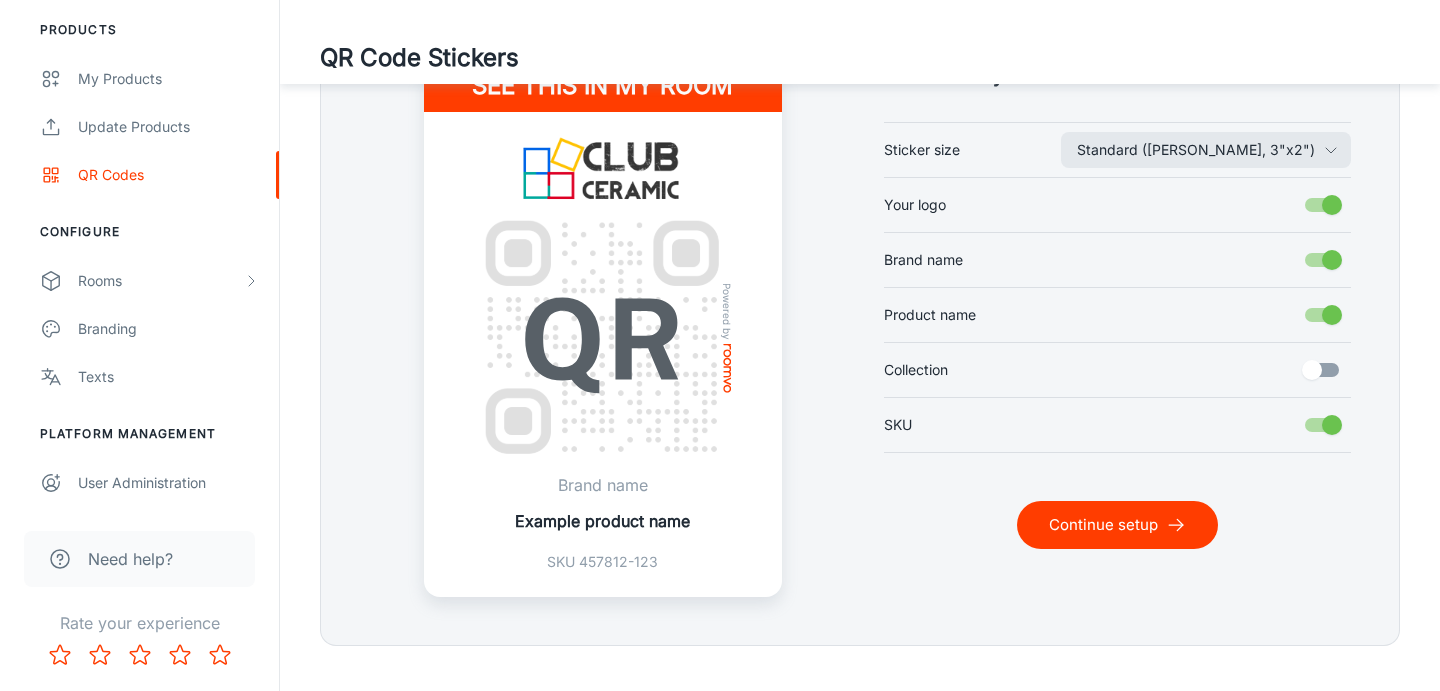 scroll, scrollTop: 508, scrollLeft: 0, axis: vertical 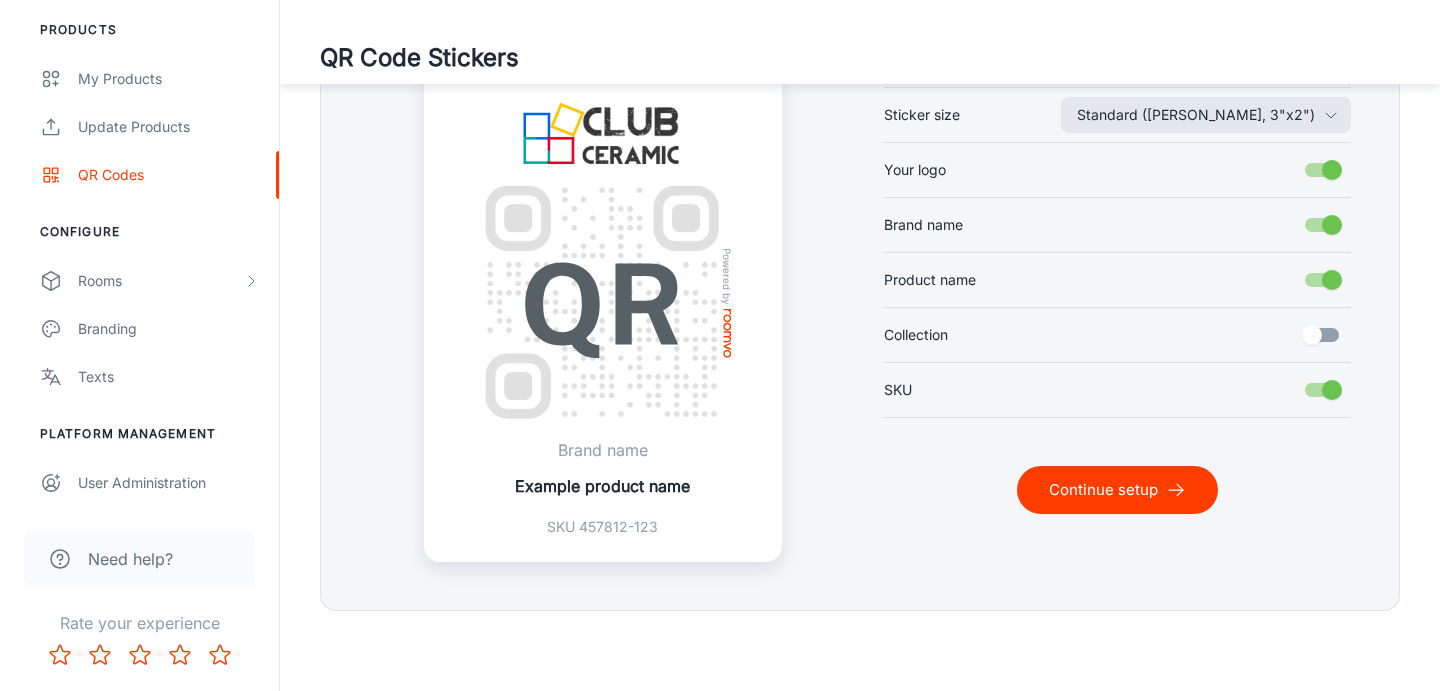 click on "Continue setup" at bounding box center [1117, 490] 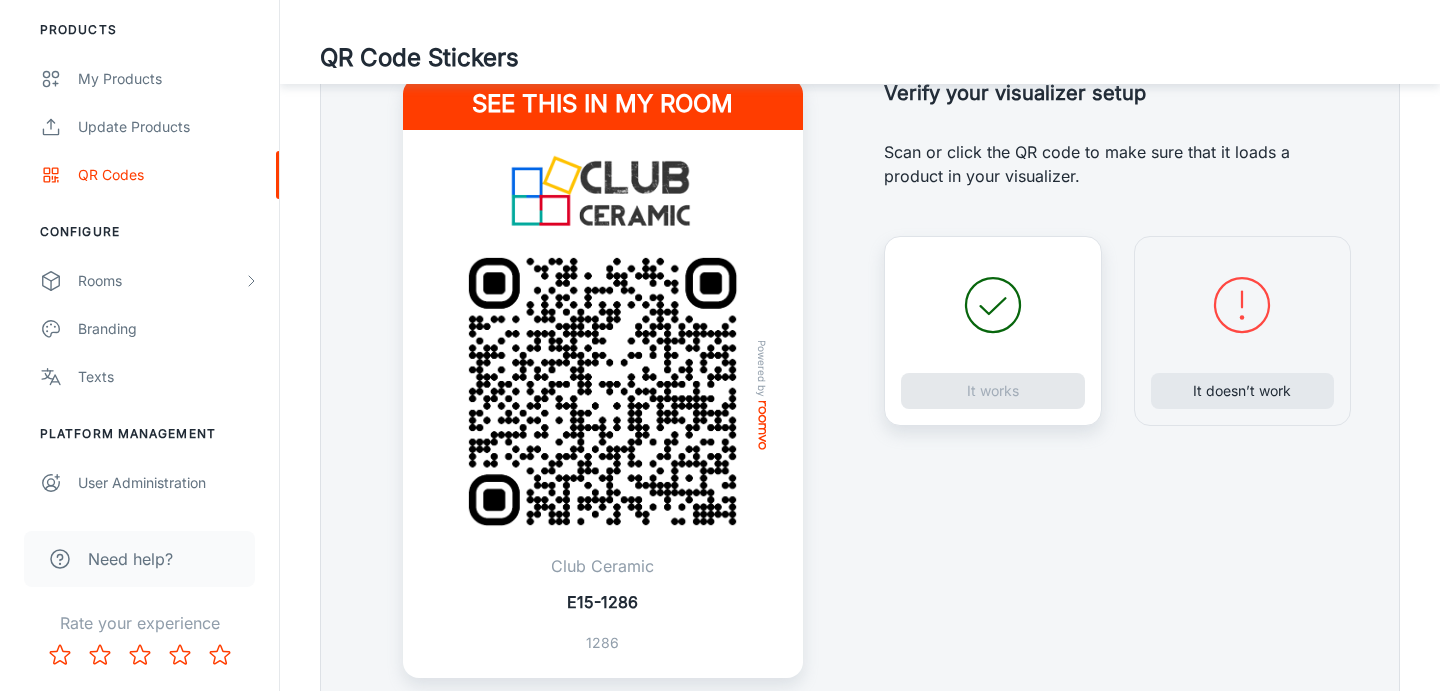 scroll, scrollTop: 454, scrollLeft: 0, axis: vertical 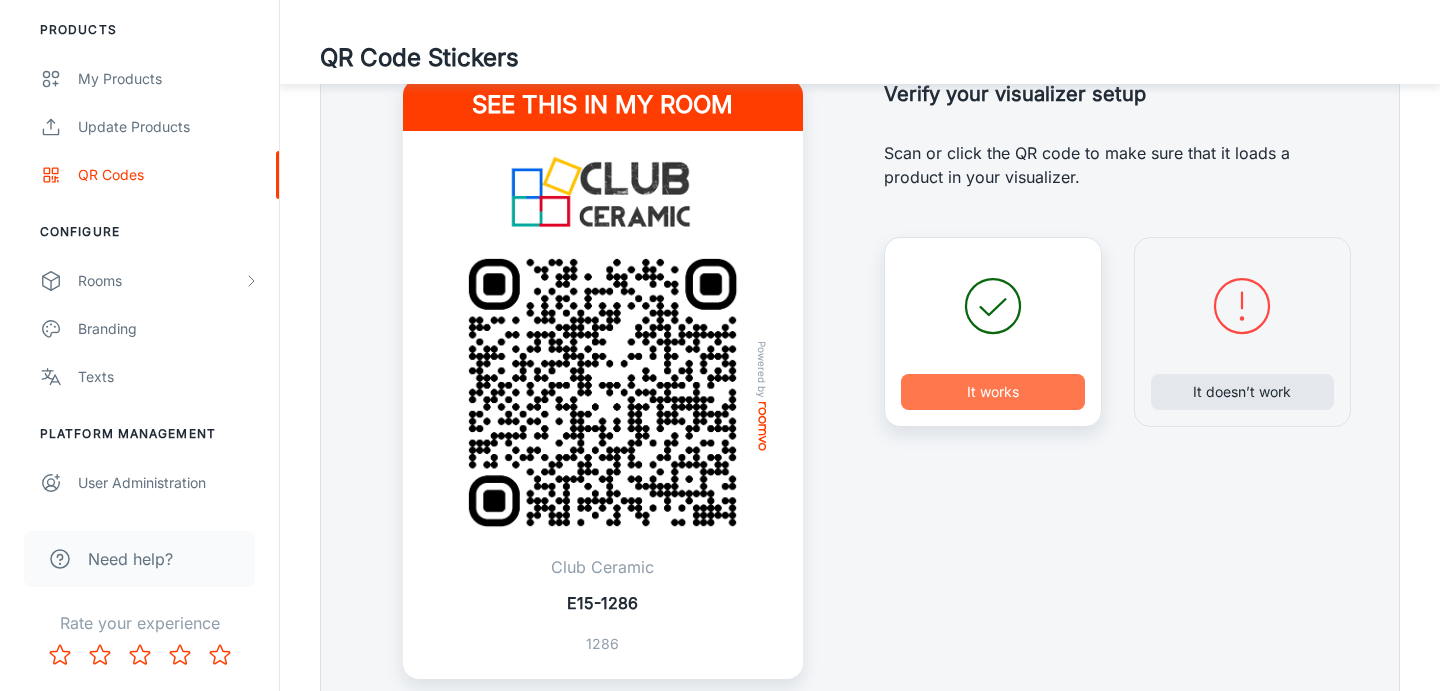 click on "It works" at bounding box center (993, 392) 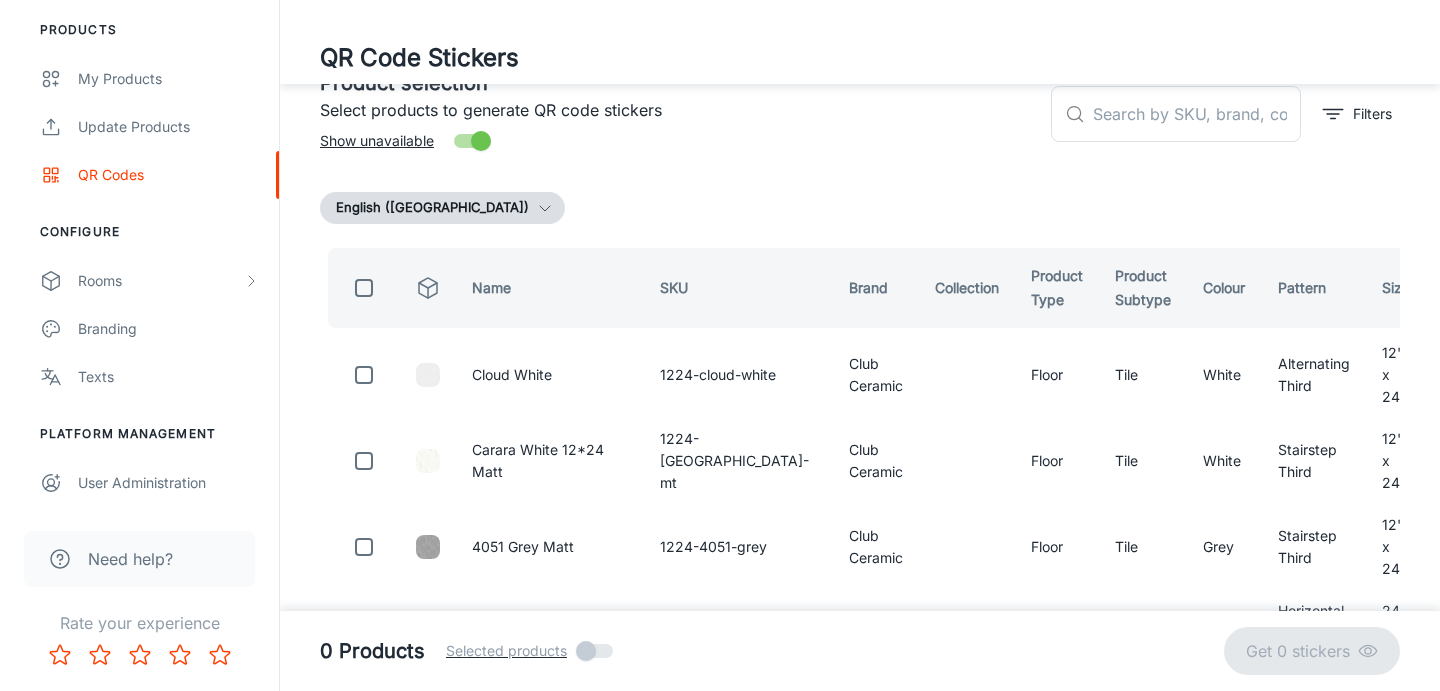 scroll, scrollTop: 33, scrollLeft: 0, axis: vertical 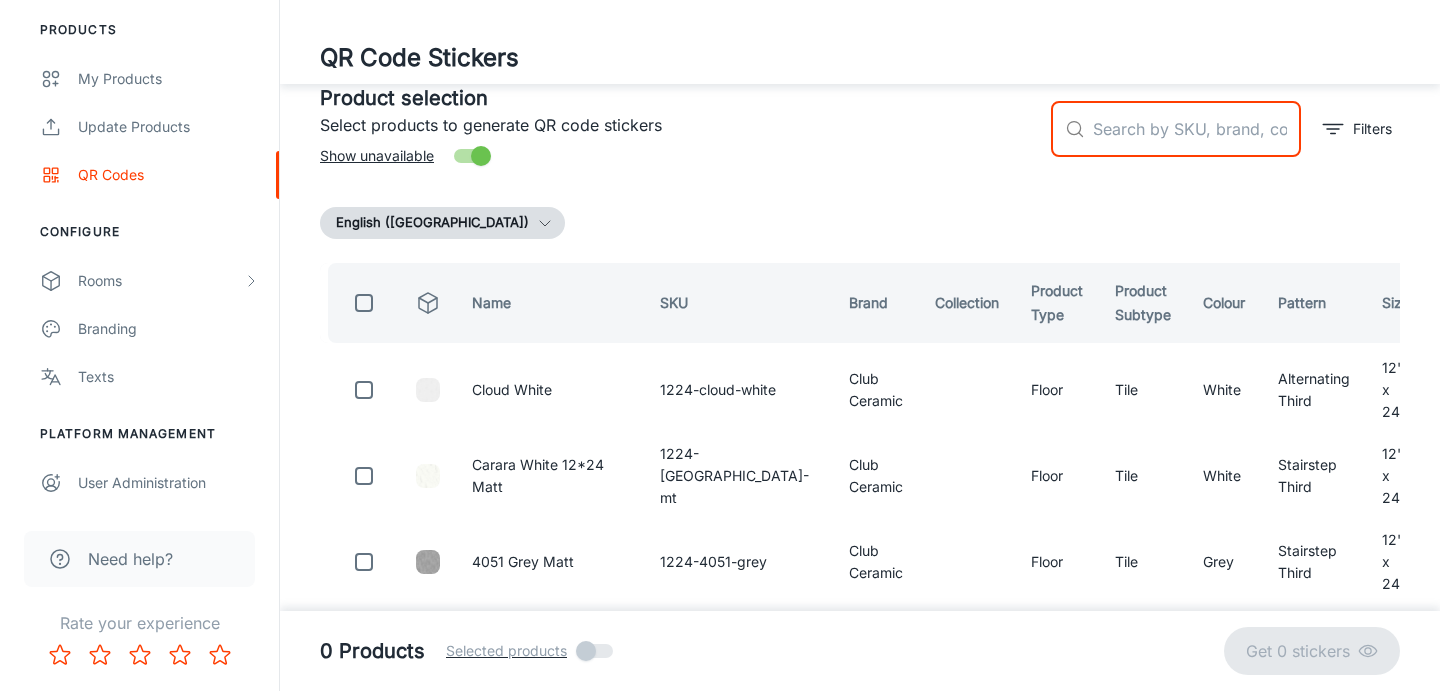 click at bounding box center (1197, 129) 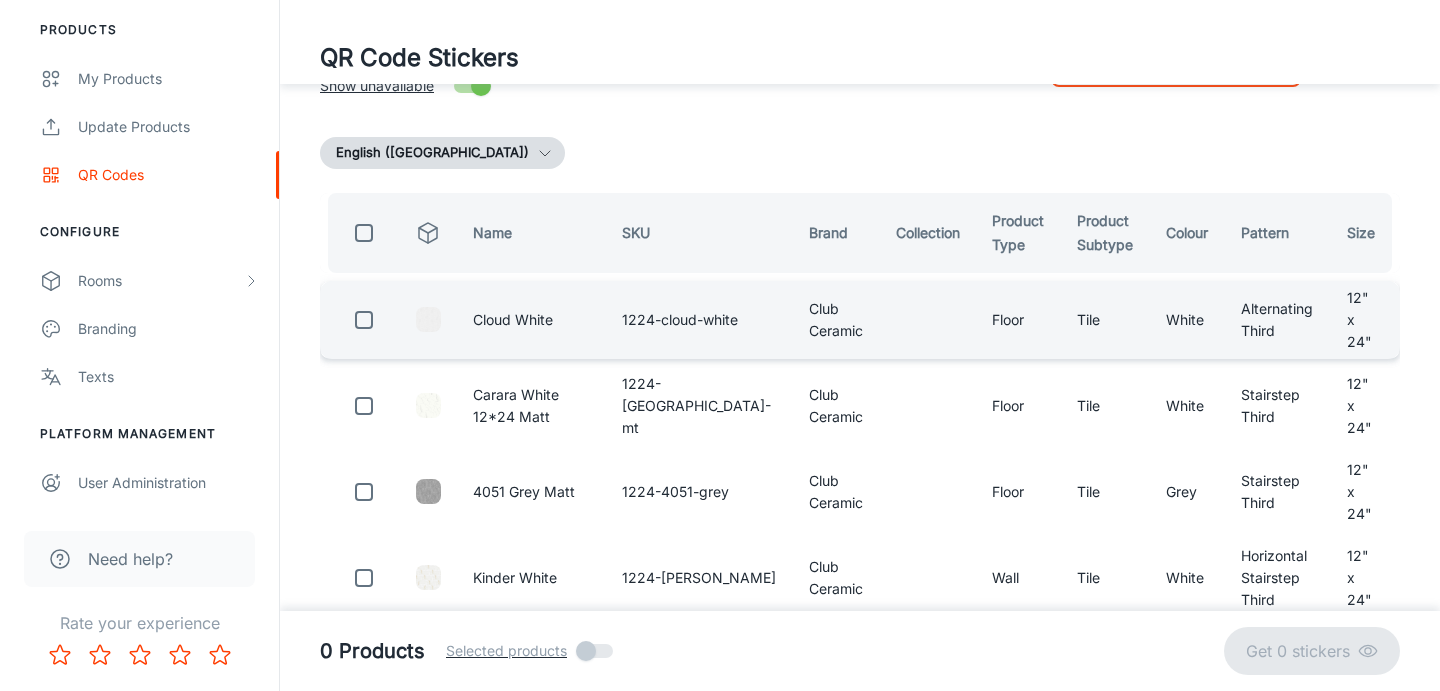 scroll, scrollTop: 102, scrollLeft: 0, axis: vertical 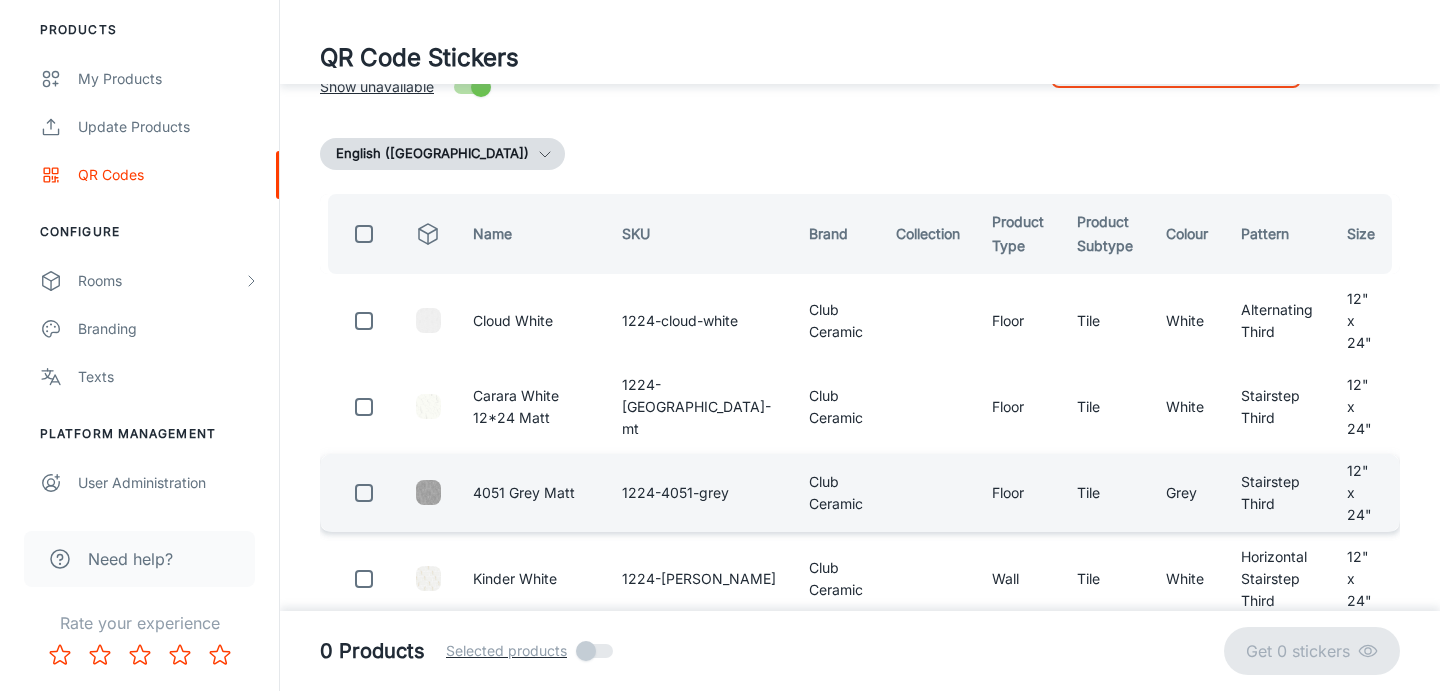 type on "1224" 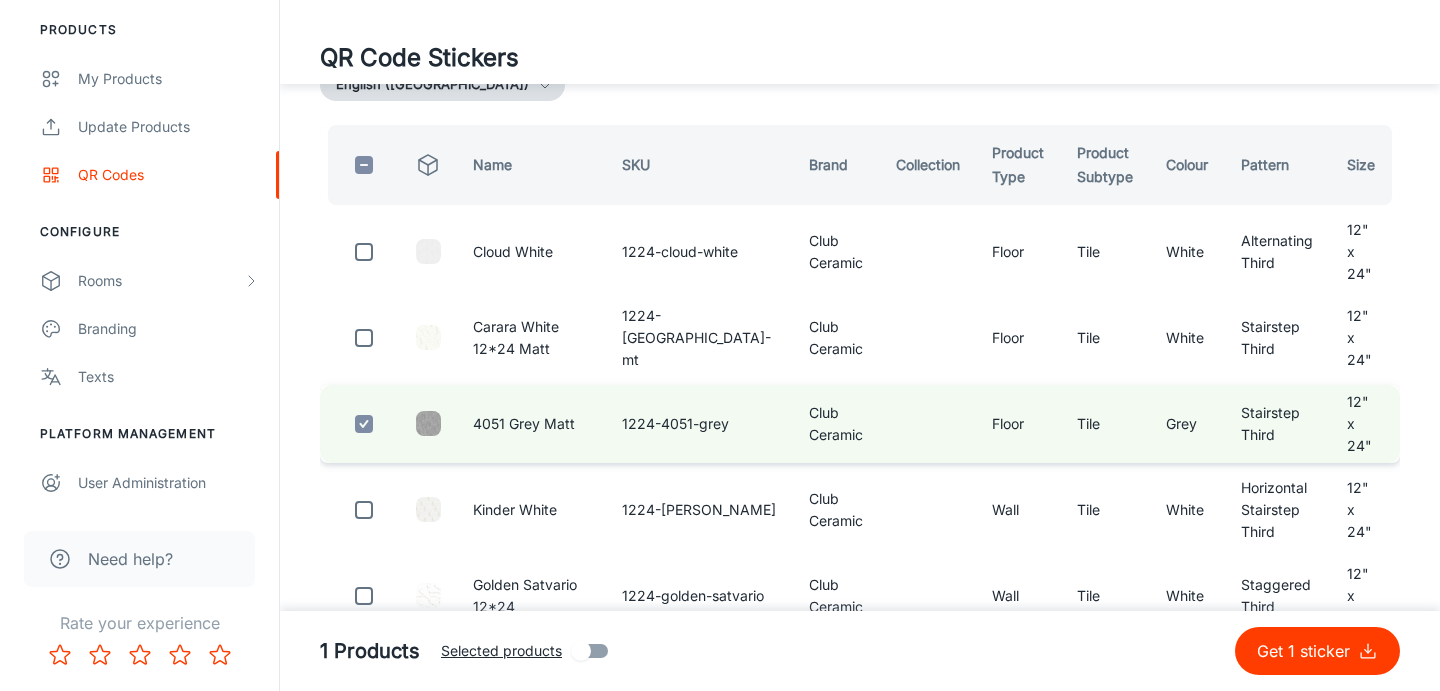 scroll, scrollTop: 175, scrollLeft: 0, axis: vertical 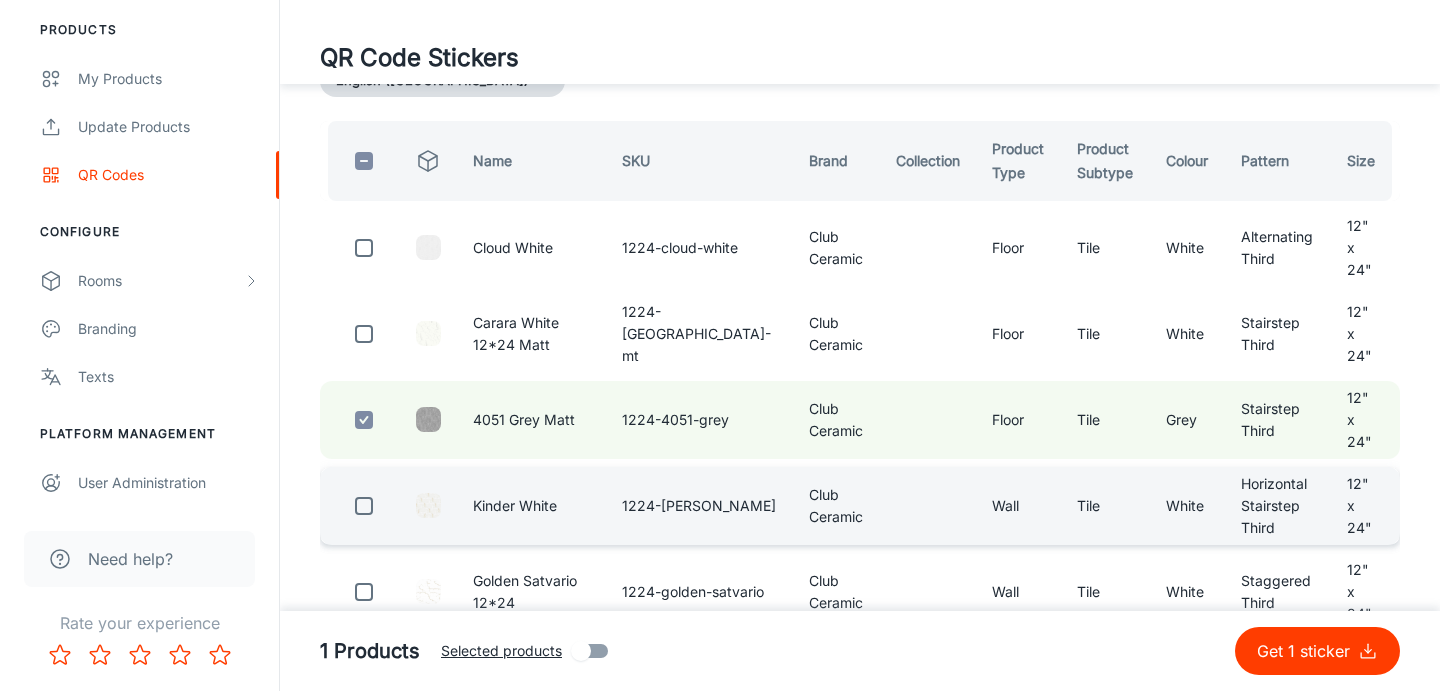 click at bounding box center (364, 506) 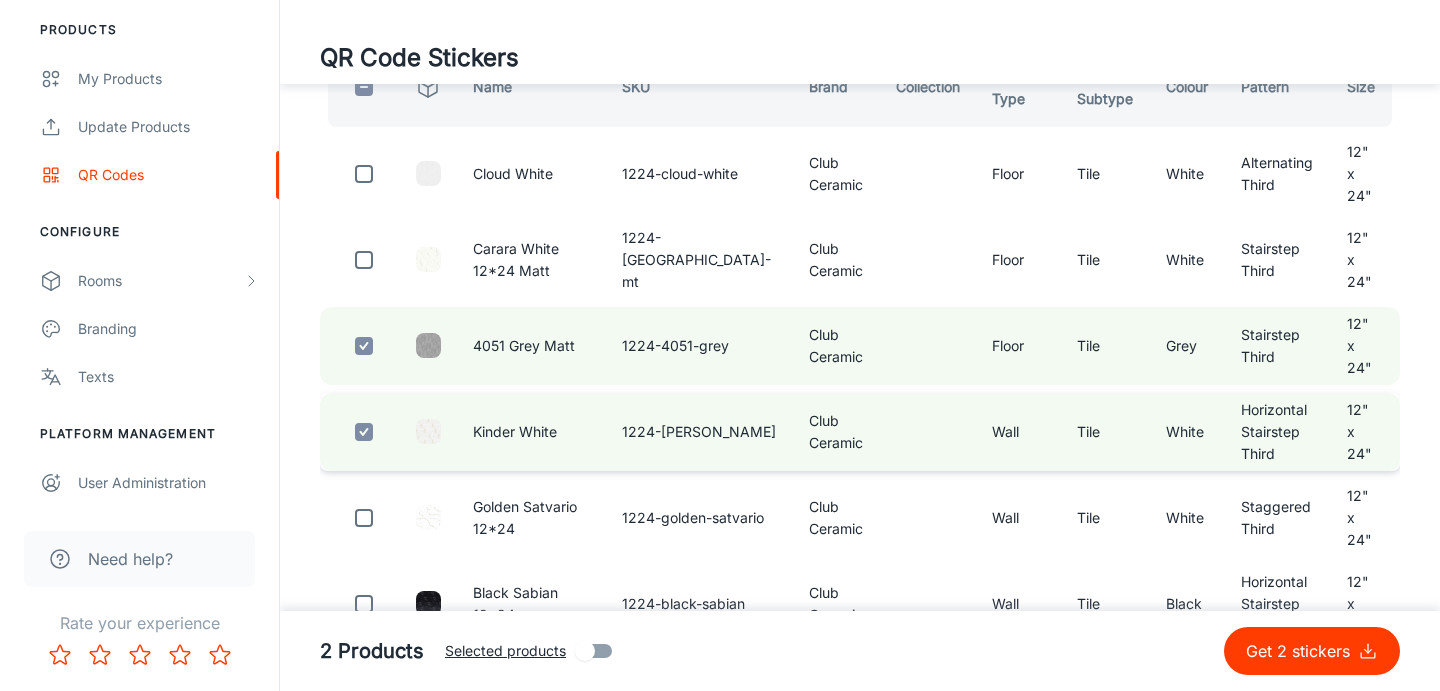 scroll, scrollTop: 248, scrollLeft: 0, axis: vertical 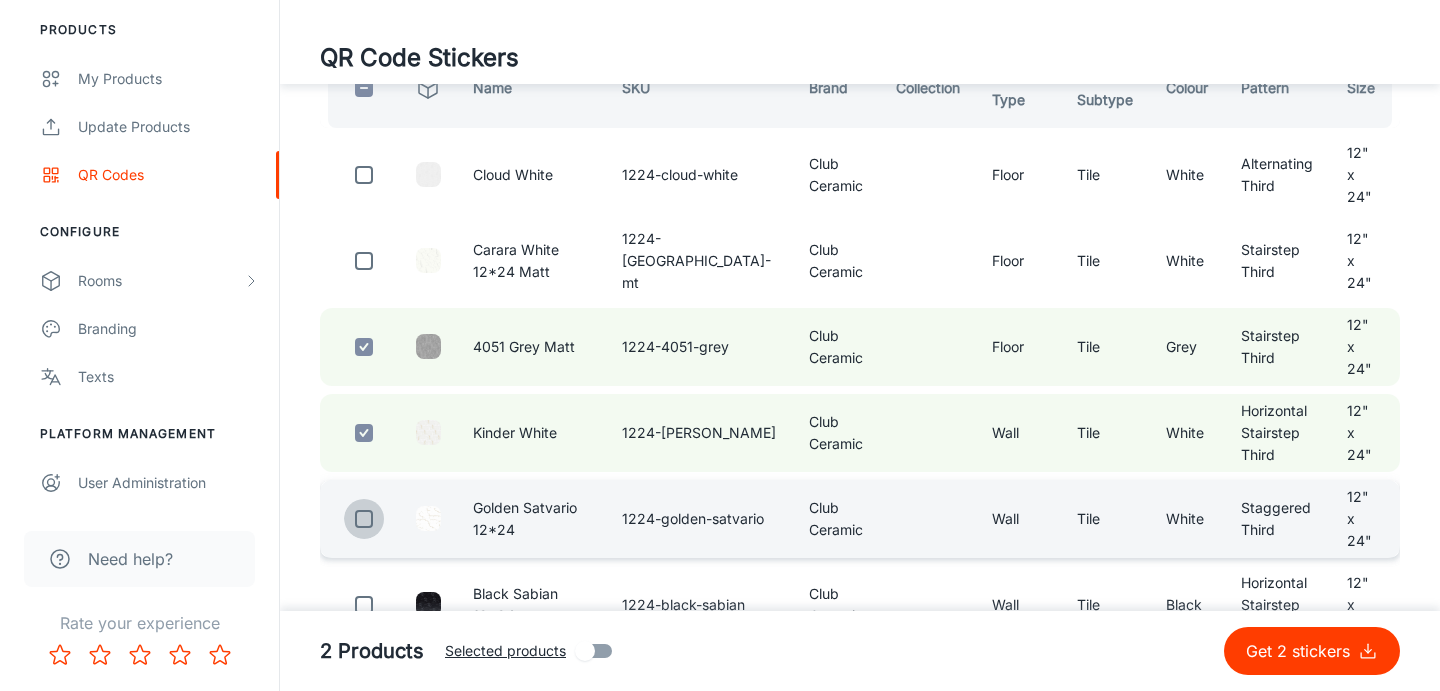 click at bounding box center (364, 519) 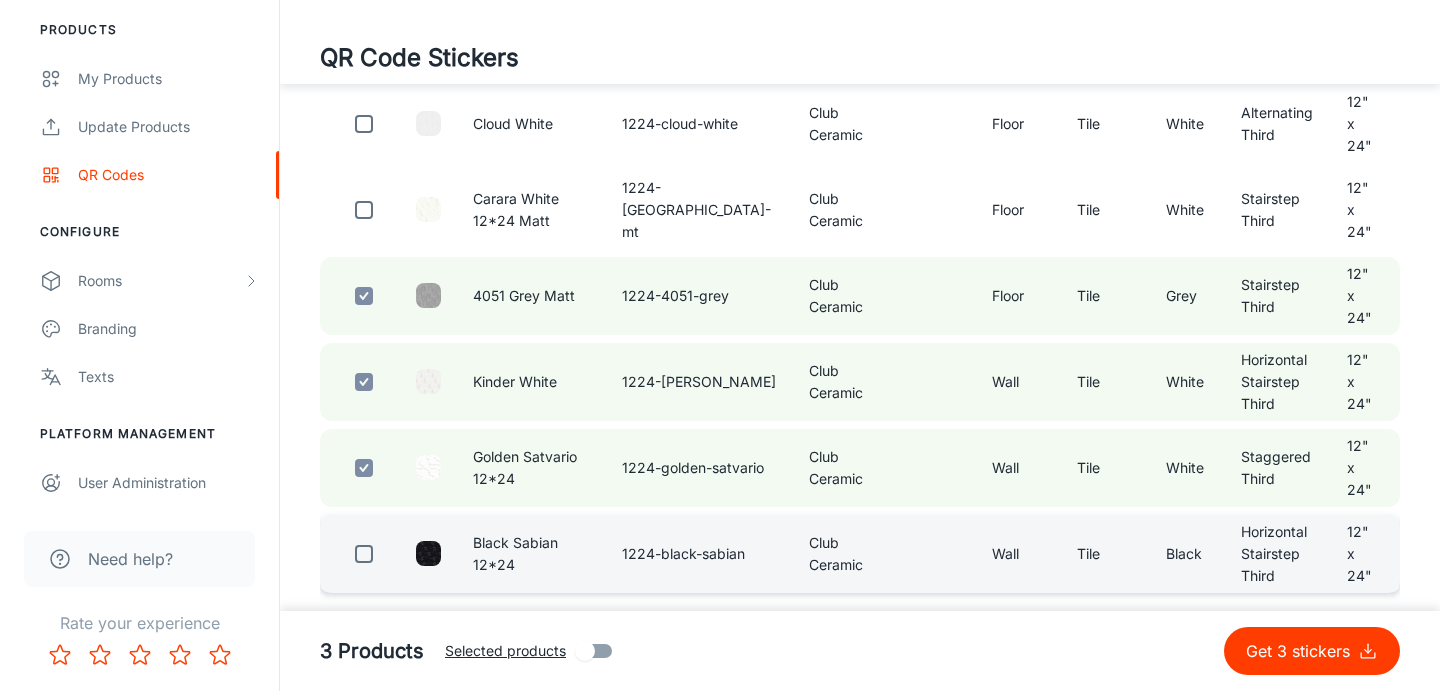 scroll, scrollTop: 303, scrollLeft: 0, axis: vertical 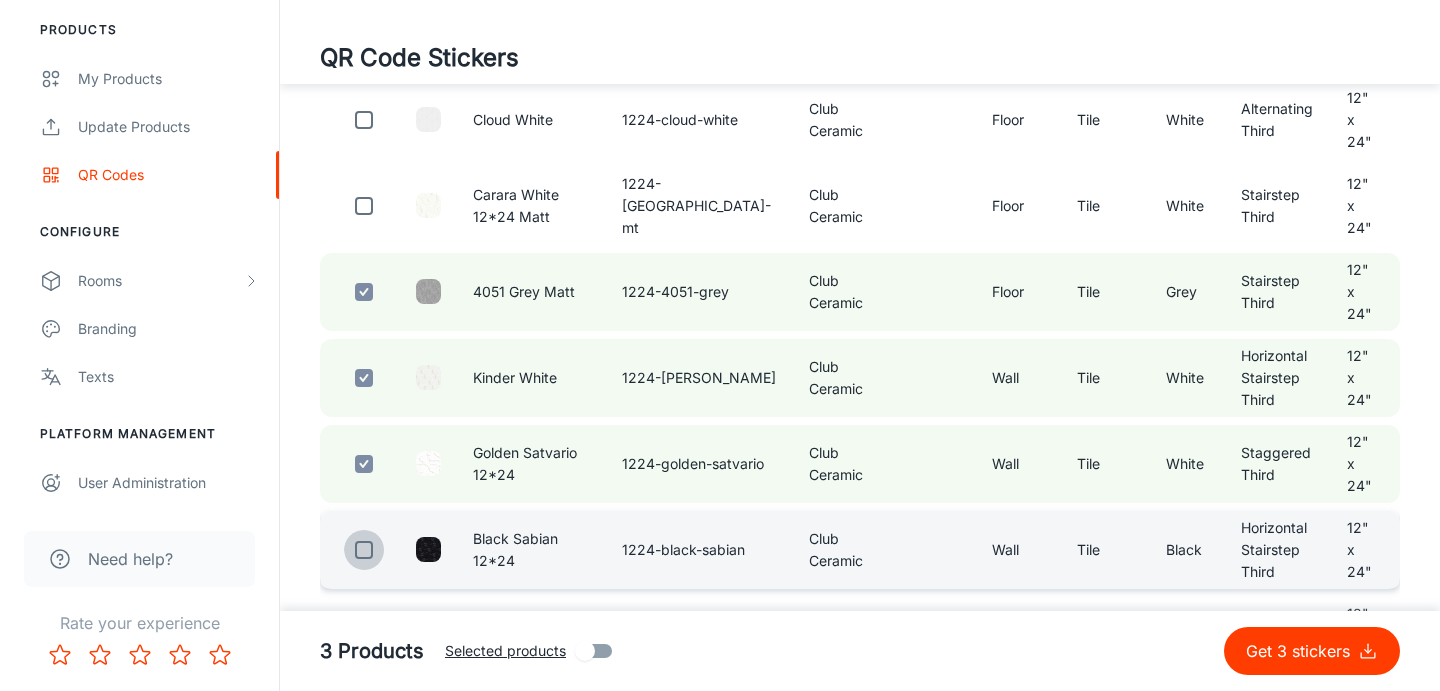 click at bounding box center [364, 550] 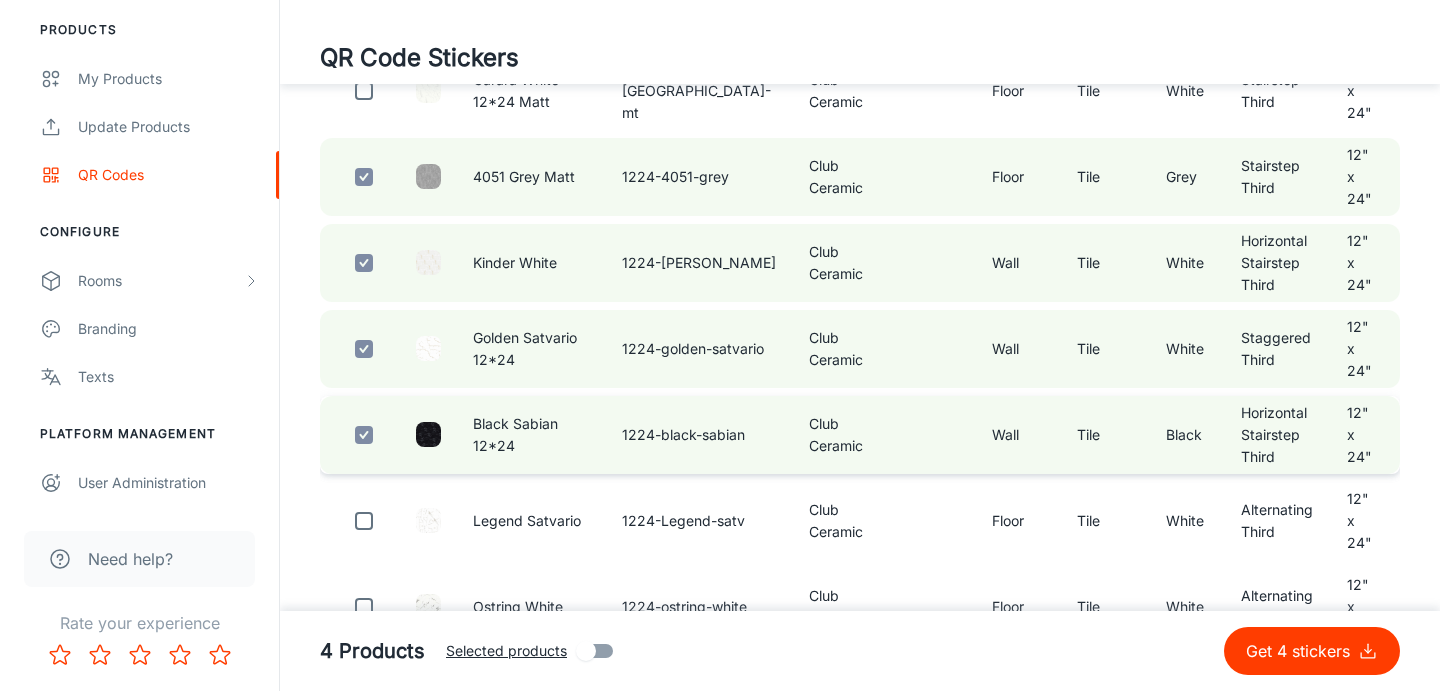 scroll, scrollTop: 424, scrollLeft: 0, axis: vertical 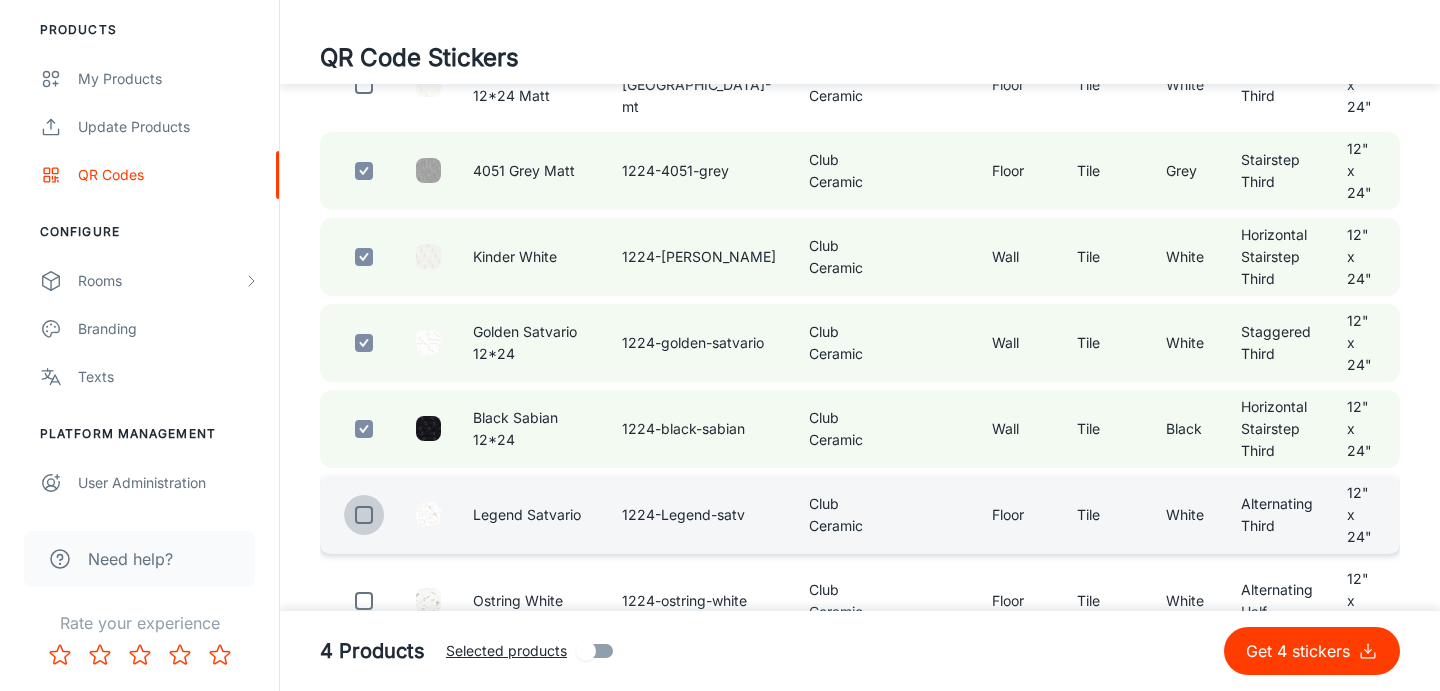 click at bounding box center [364, 515] 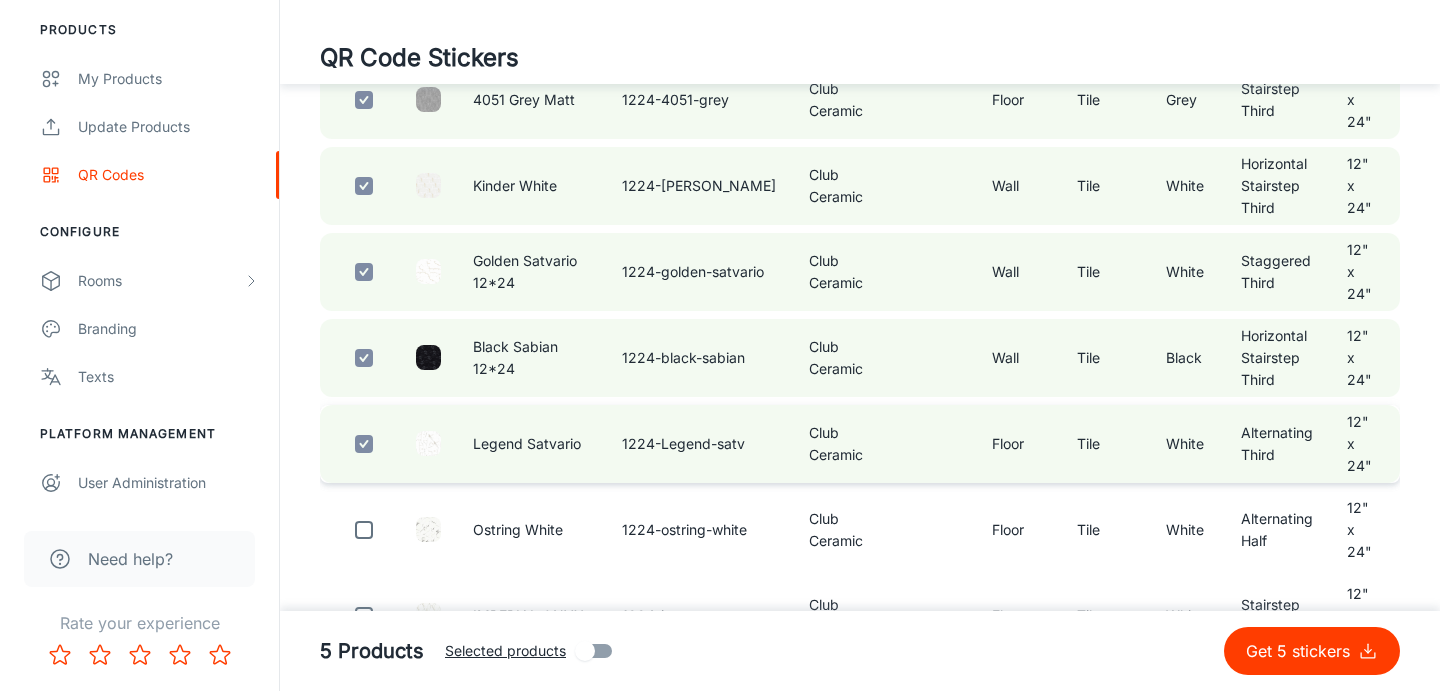 scroll, scrollTop: 497, scrollLeft: 0, axis: vertical 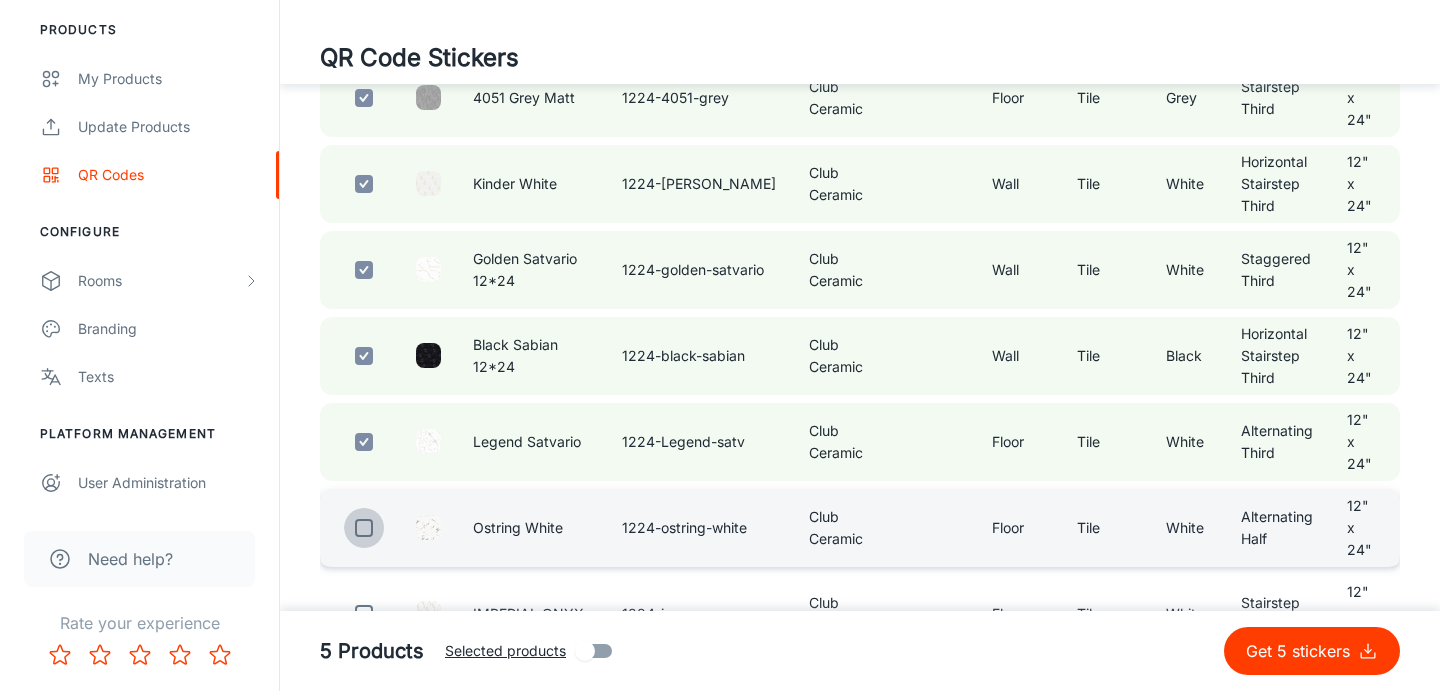 click at bounding box center [364, 528] 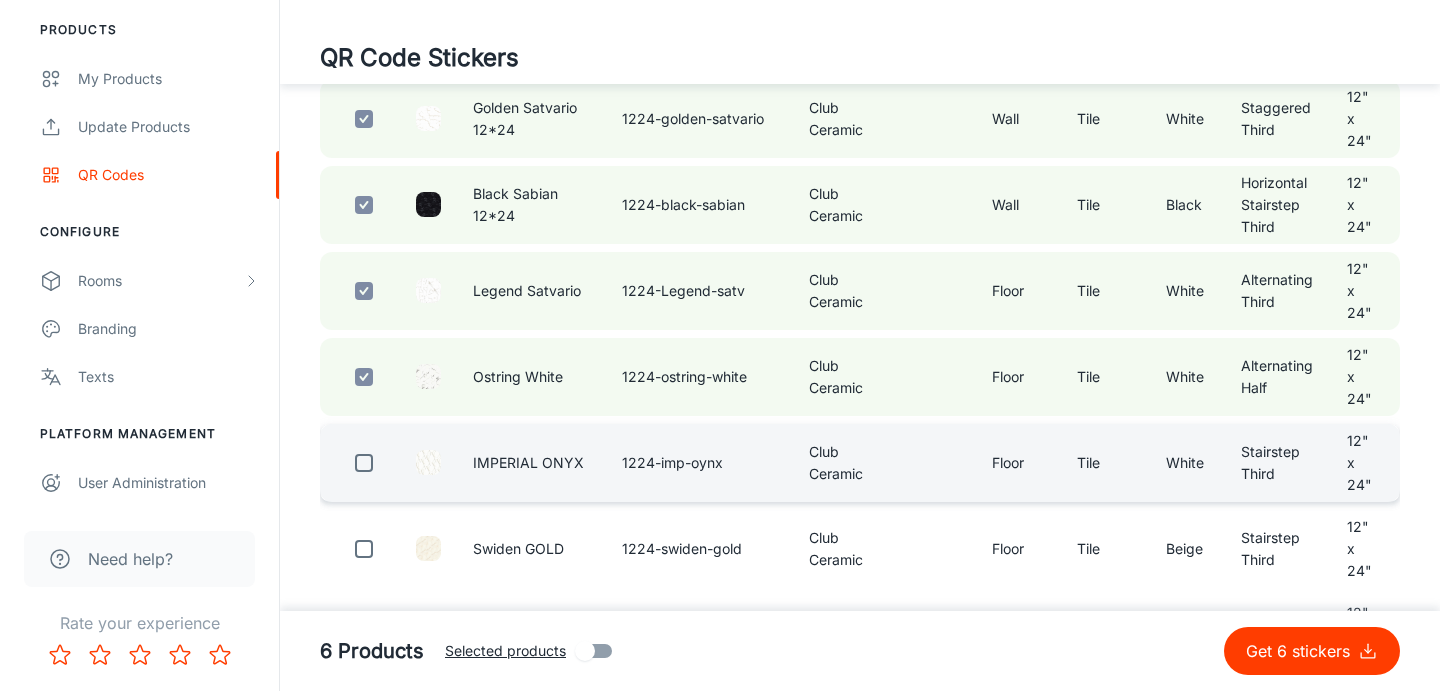 scroll, scrollTop: 653, scrollLeft: 0, axis: vertical 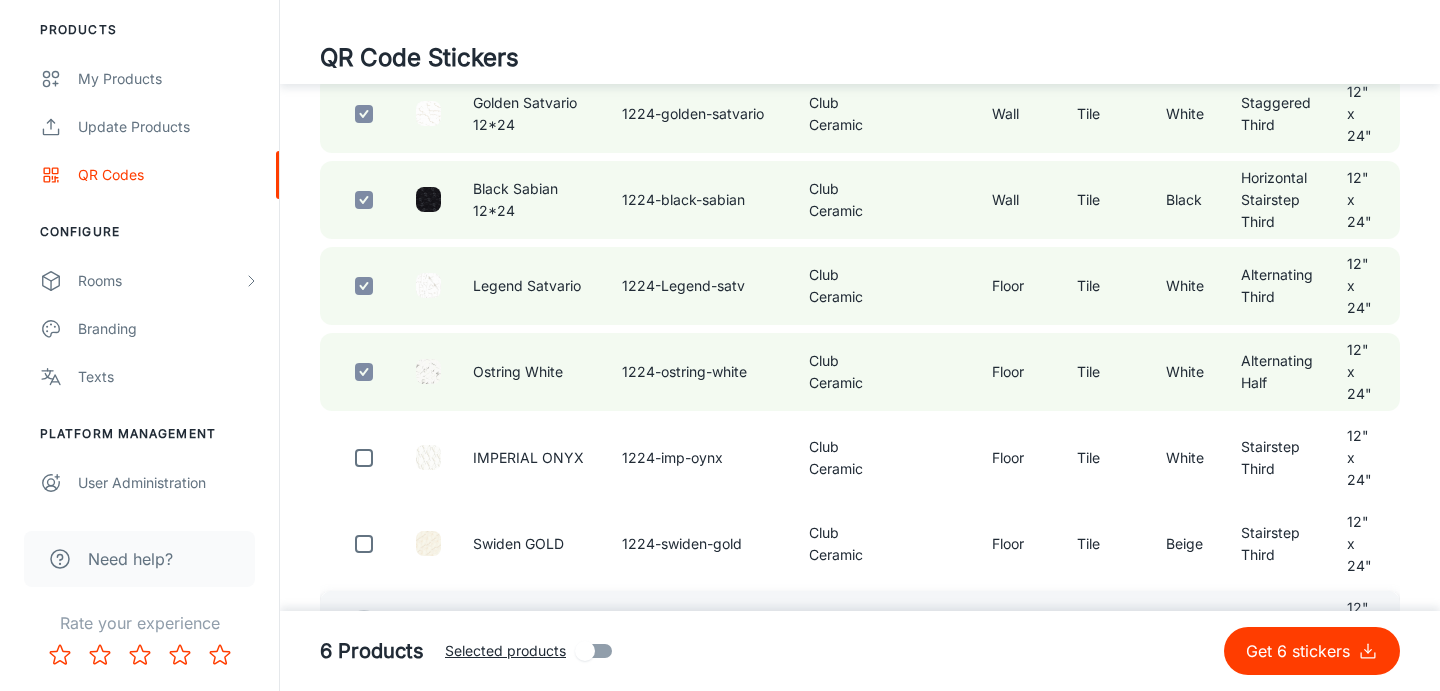 click at bounding box center (364, 630) 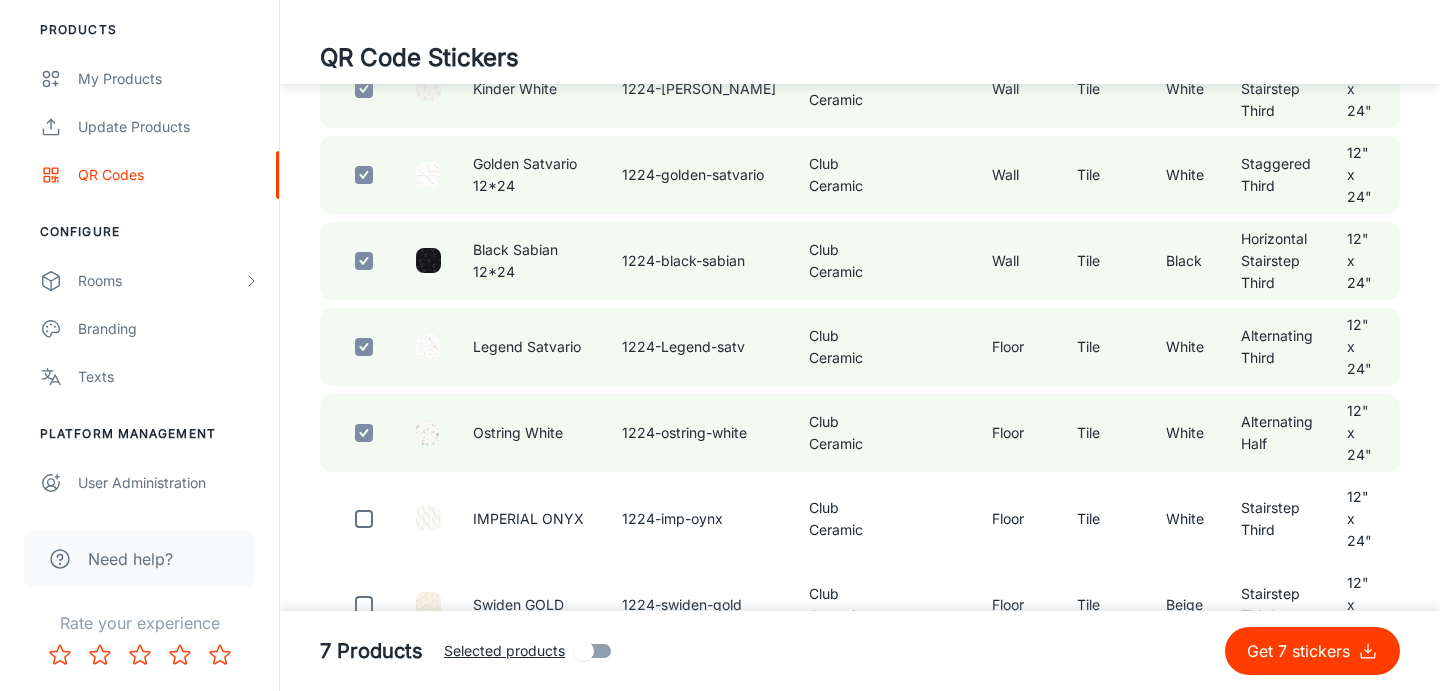 scroll, scrollTop: 595, scrollLeft: 0, axis: vertical 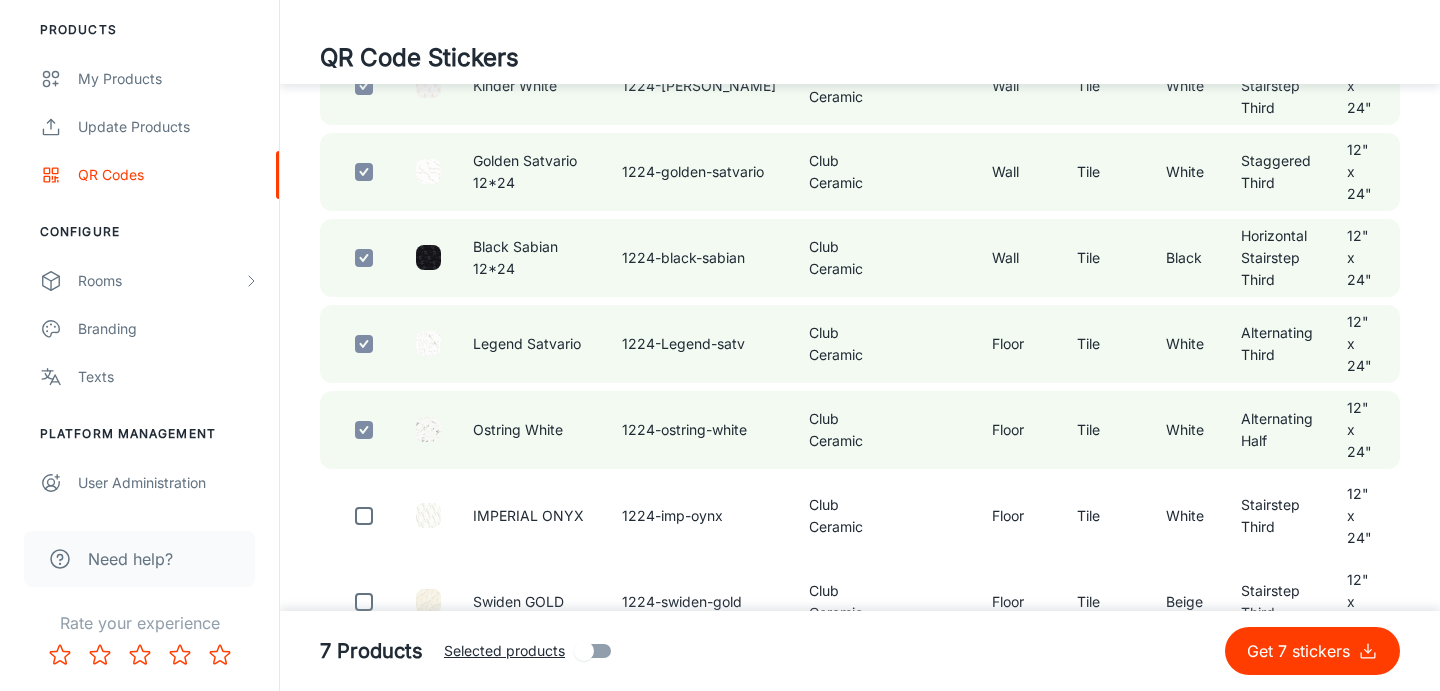 click at bounding box center (364, 688) 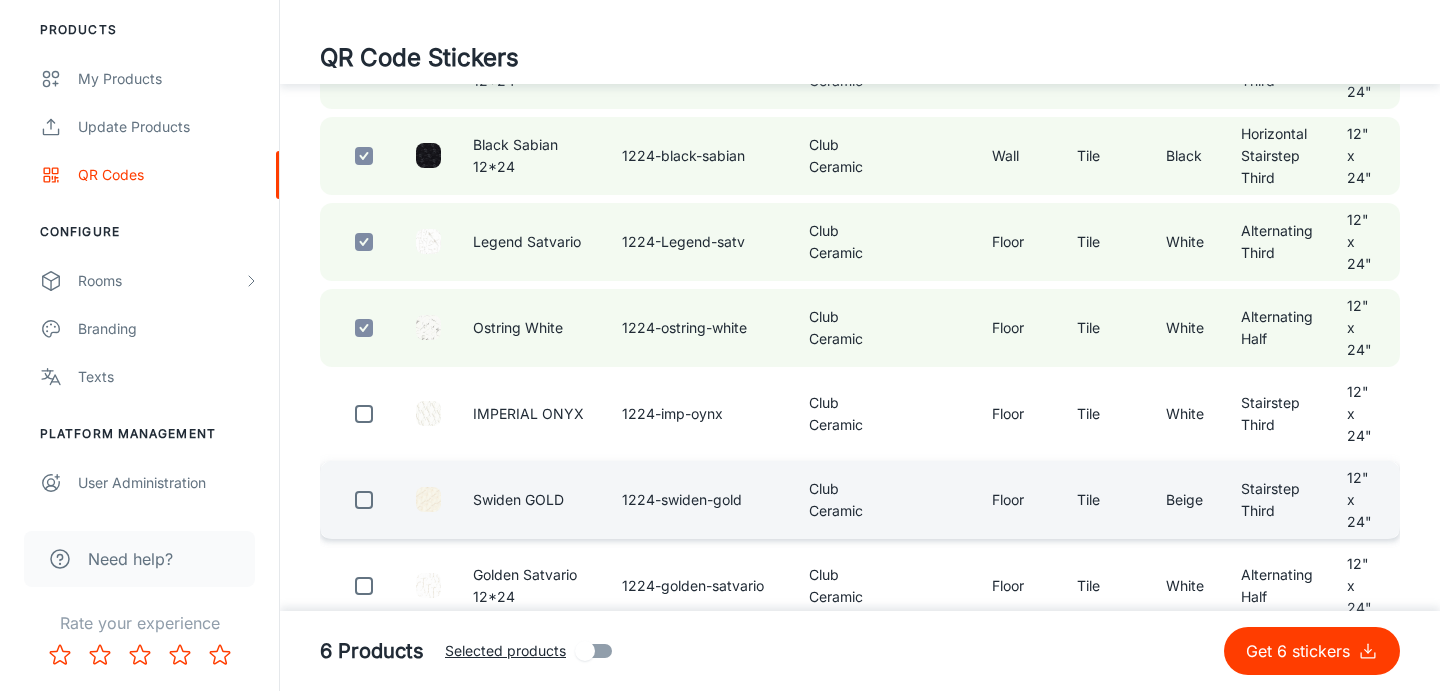 scroll, scrollTop: 698, scrollLeft: 0, axis: vertical 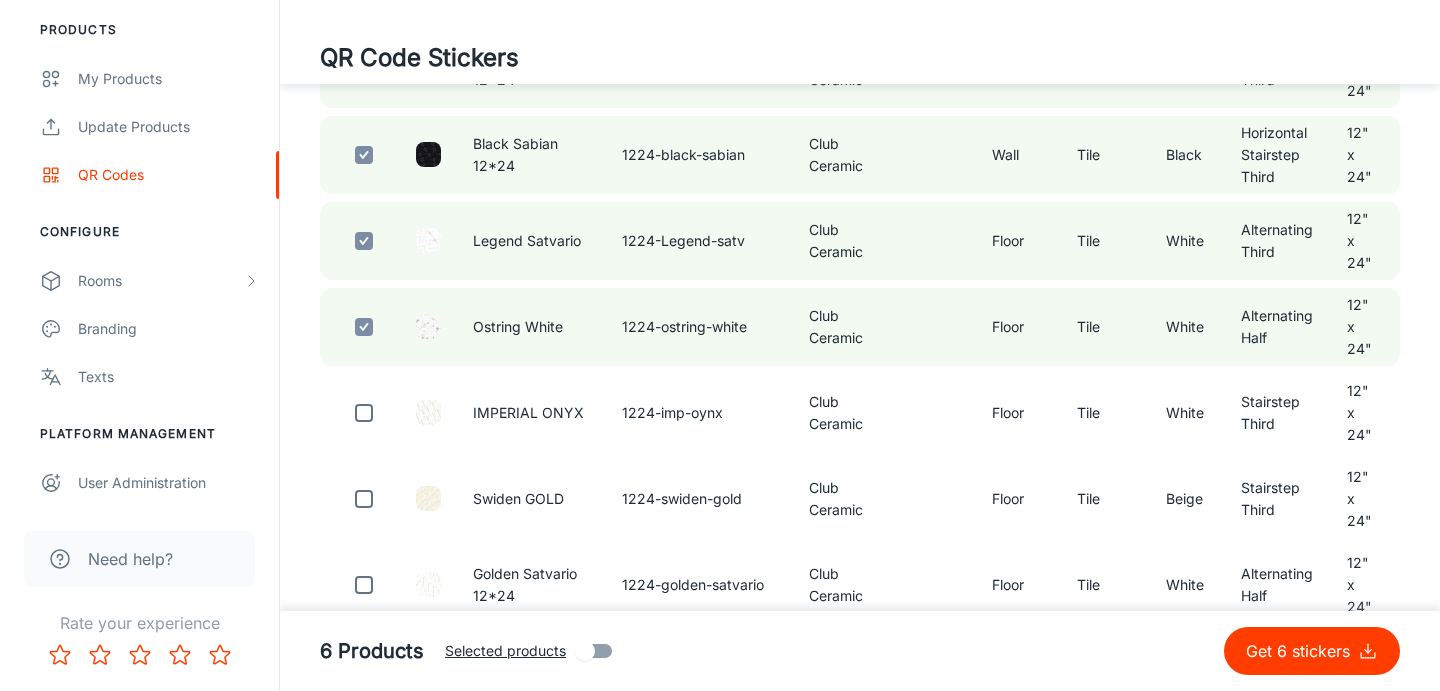click at bounding box center (364, 671) 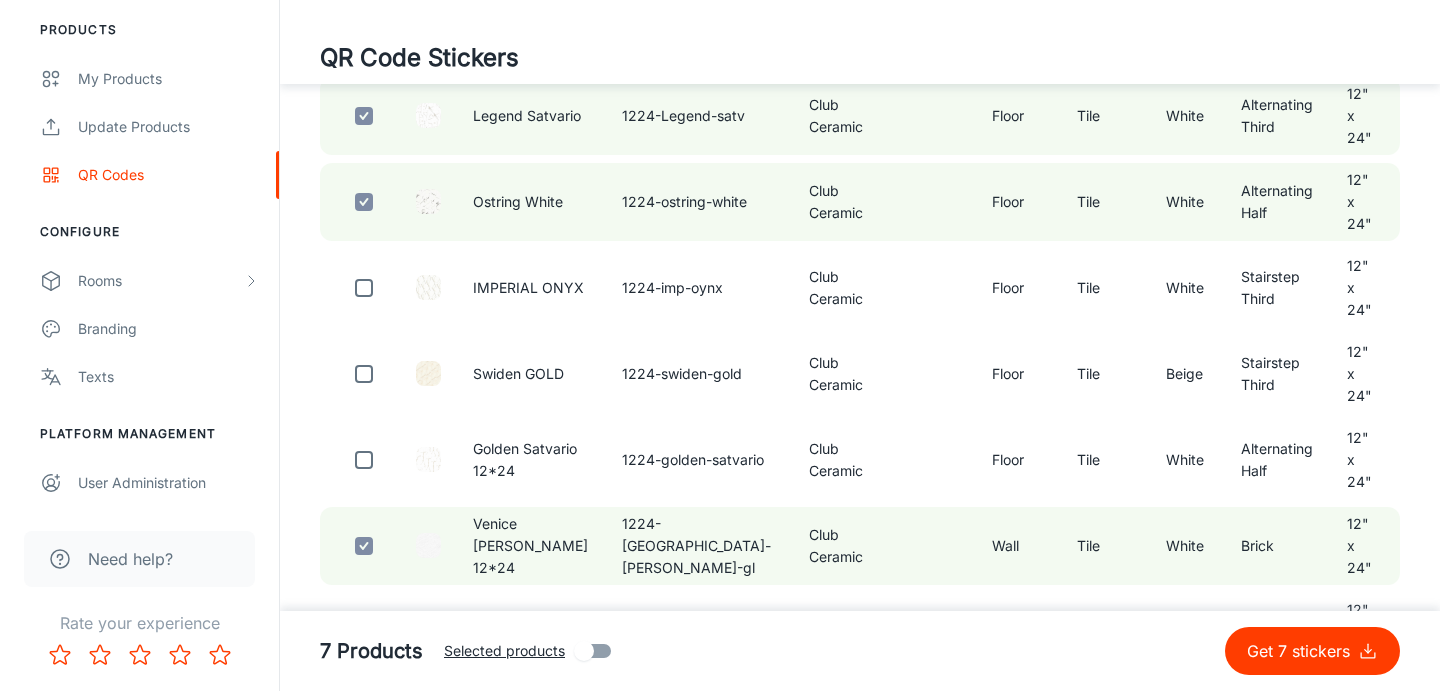 scroll, scrollTop: 827, scrollLeft: 0, axis: vertical 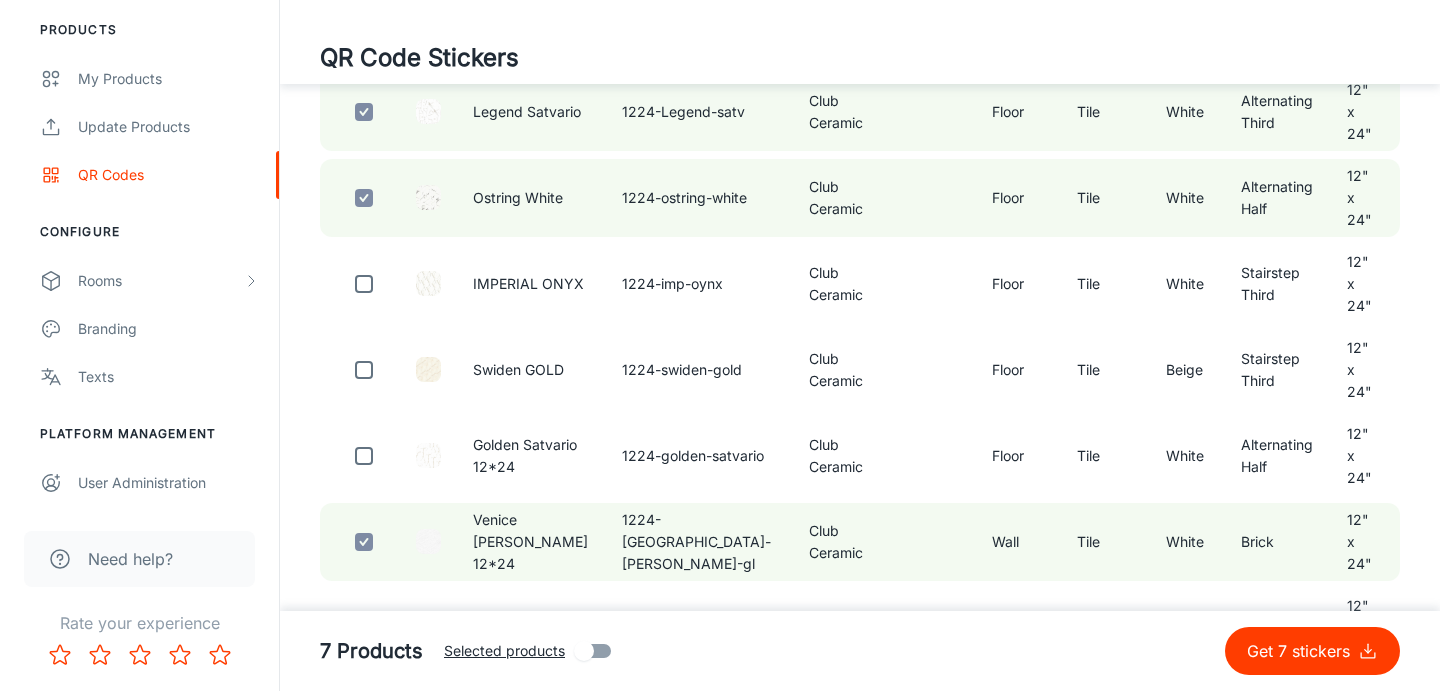 click at bounding box center (364, 714) 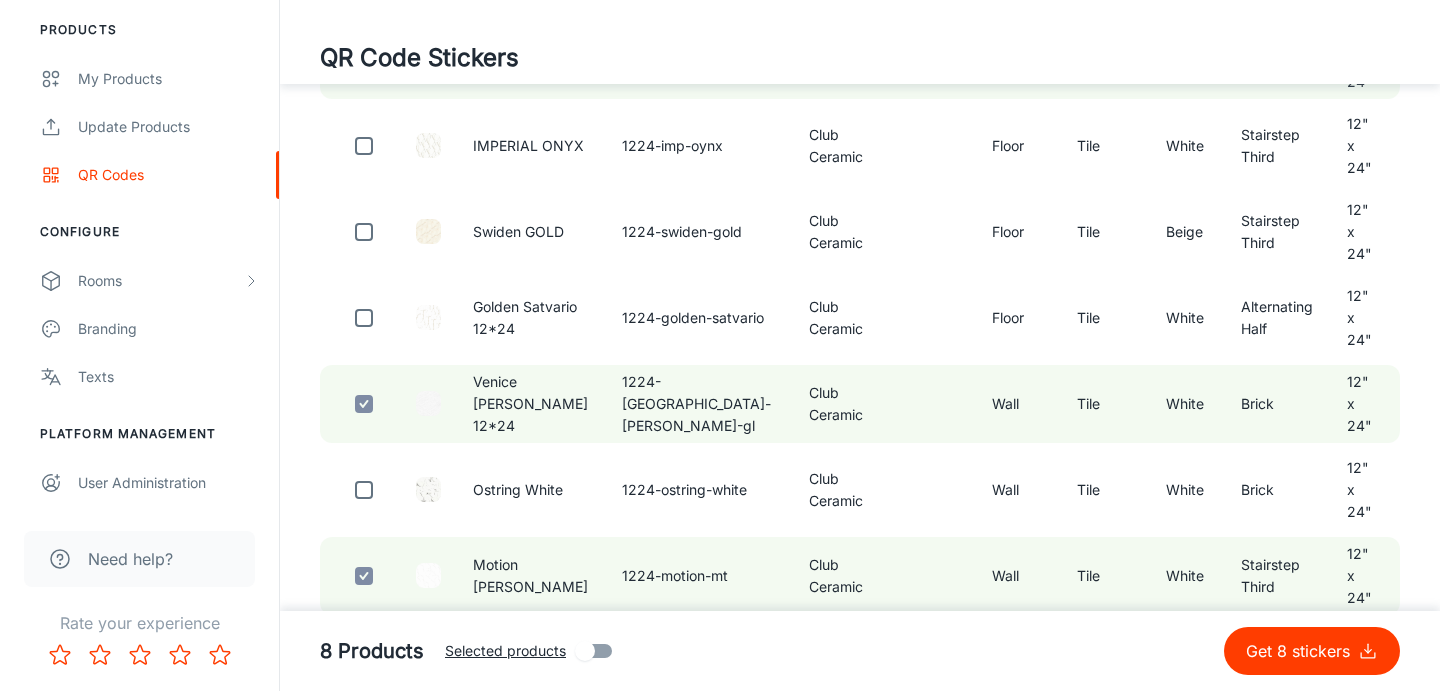 scroll, scrollTop: 975, scrollLeft: 0, axis: vertical 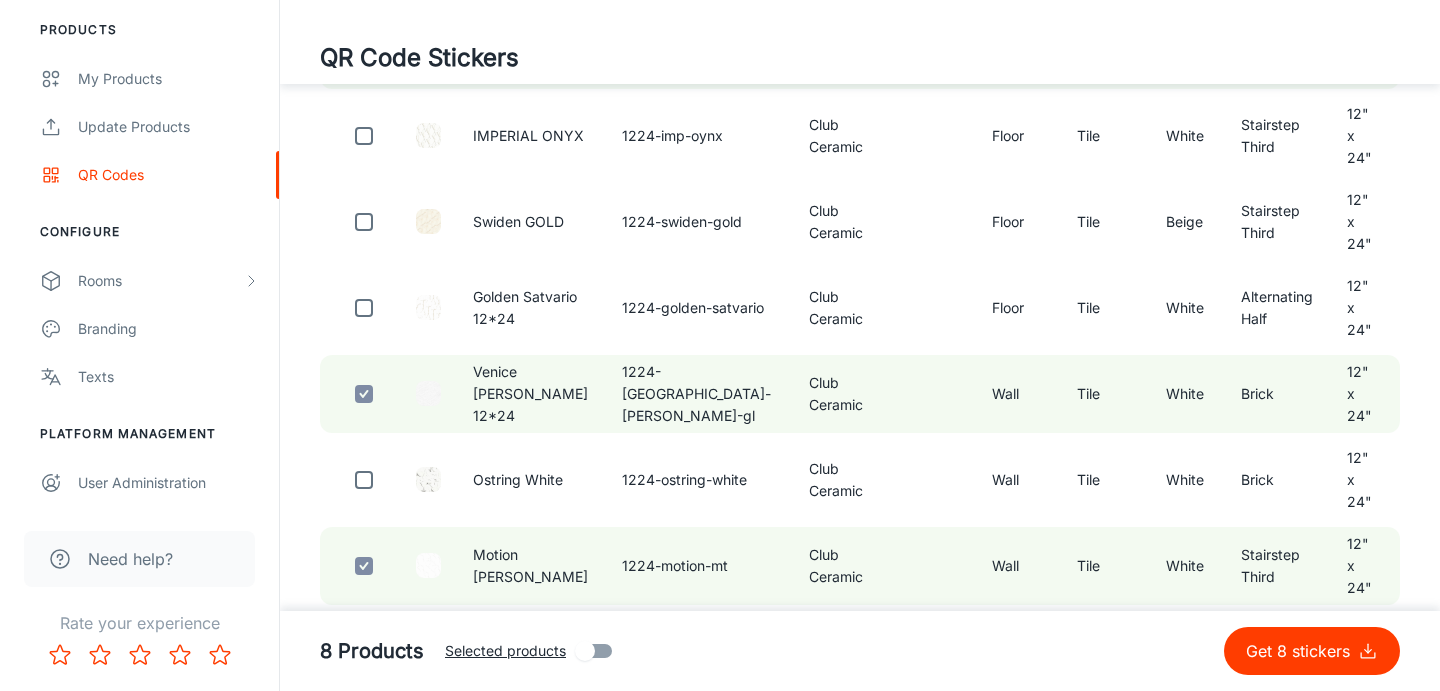 click at bounding box center [360, 749] 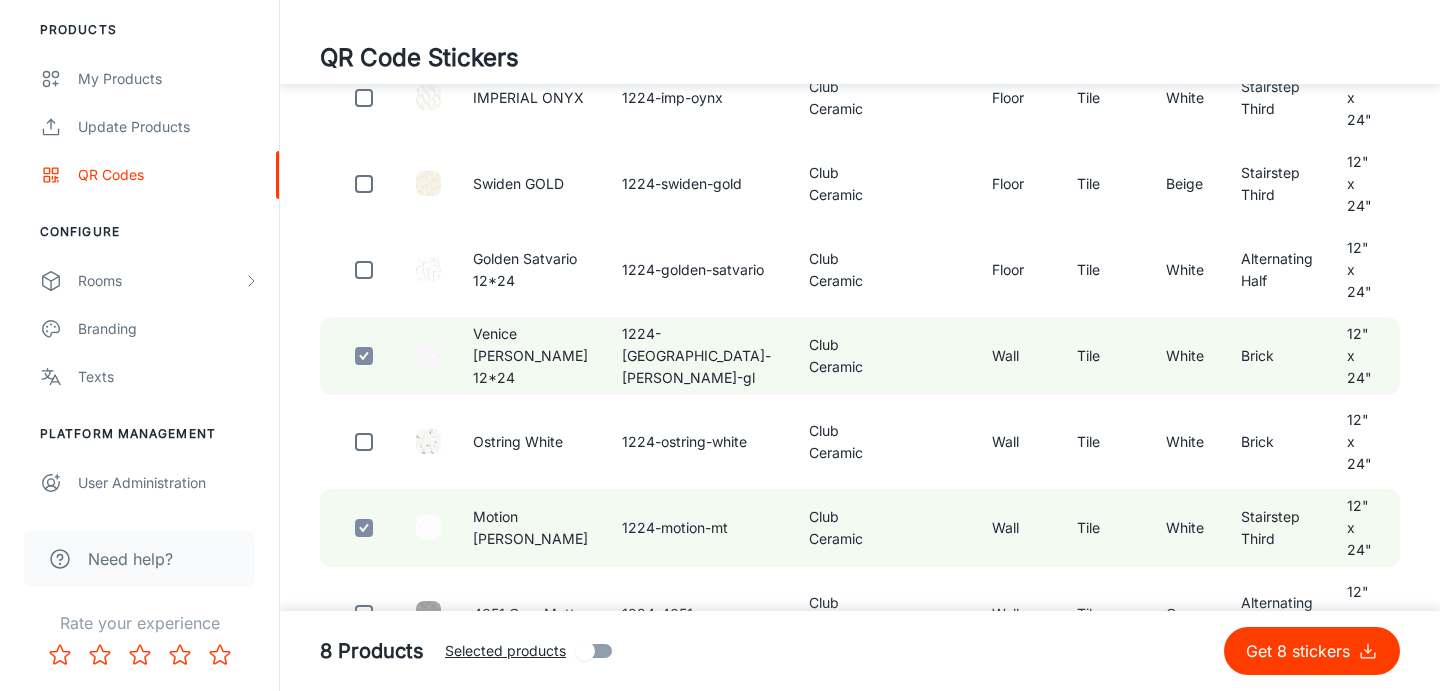 scroll, scrollTop: 1025, scrollLeft: 0, axis: vertical 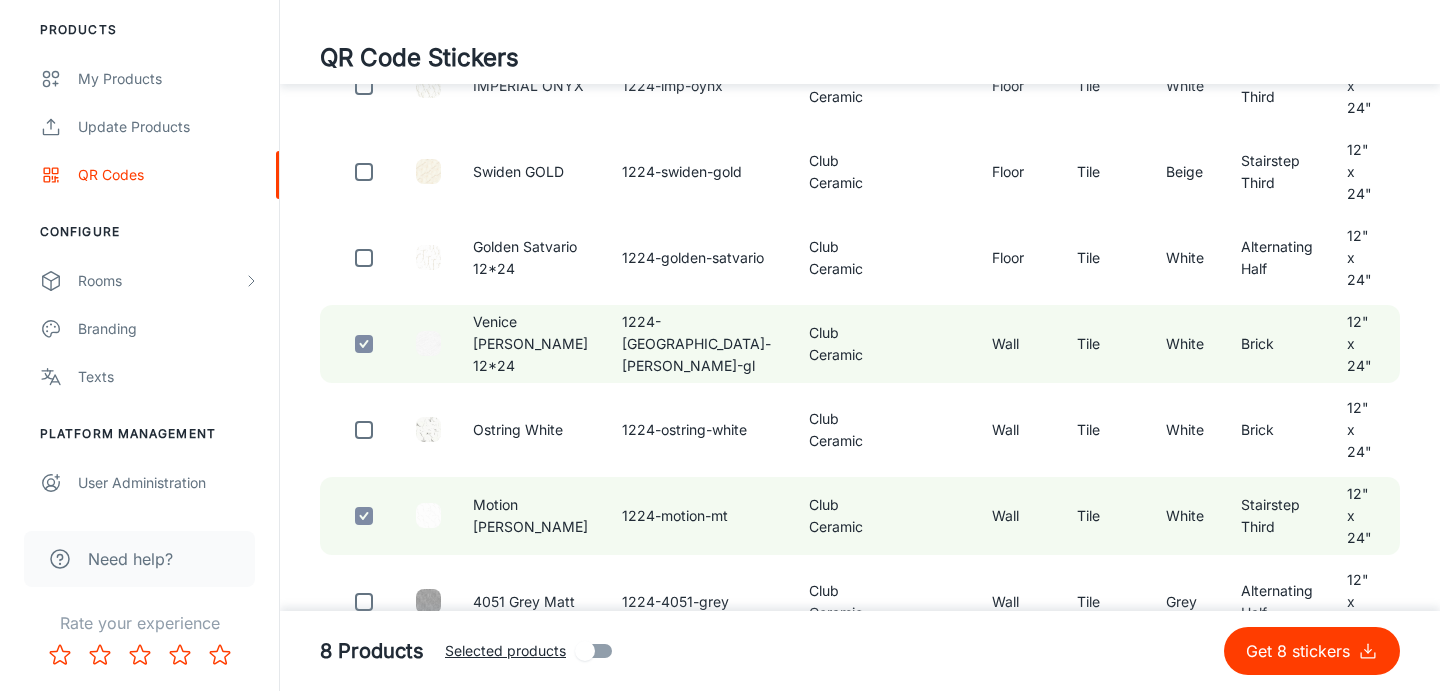 click at bounding box center (364, 699) 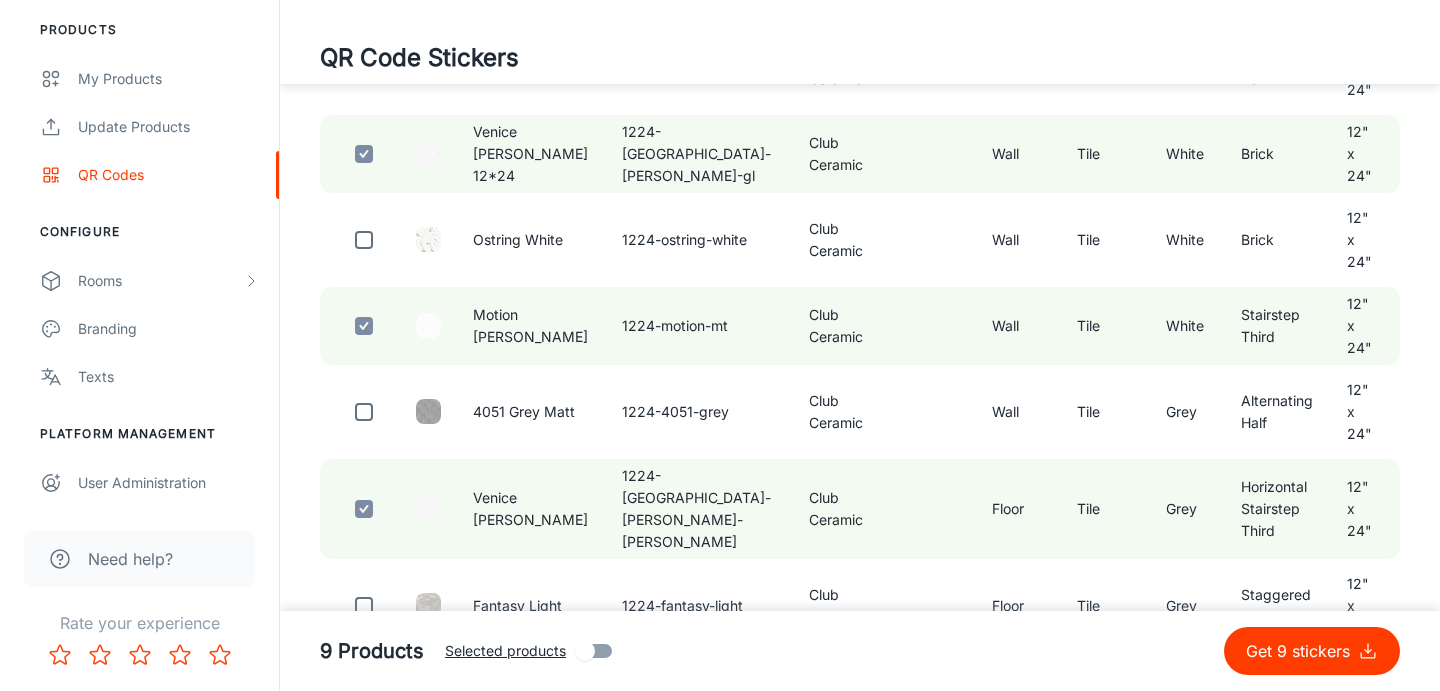 scroll, scrollTop: 1242, scrollLeft: 0, axis: vertical 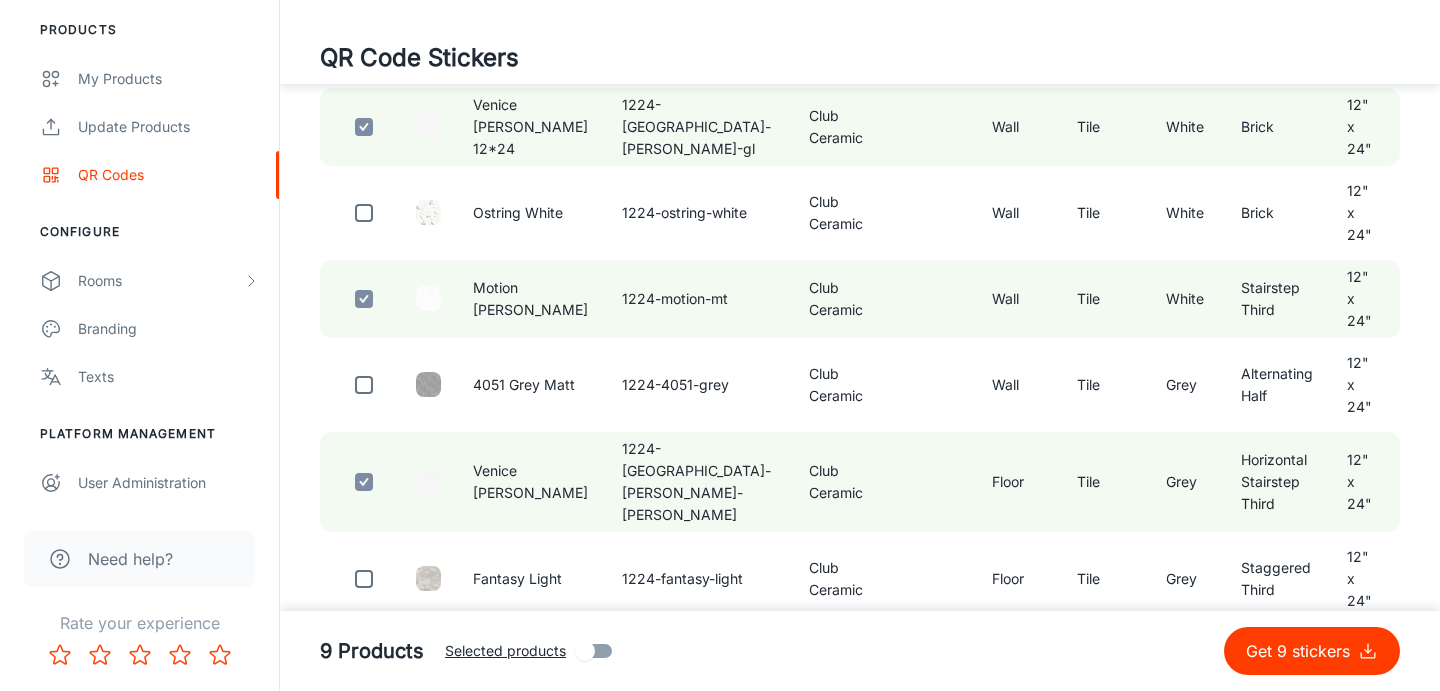 click at bounding box center (364, 762) 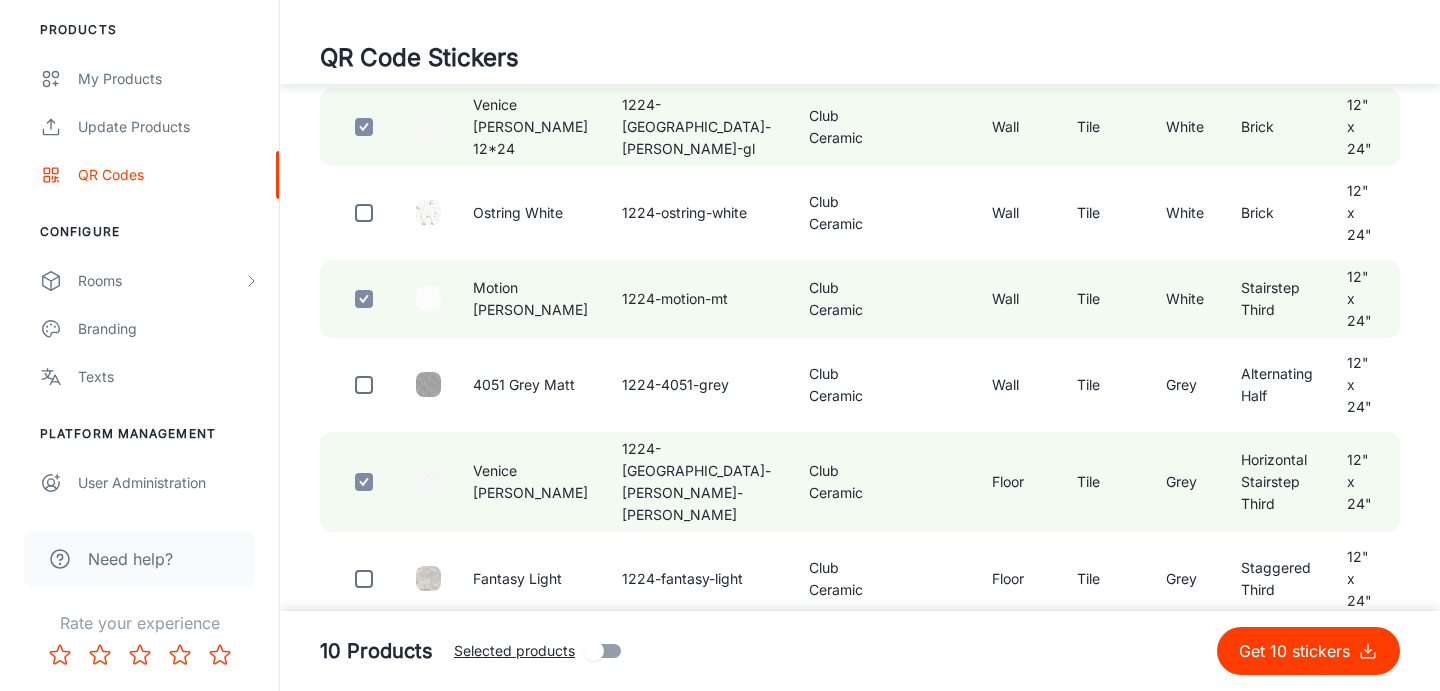 click at bounding box center (364, 859) 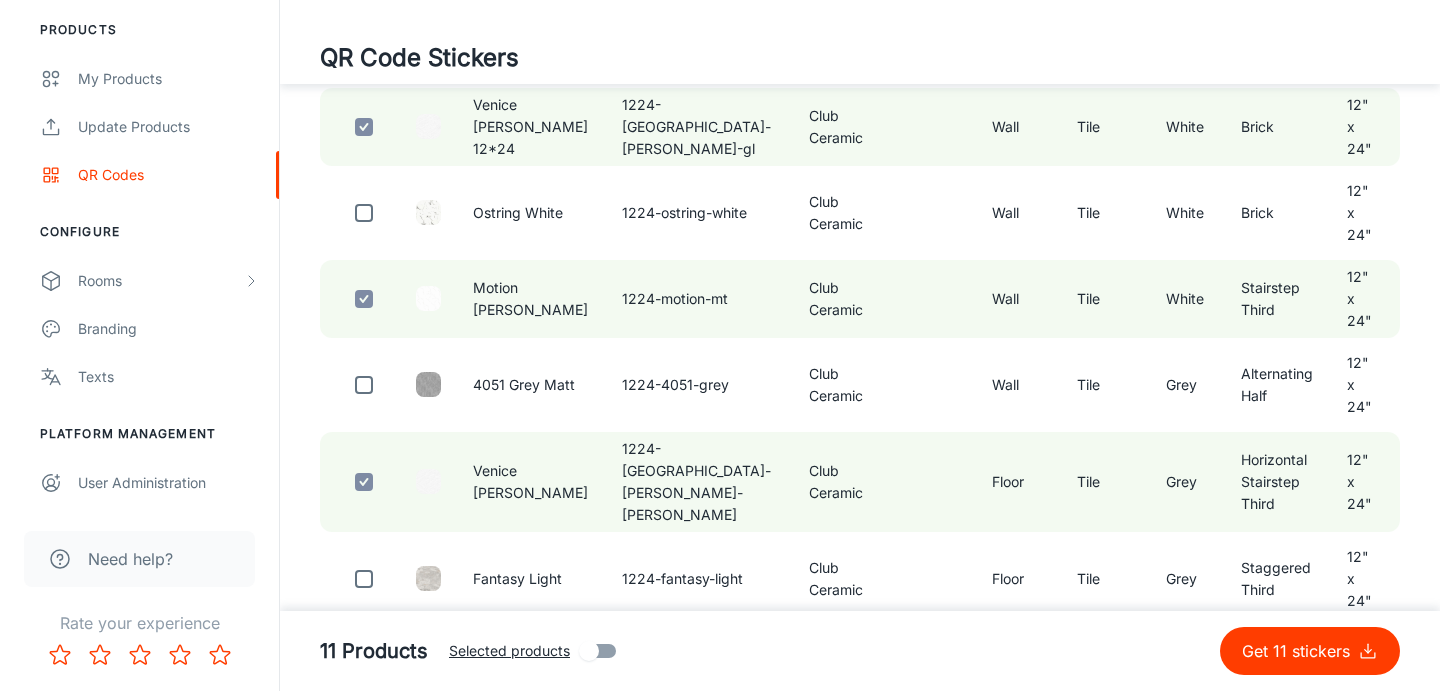 click at bounding box center (428, 945) 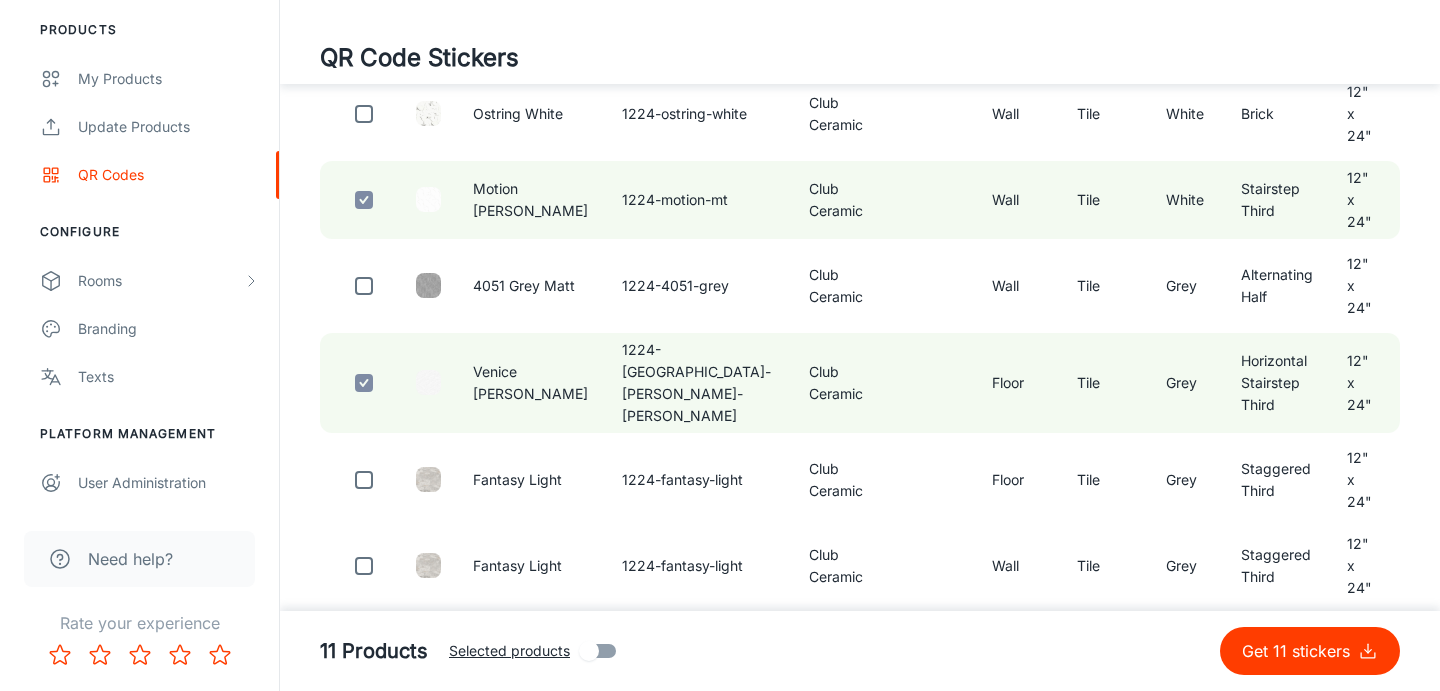 scroll, scrollTop: 1348, scrollLeft: 0, axis: vertical 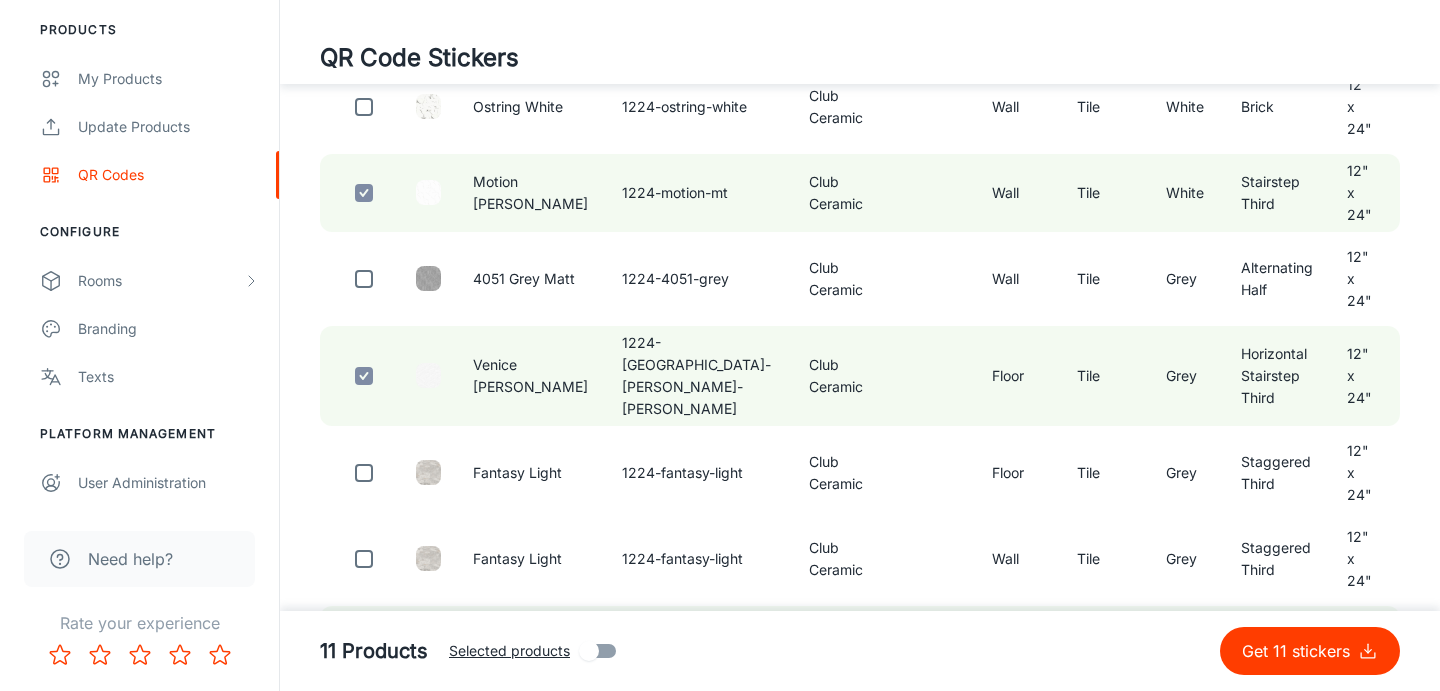 click at bounding box center (364, 839) 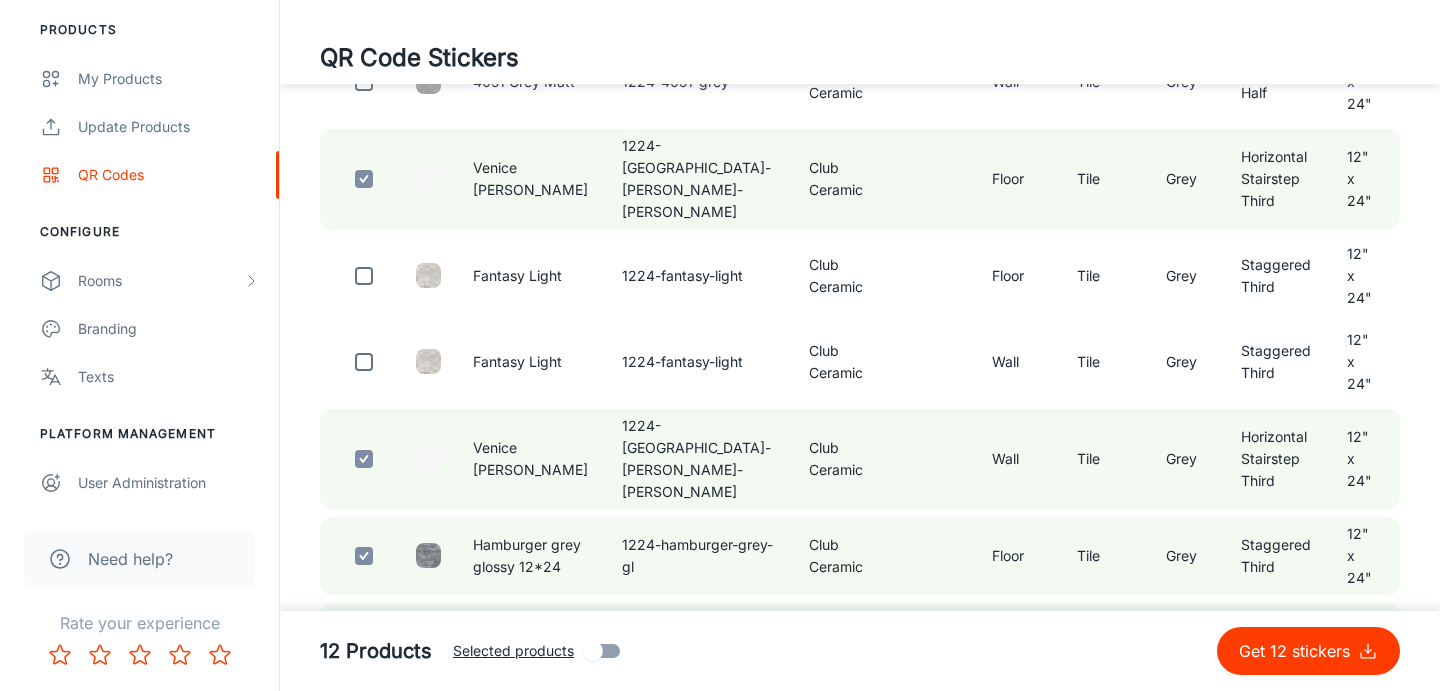 scroll, scrollTop: 1546, scrollLeft: 0, axis: vertical 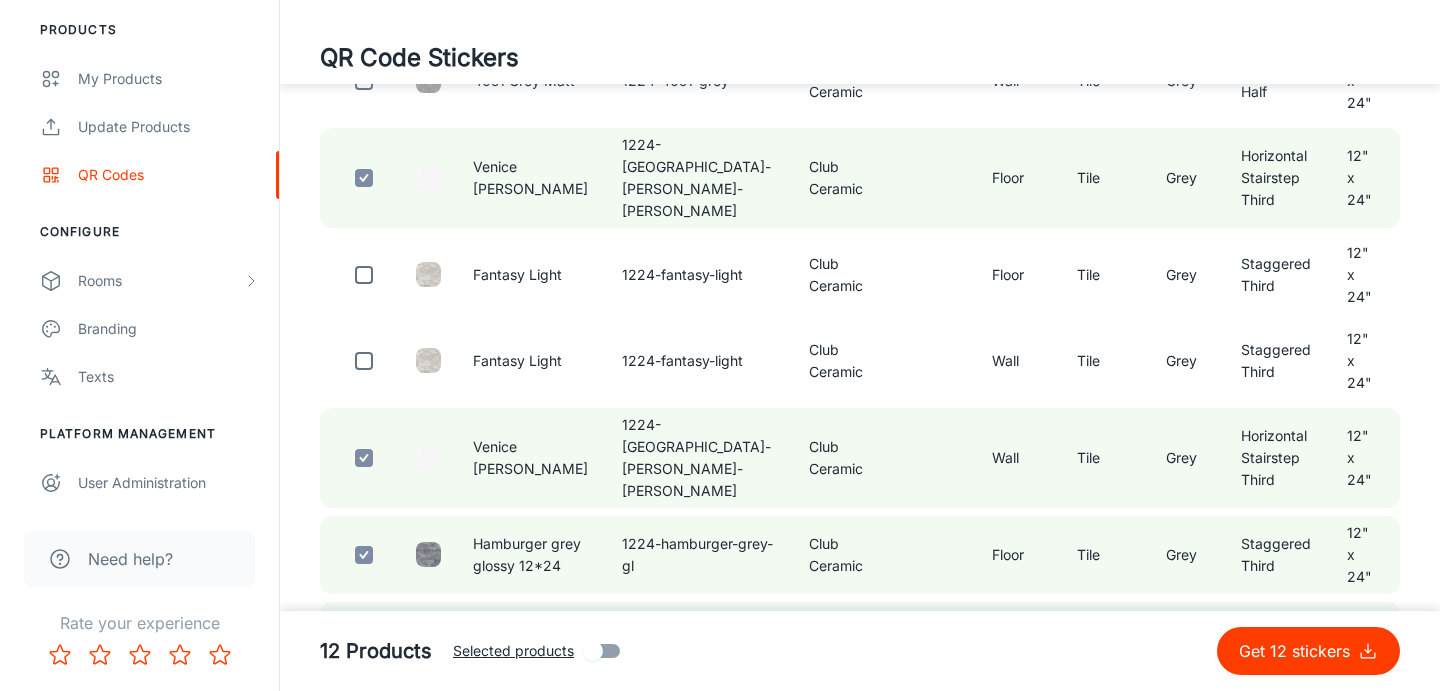 click at bounding box center (364, 921) 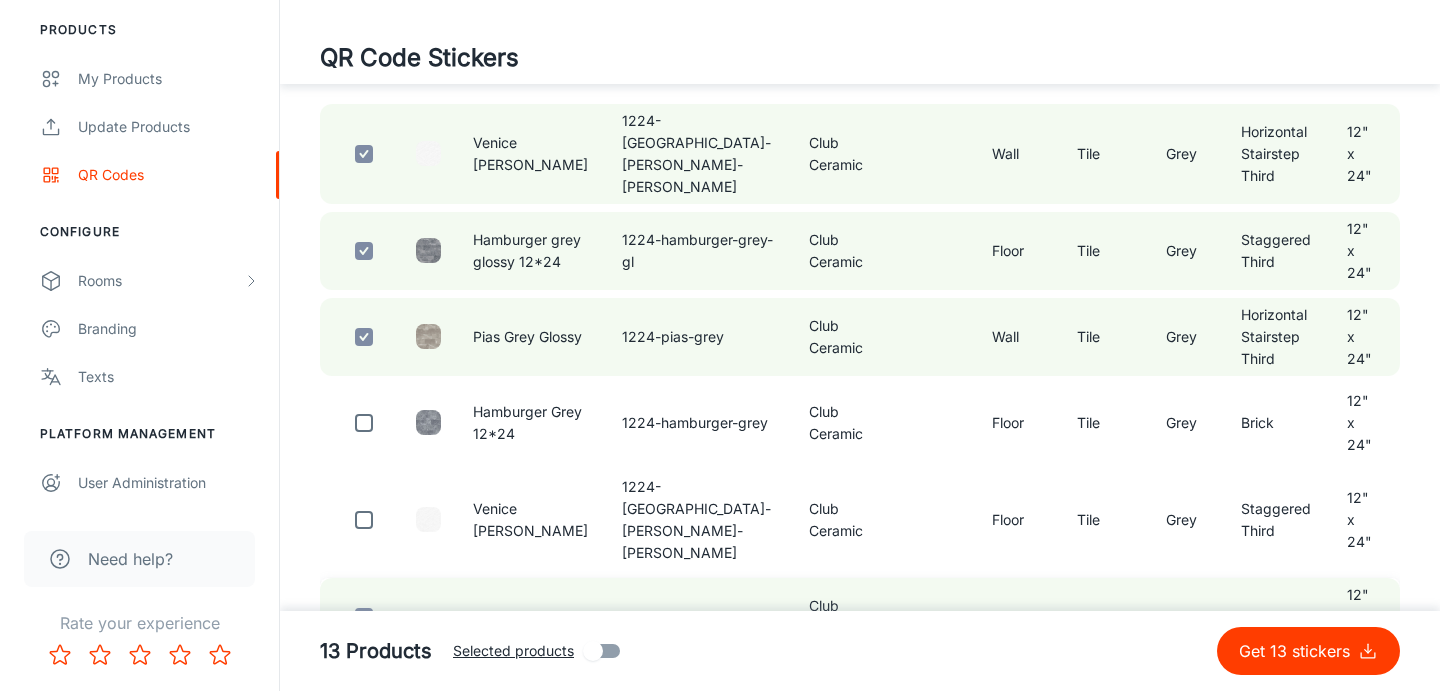 scroll, scrollTop: 1855, scrollLeft: 0, axis: vertical 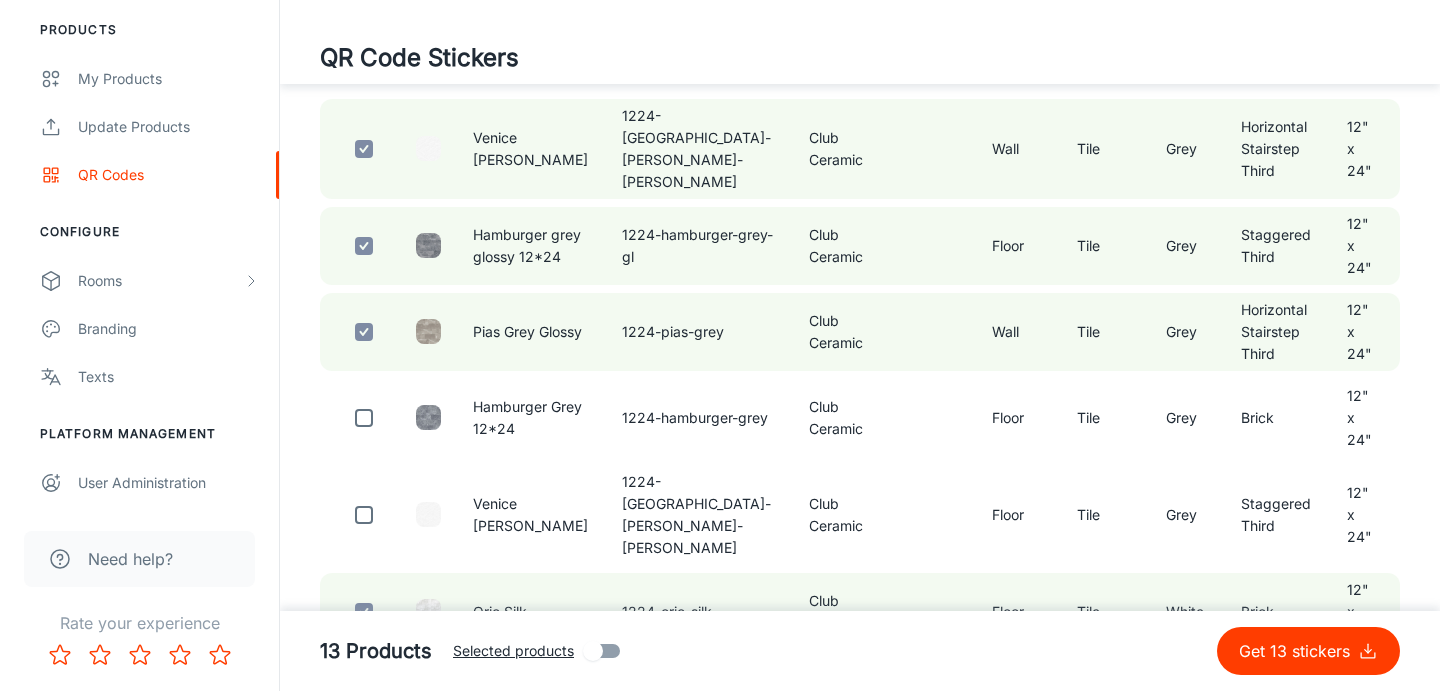 click at bounding box center (364, 1064) 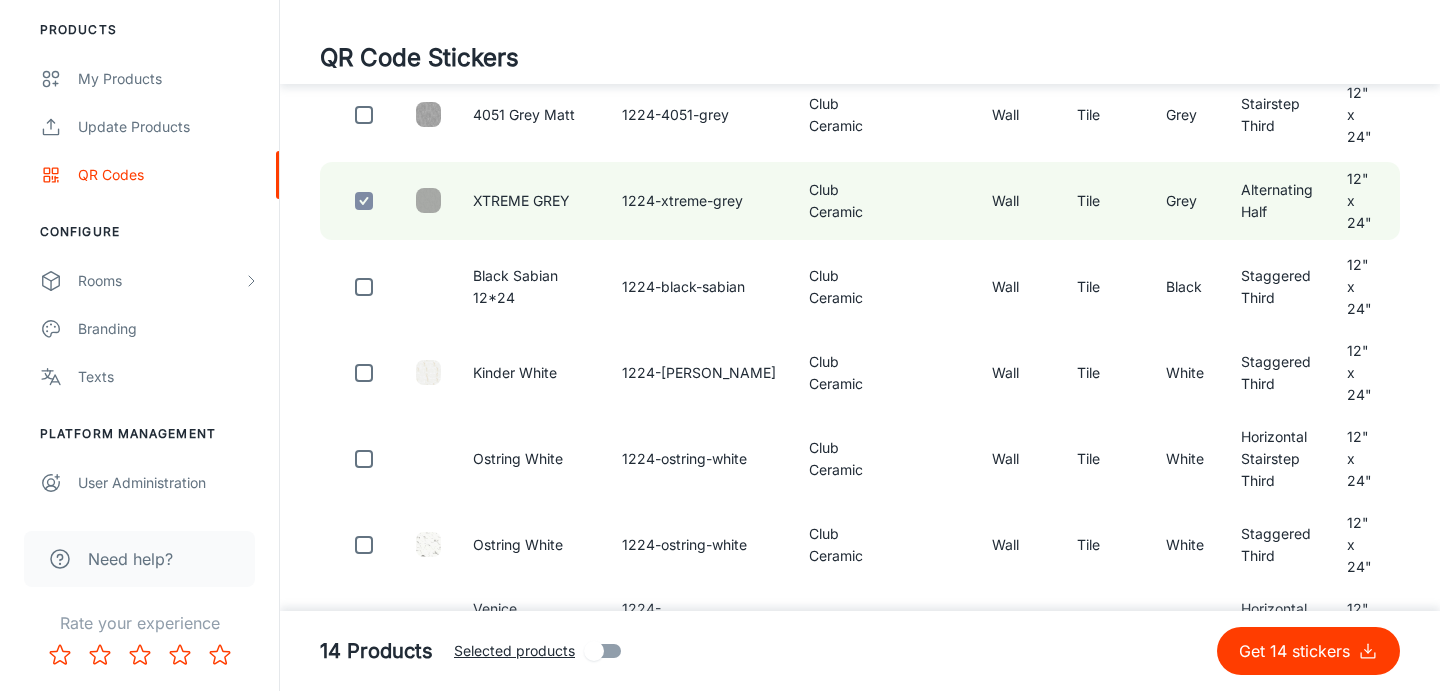 scroll, scrollTop: 2722, scrollLeft: 0, axis: vertical 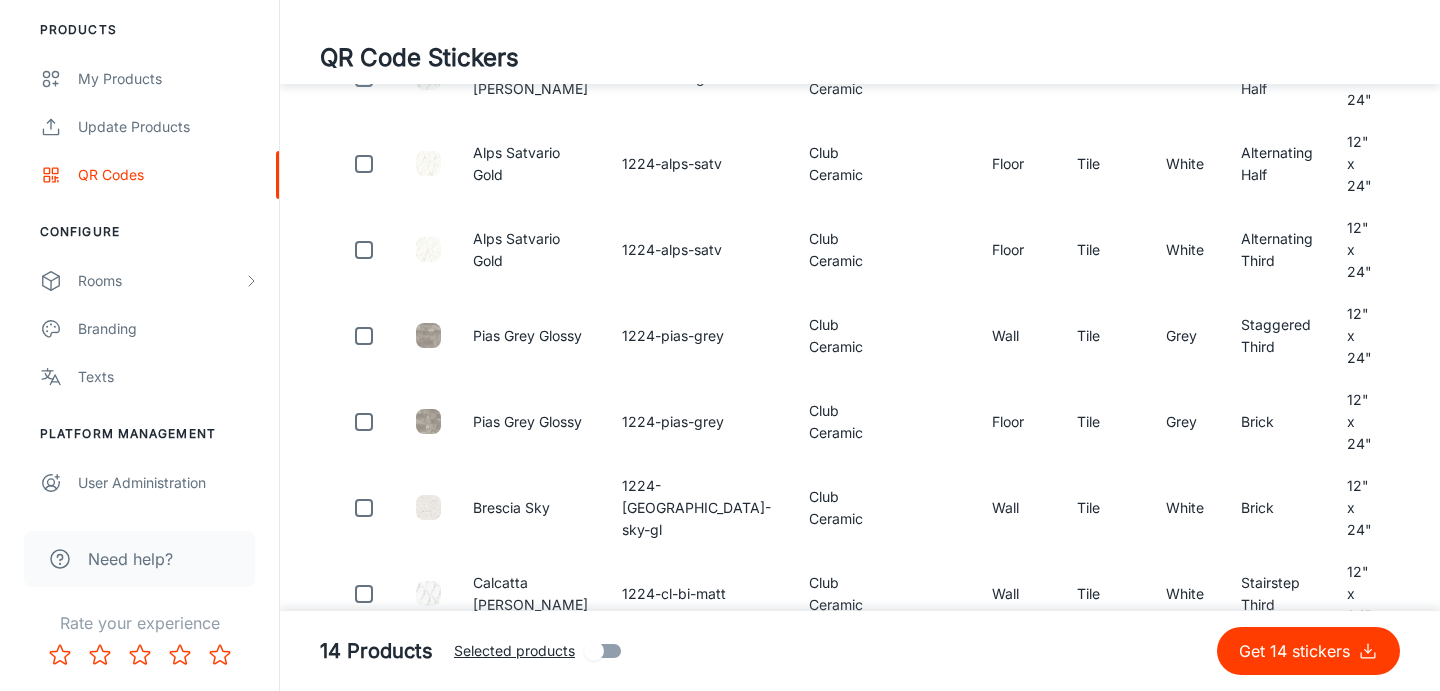 click at bounding box center [364, 1626] 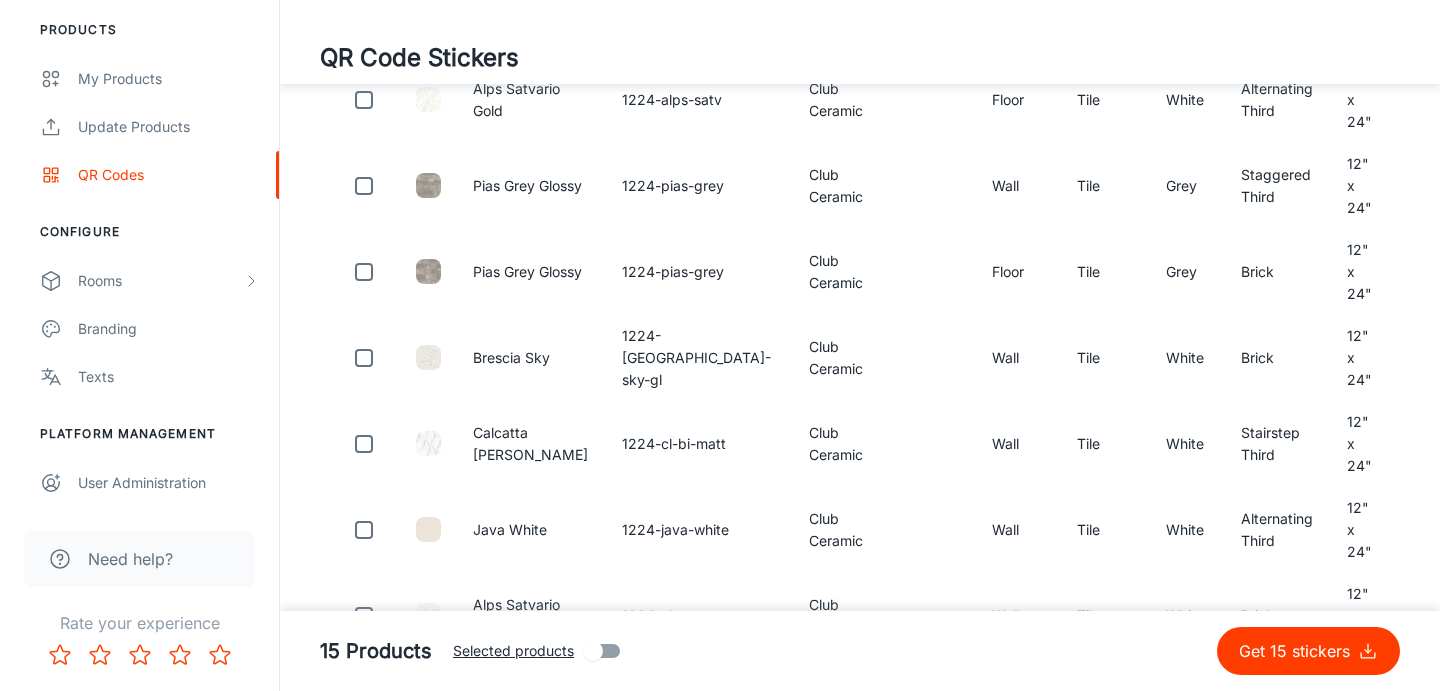scroll, scrollTop: 4025, scrollLeft: 0, axis: vertical 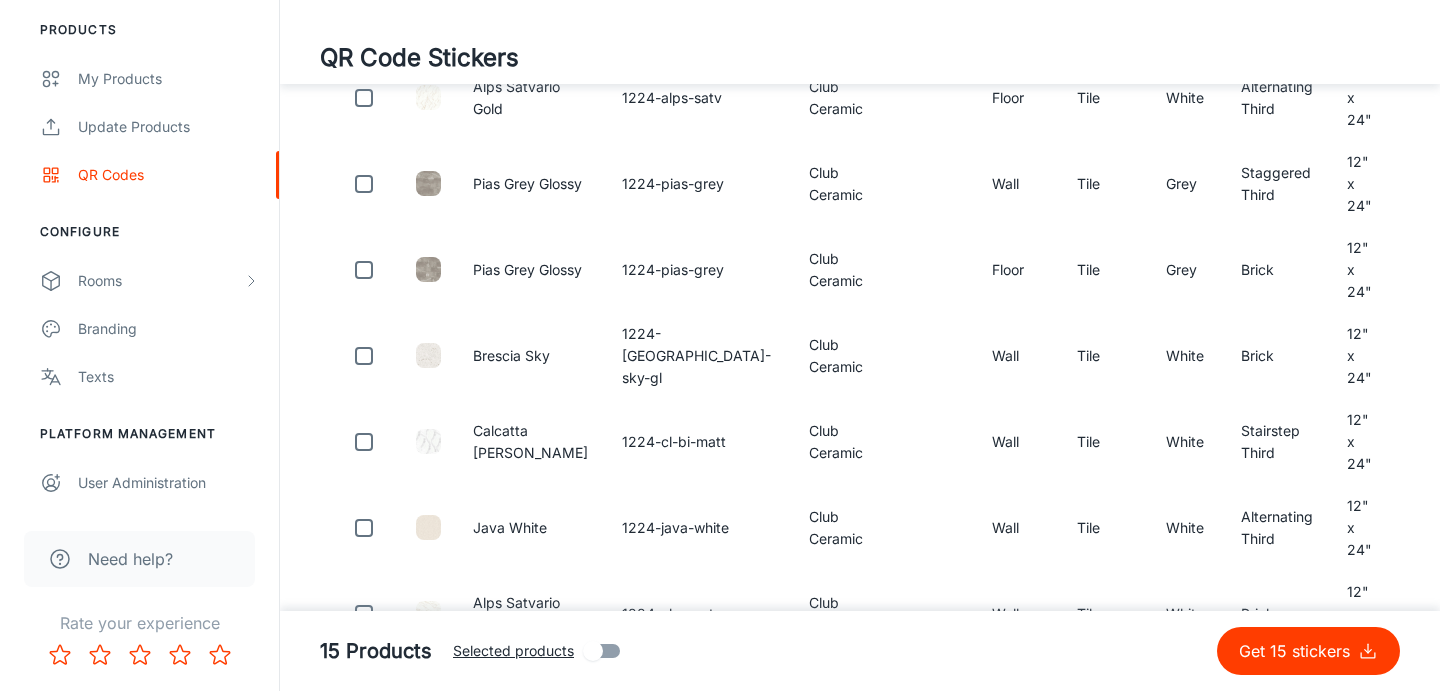 click at bounding box center (364, 1302) 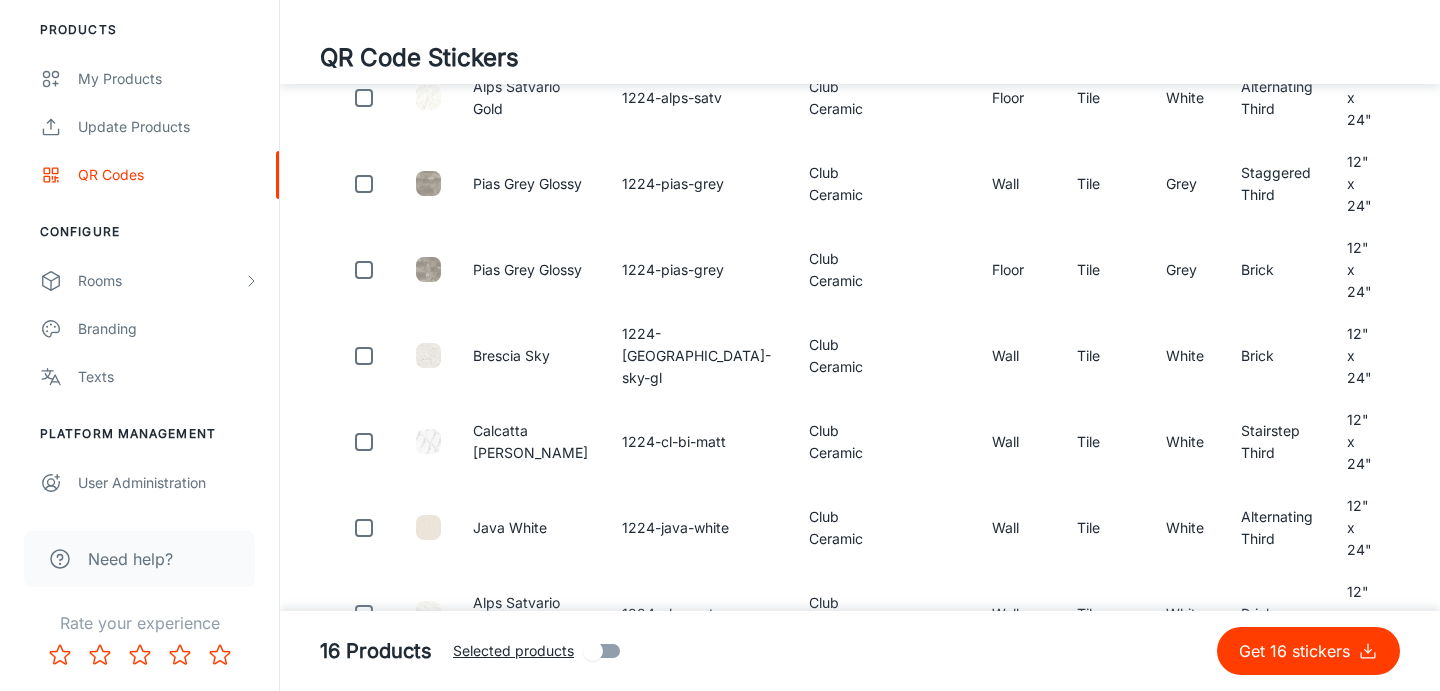 click at bounding box center (364, 1302) 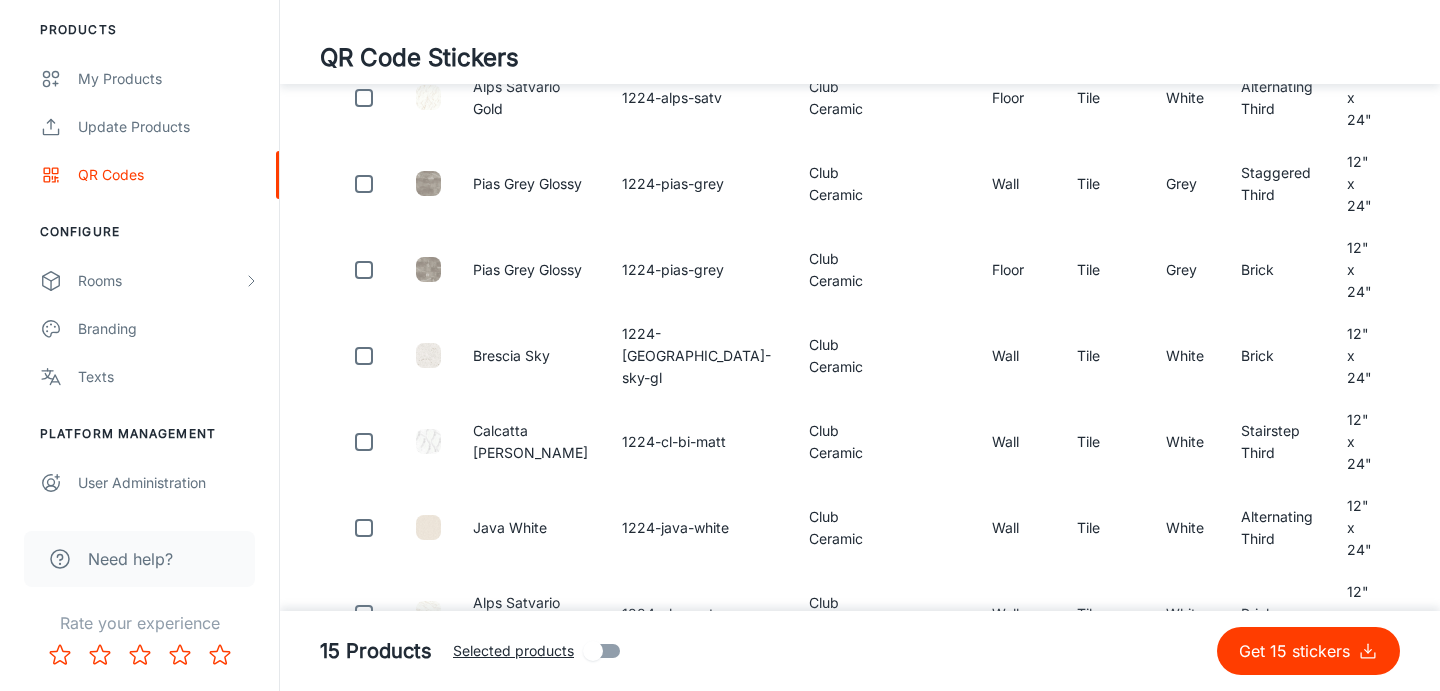 click at bounding box center (364, 1302) 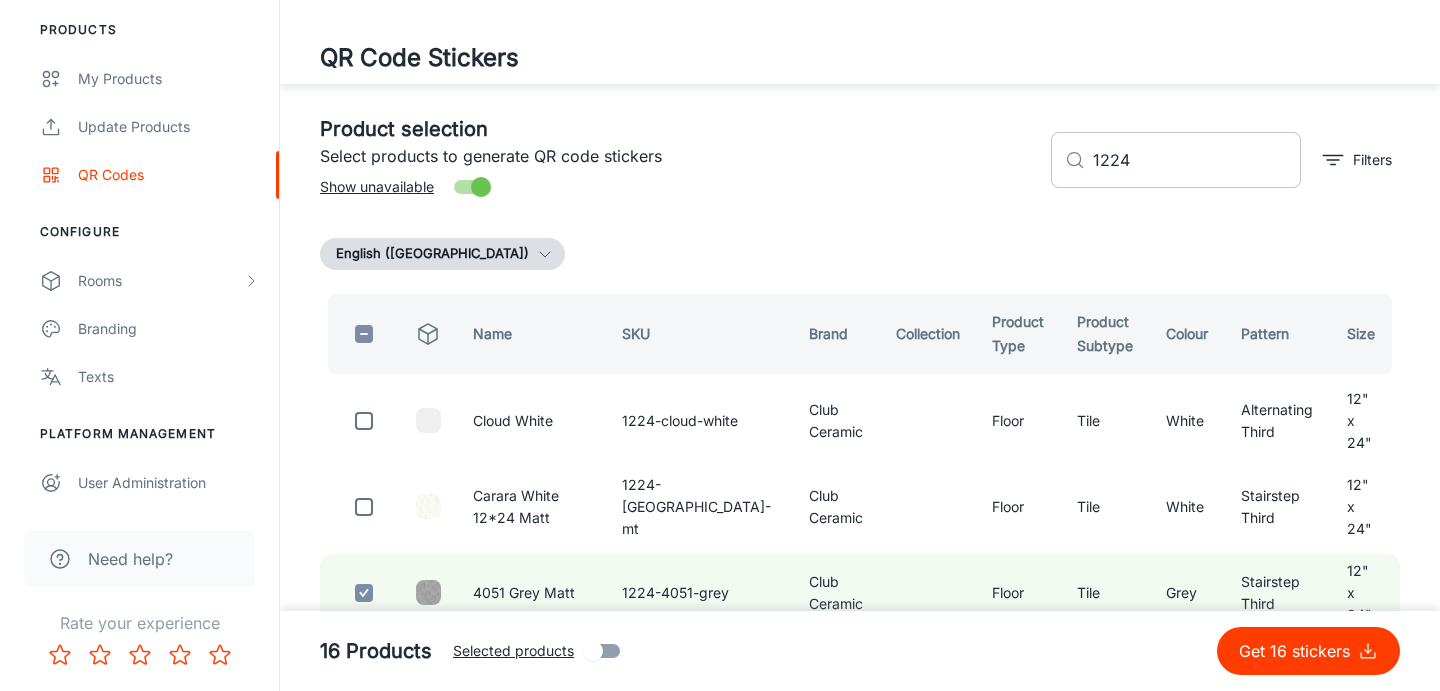 scroll, scrollTop: 0, scrollLeft: 0, axis: both 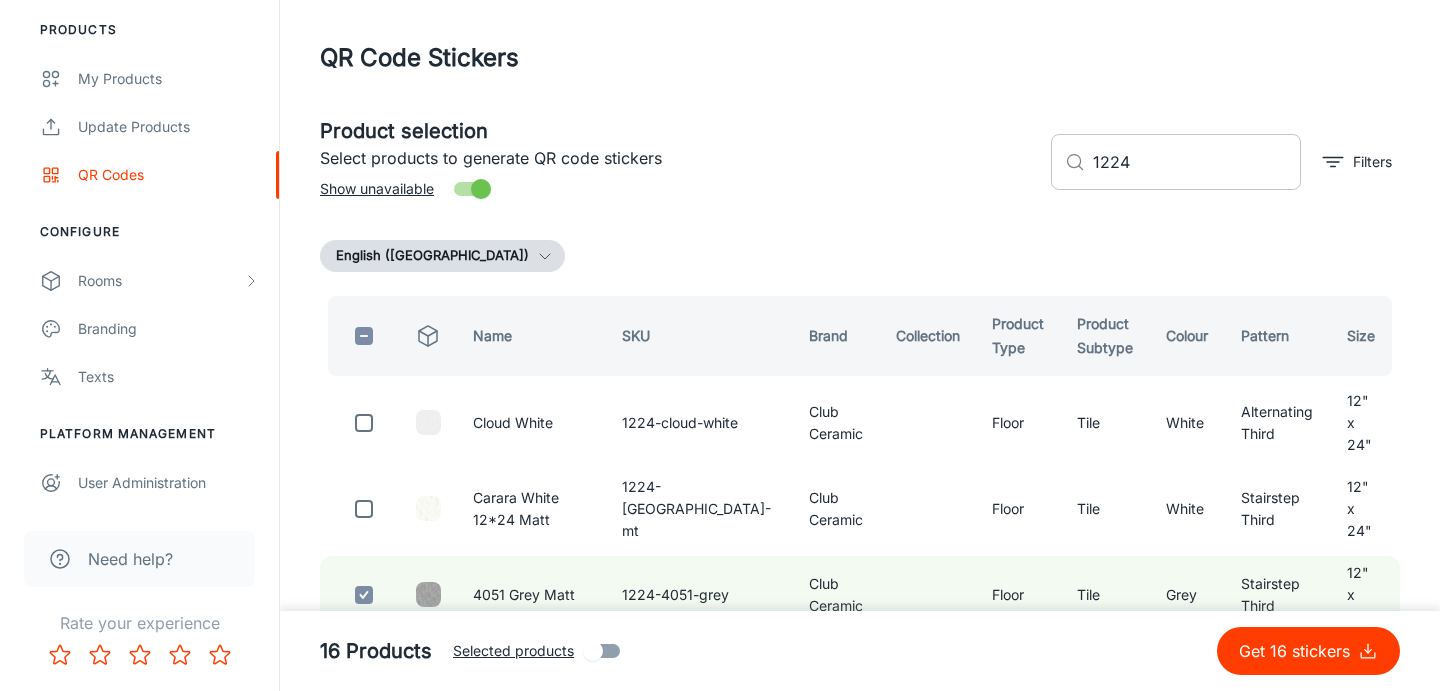 click on "1224" at bounding box center [1197, 162] 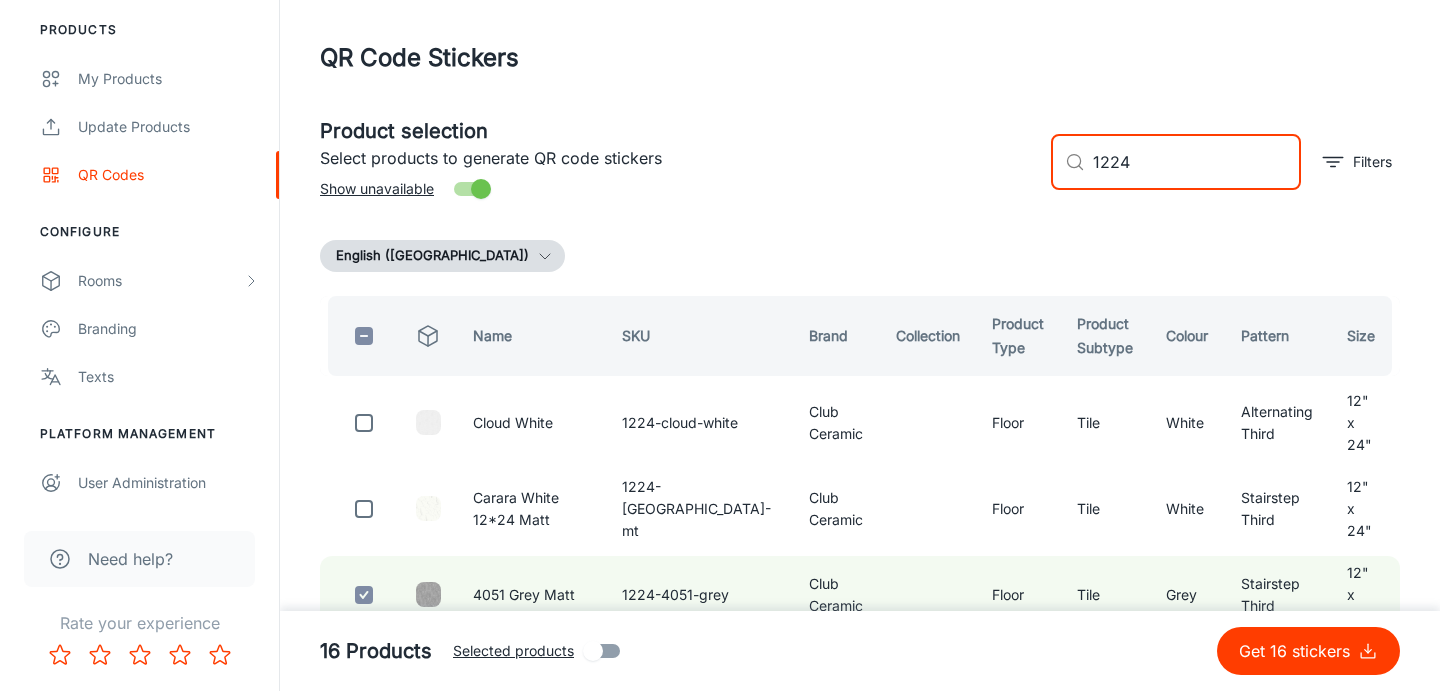 click on "1224" at bounding box center (1197, 162) 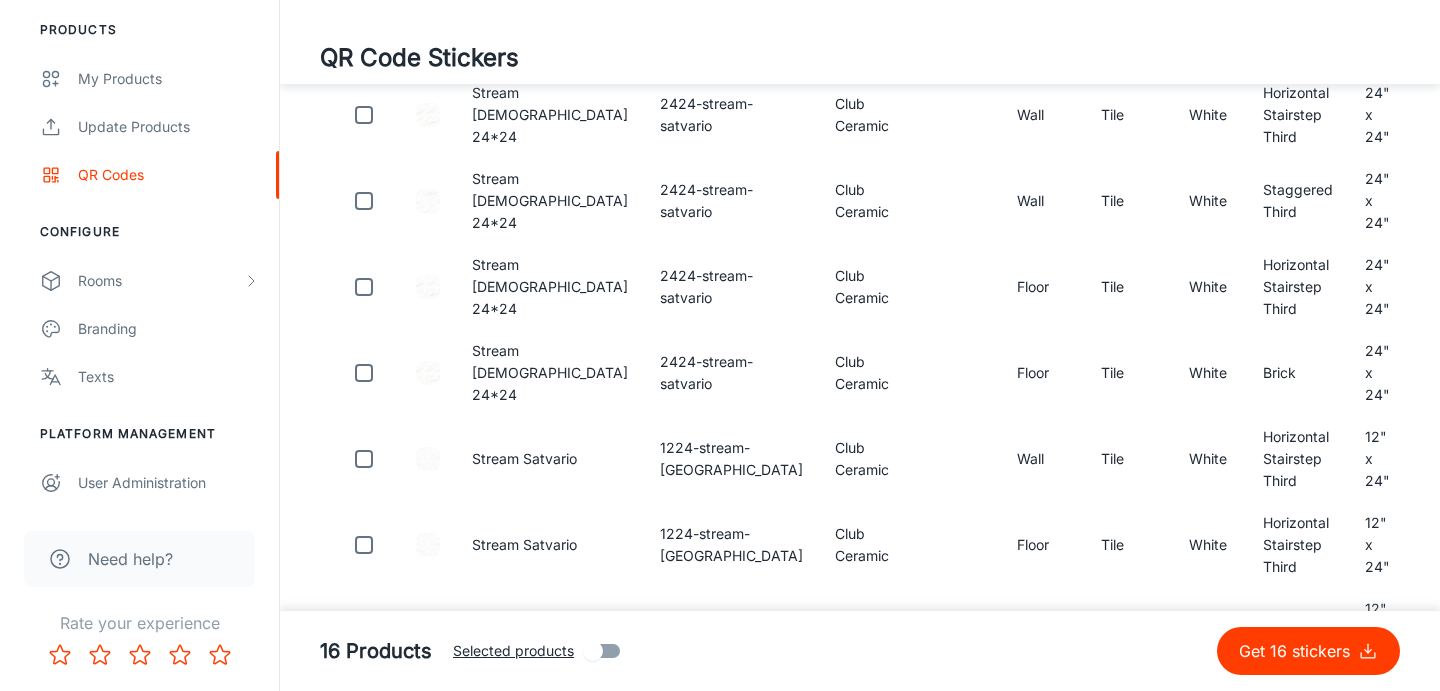 scroll, scrollTop: 326, scrollLeft: 0, axis: vertical 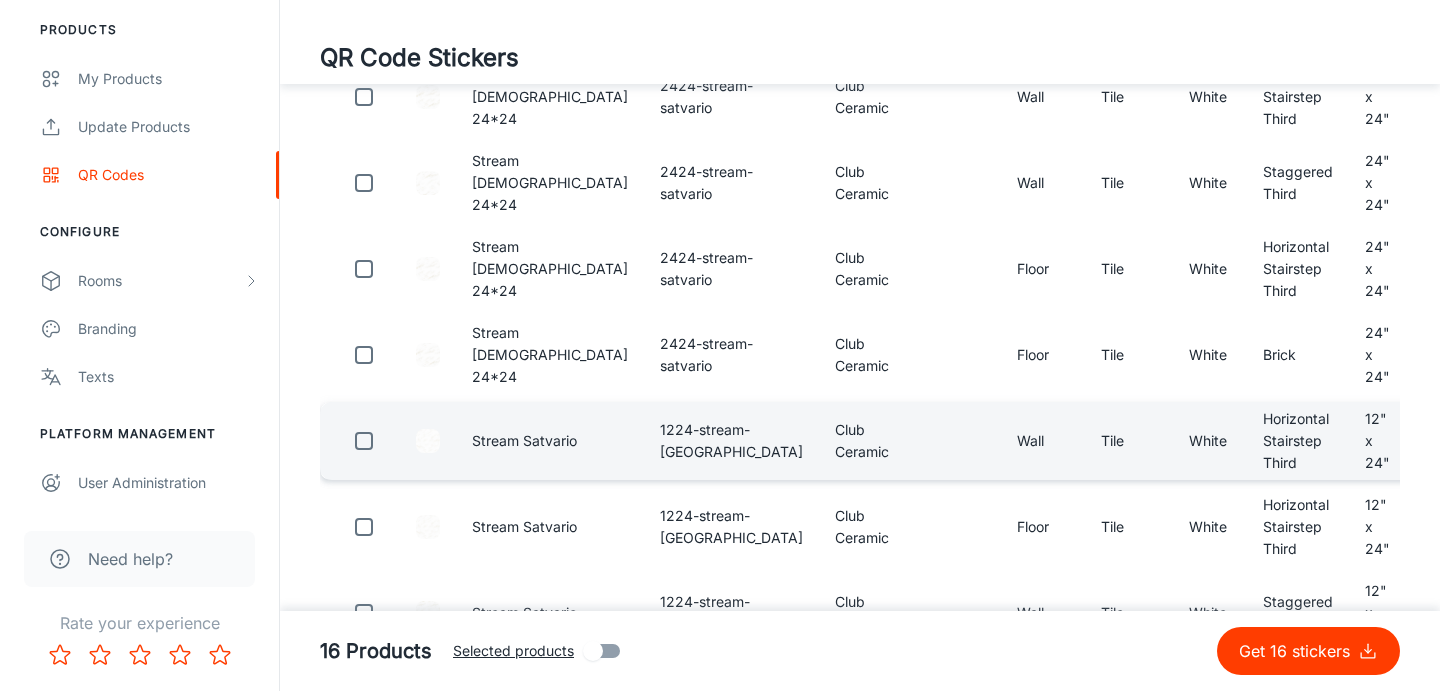 type on "STREA" 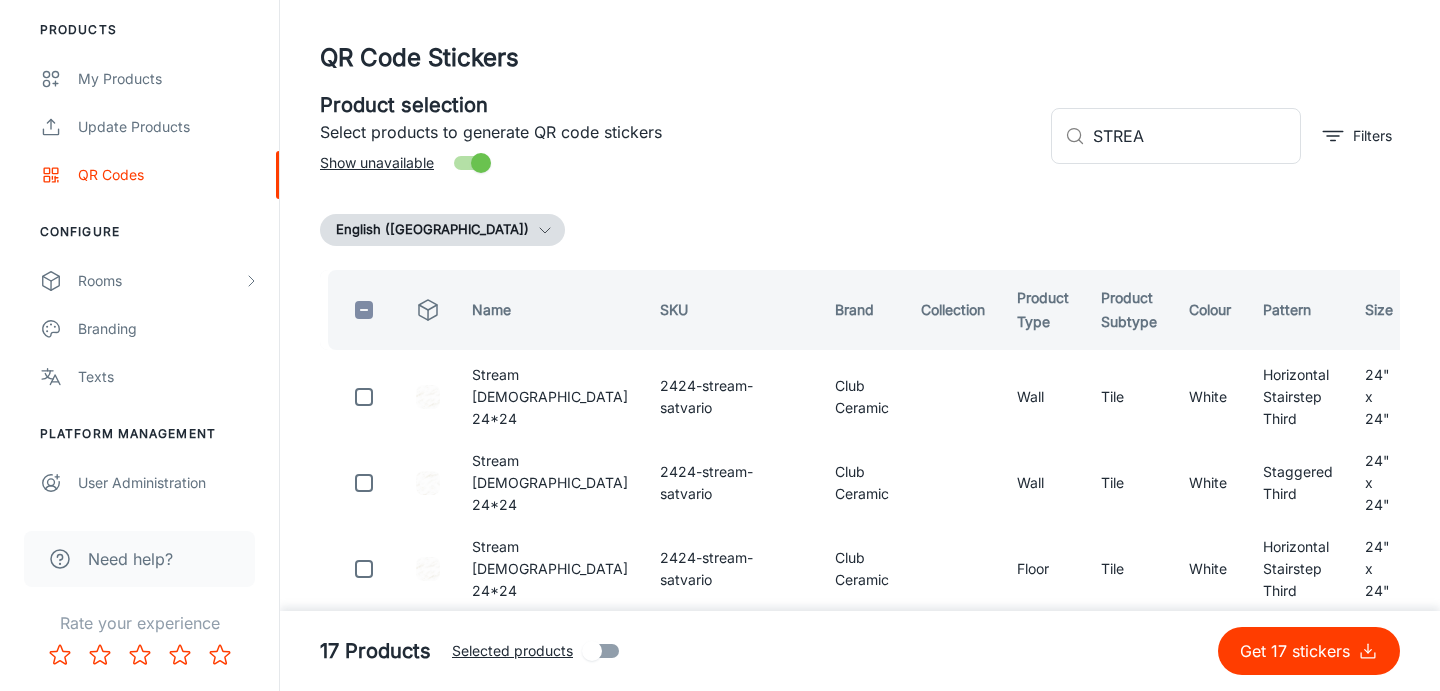 scroll, scrollTop: 0, scrollLeft: 0, axis: both 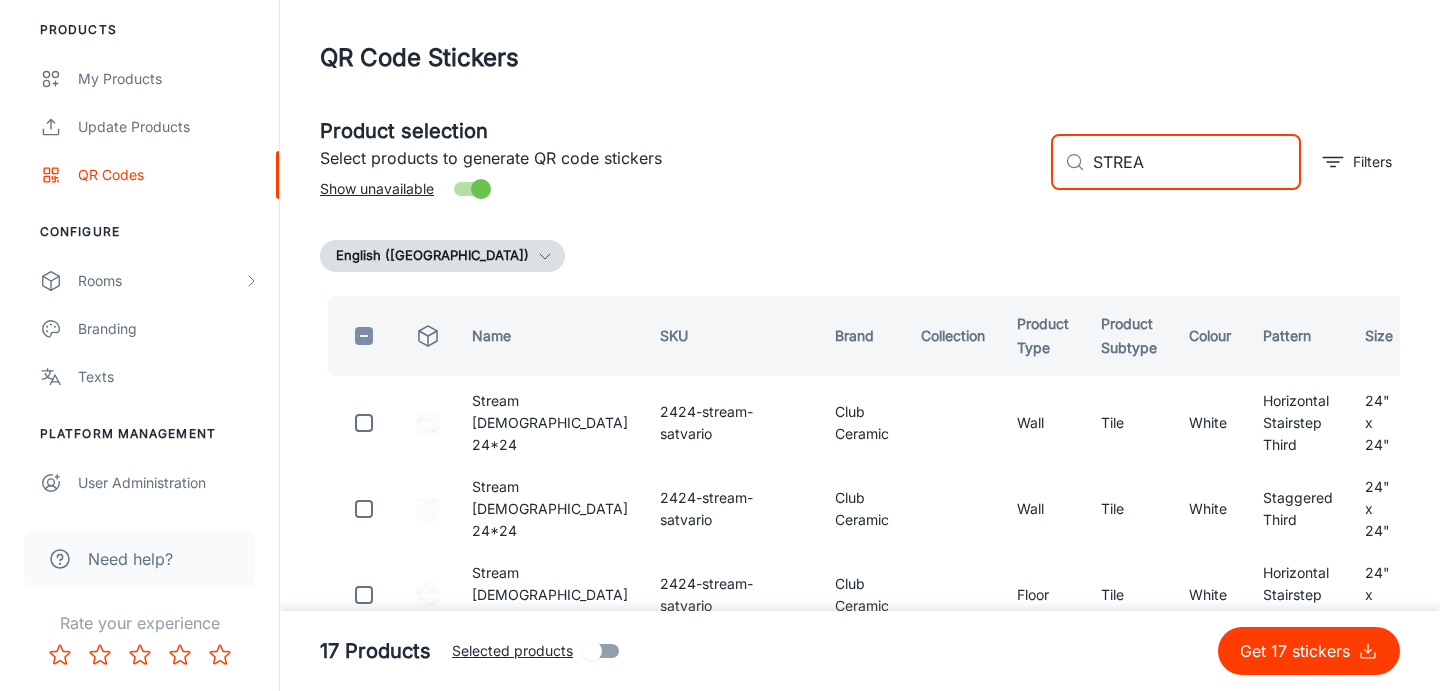 click on "STREA" at bounding box center (1197, 162) 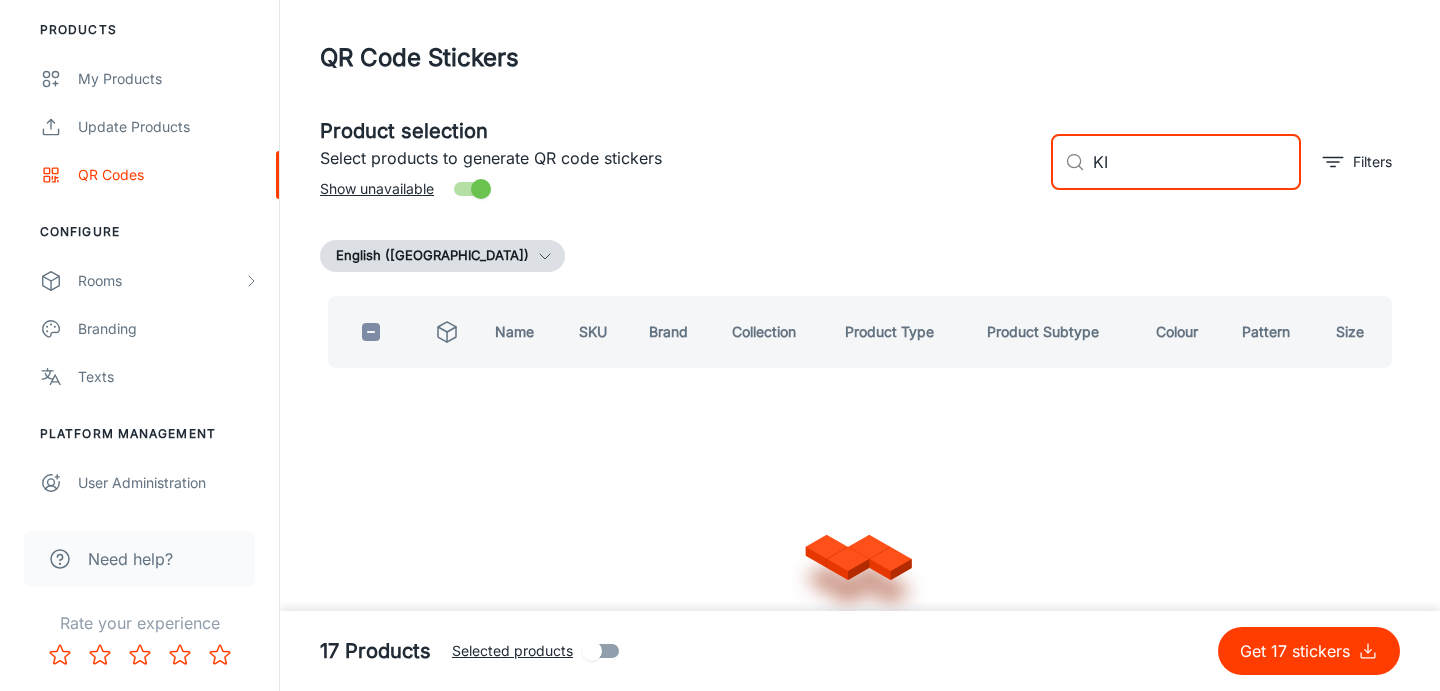 type on "K" 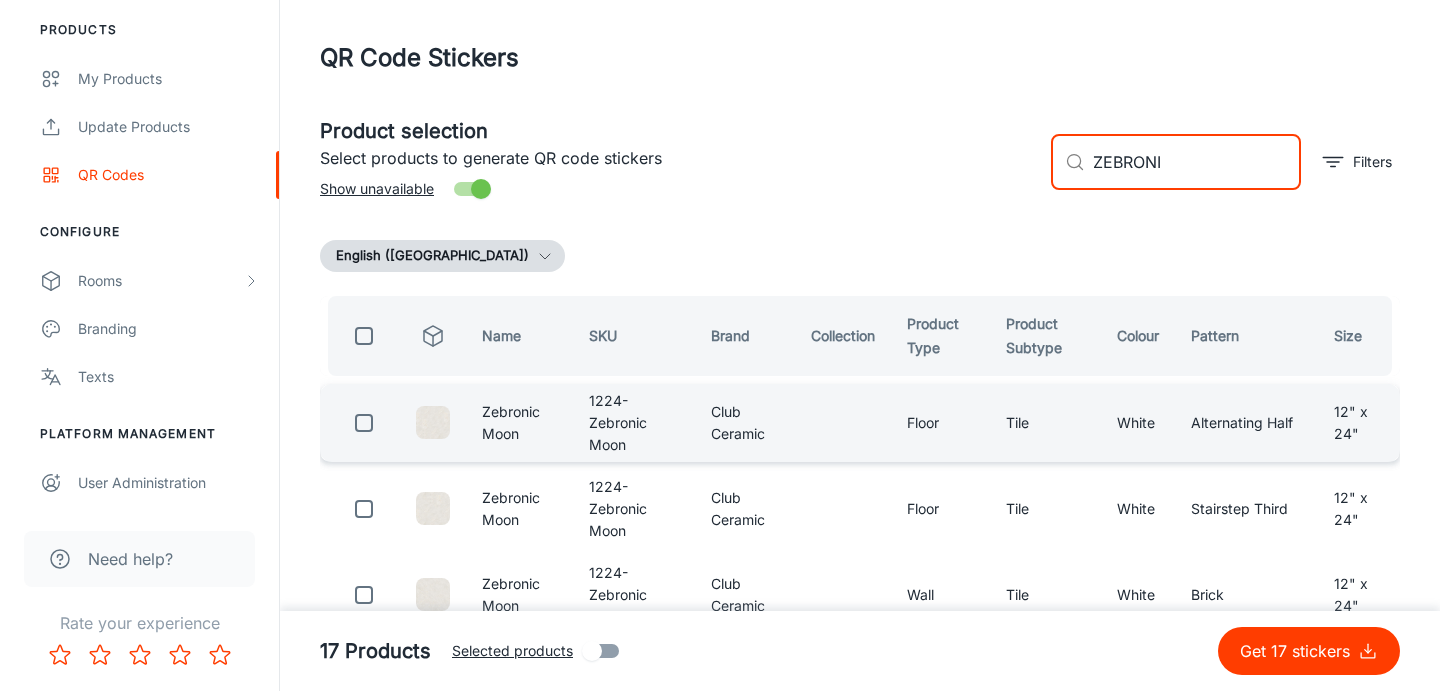type on "ZEBRONI" 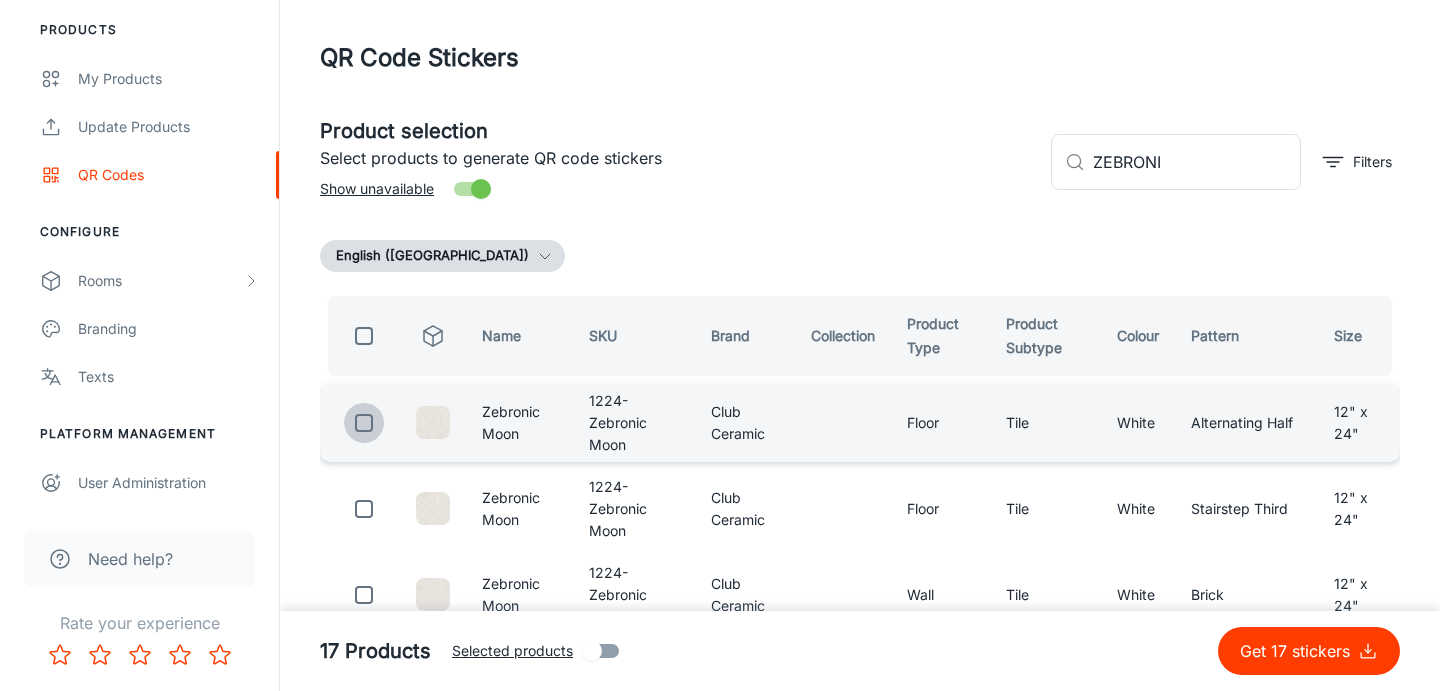 click at bounding box center [364, 423] 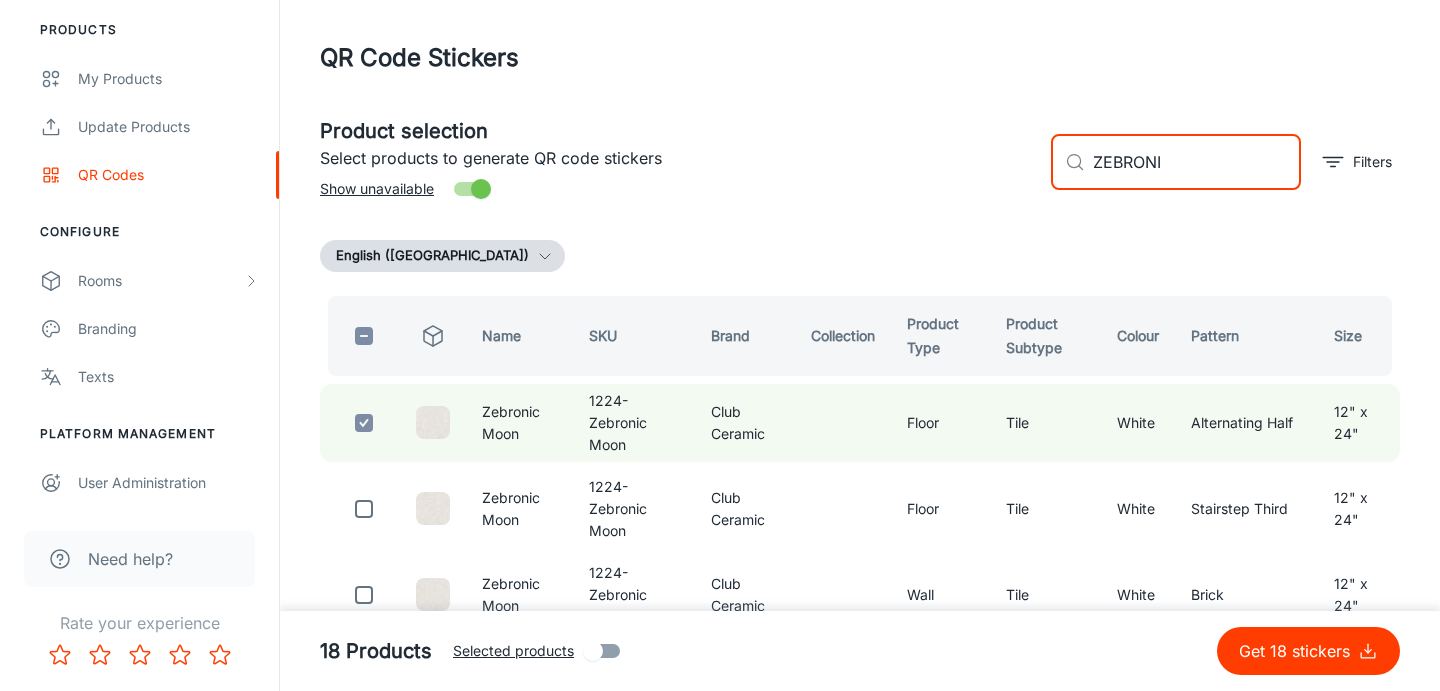 click on "ZEBRONI" at bounding box center [1197, 162] 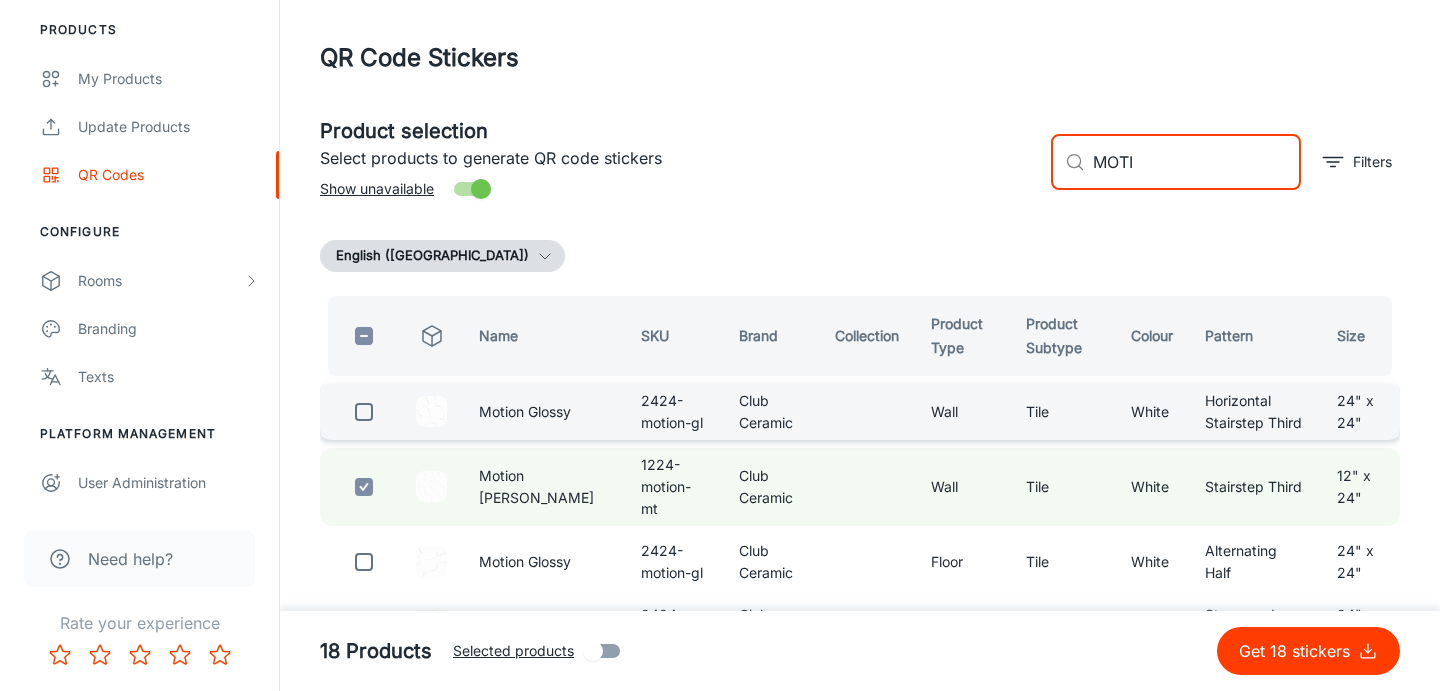 type on "MOTI" 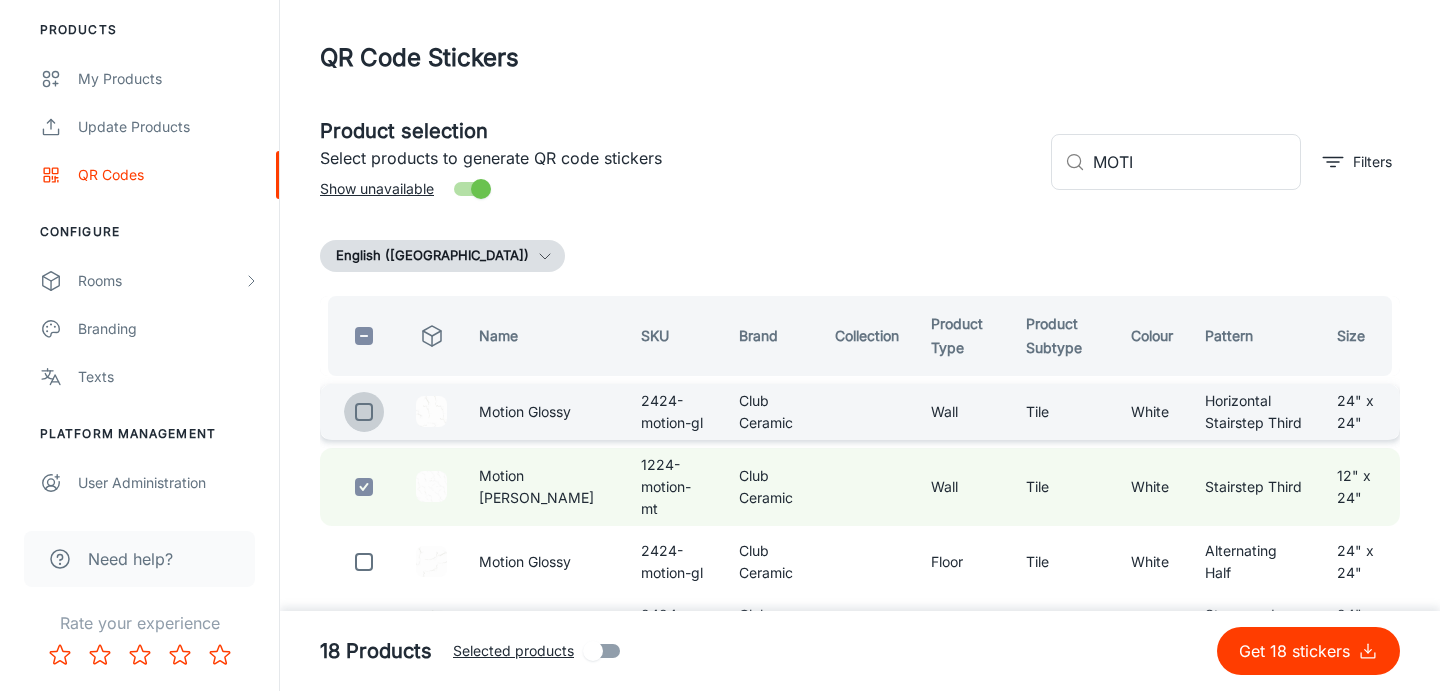 click at bounding box center [364, 412] 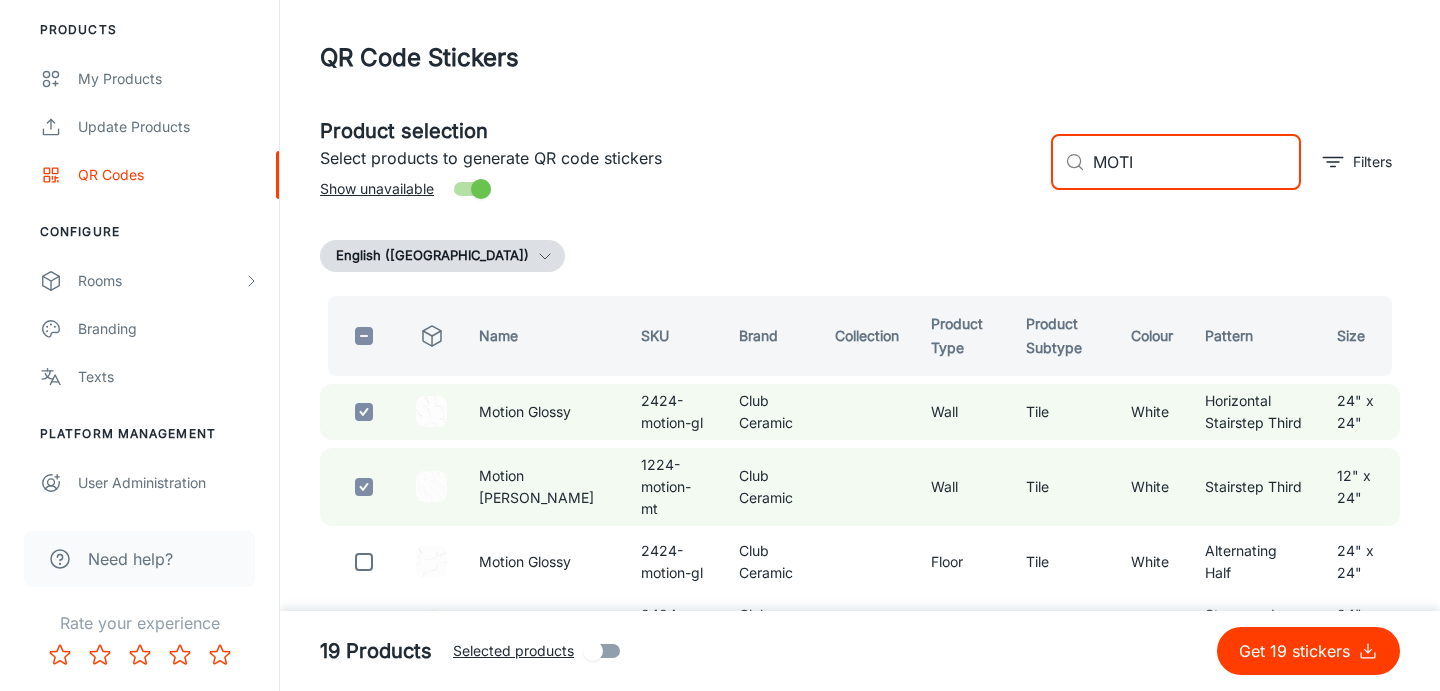 click on "MOTI" at bounding box center [1197, 162] 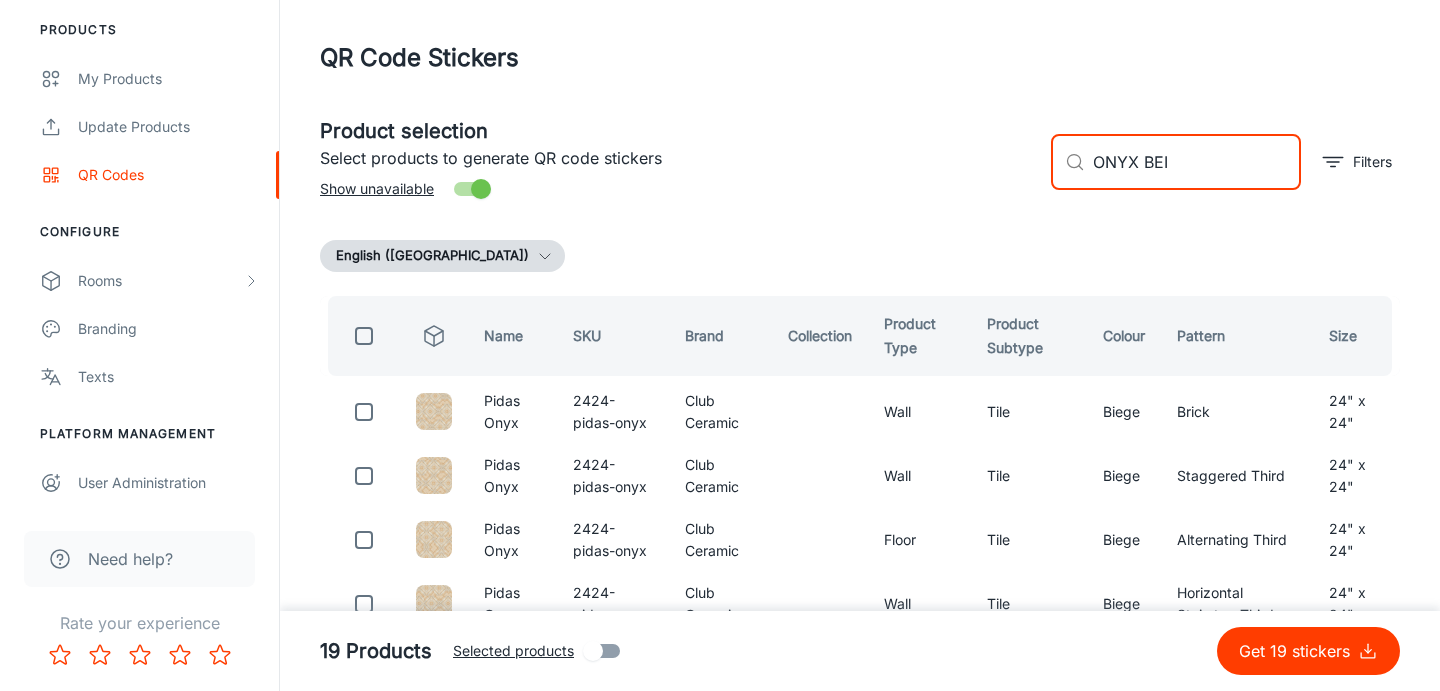 type on "ONYX BEIF" 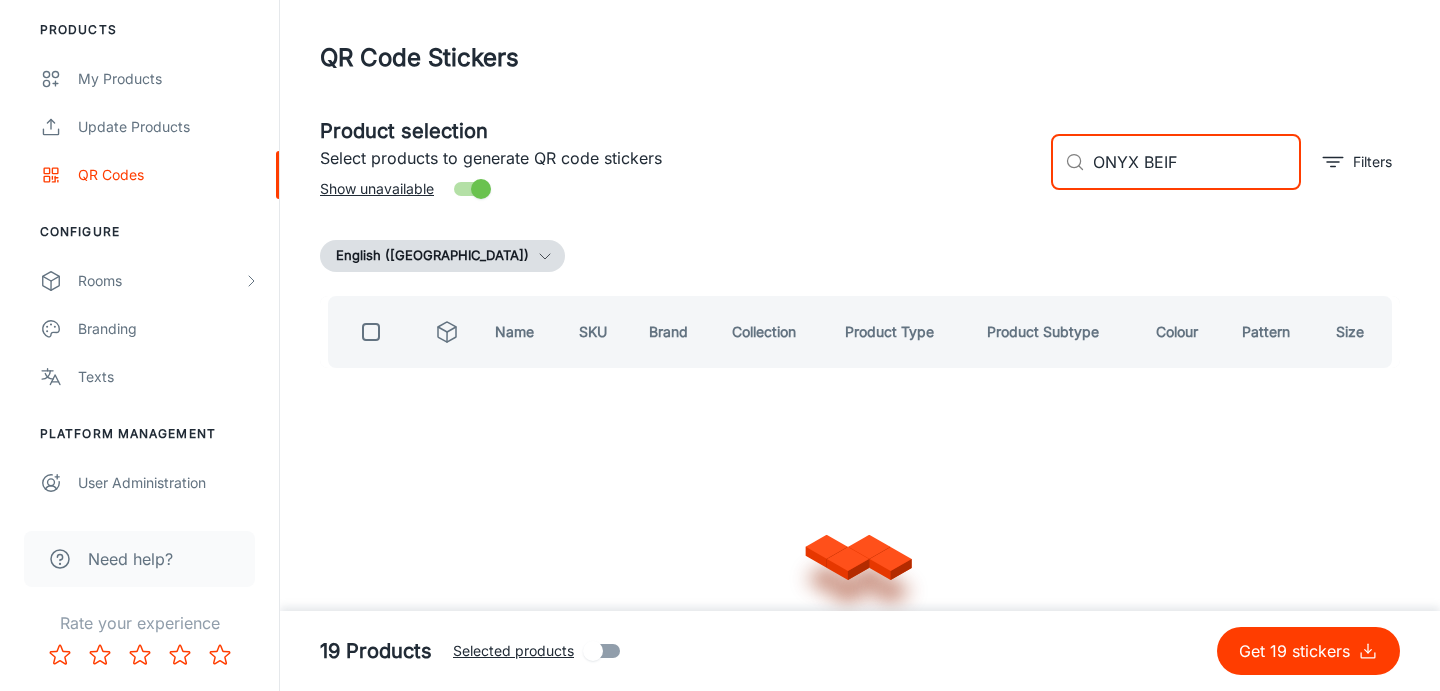 checkbox on "true" 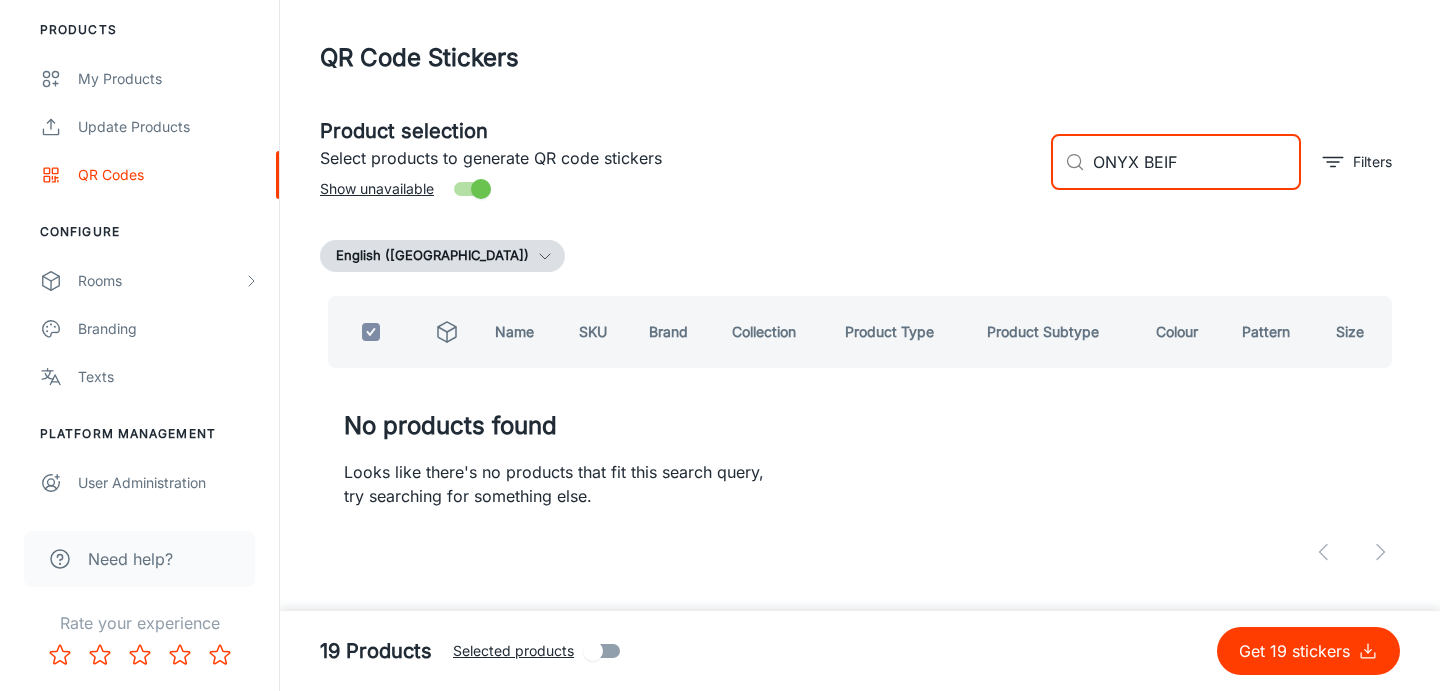 type on "ONYX BEI" 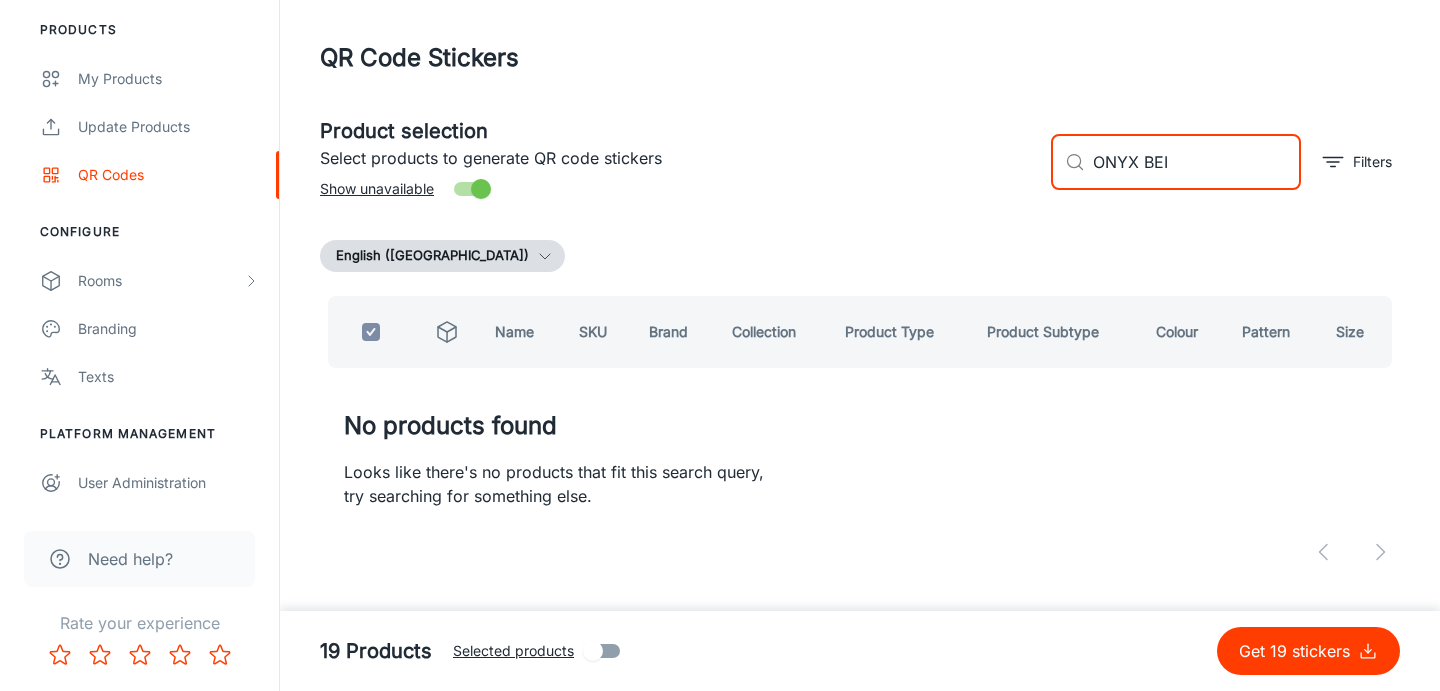 checkbox on "false" 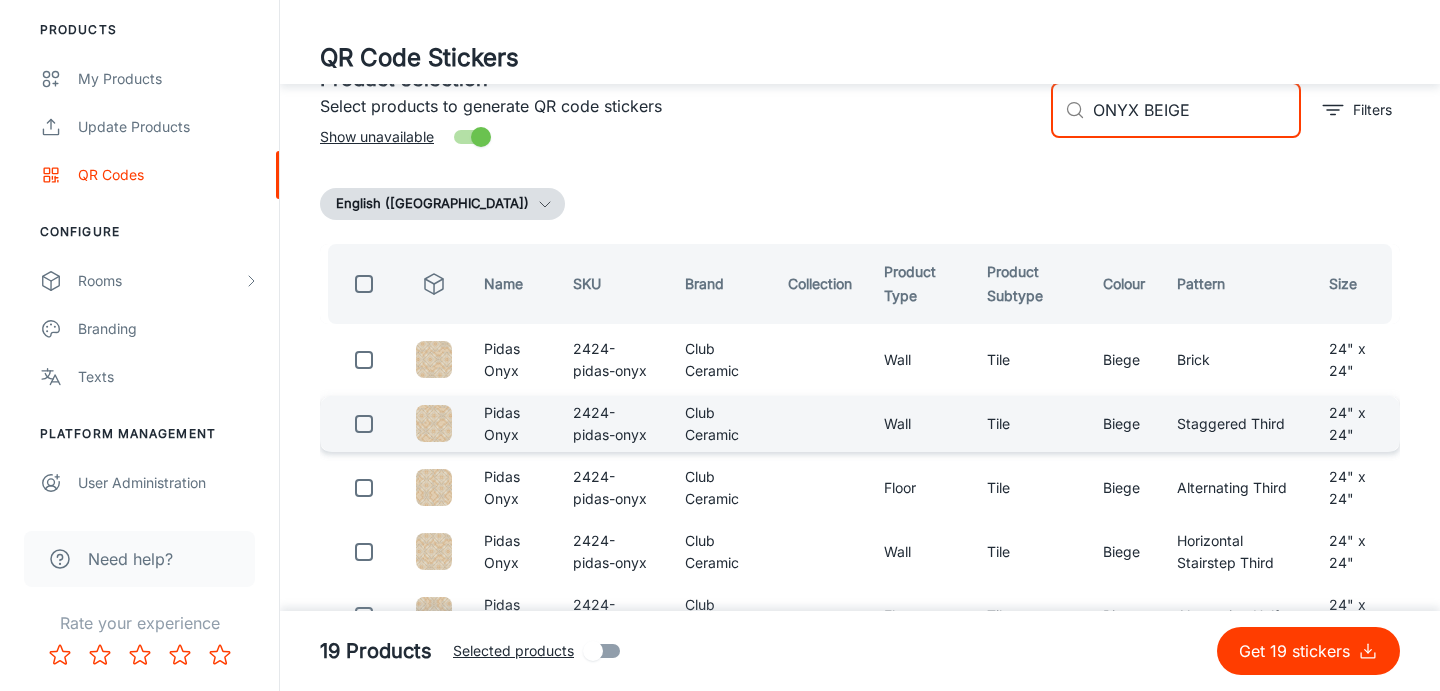 scroll, scrollTop: 0, scrollLeft: 0, axis: both 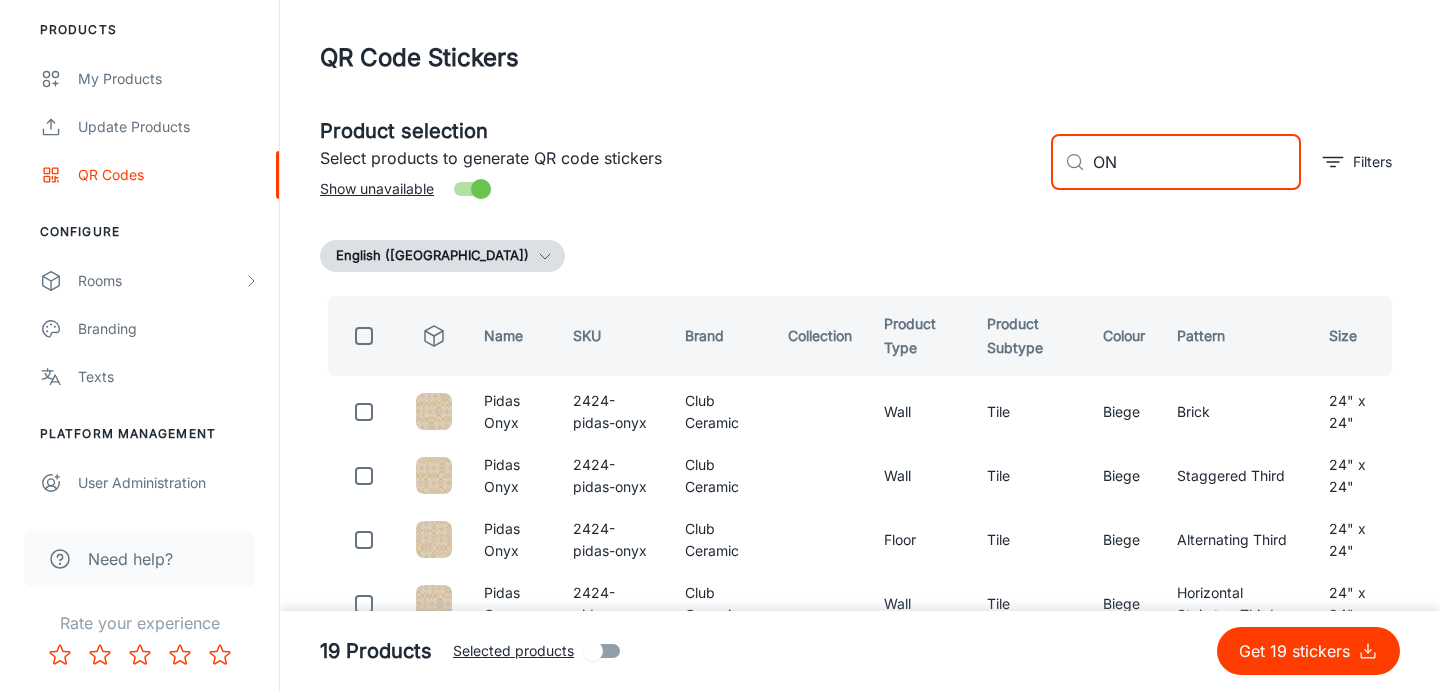 type on "O" 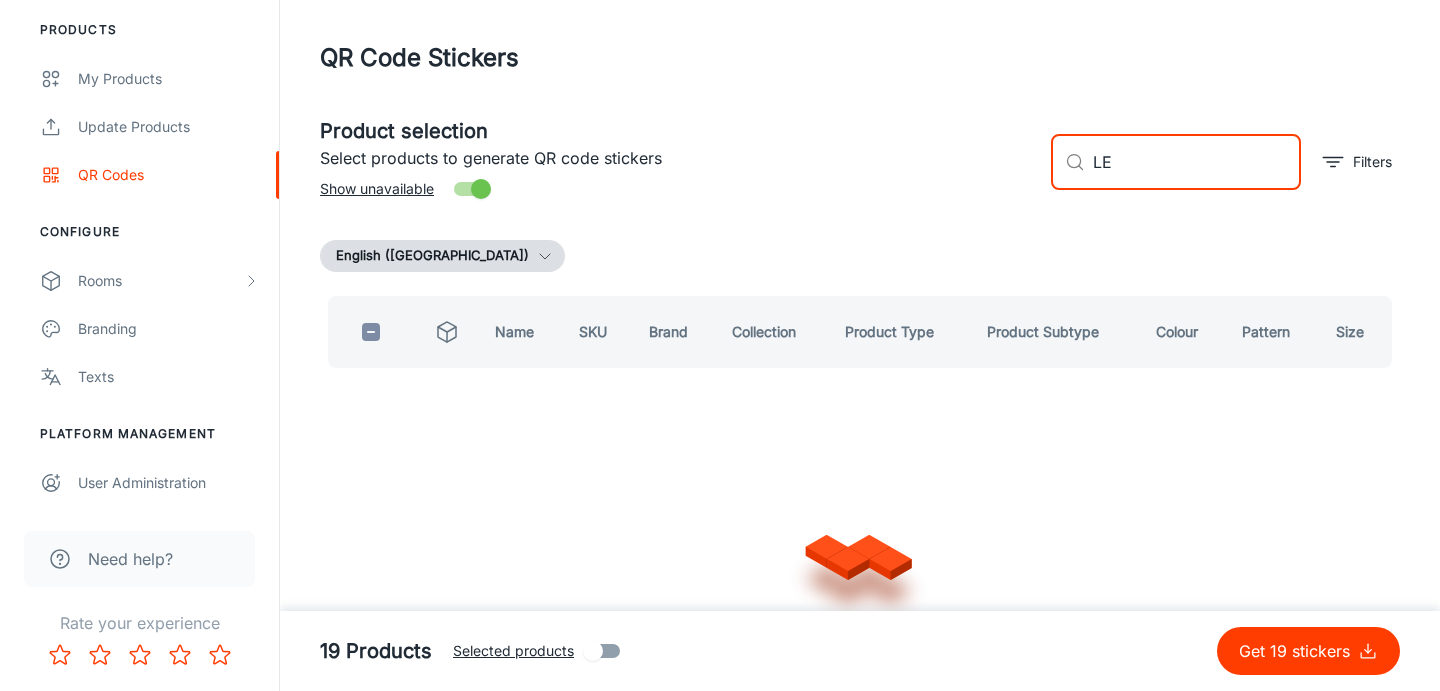 type on "L" 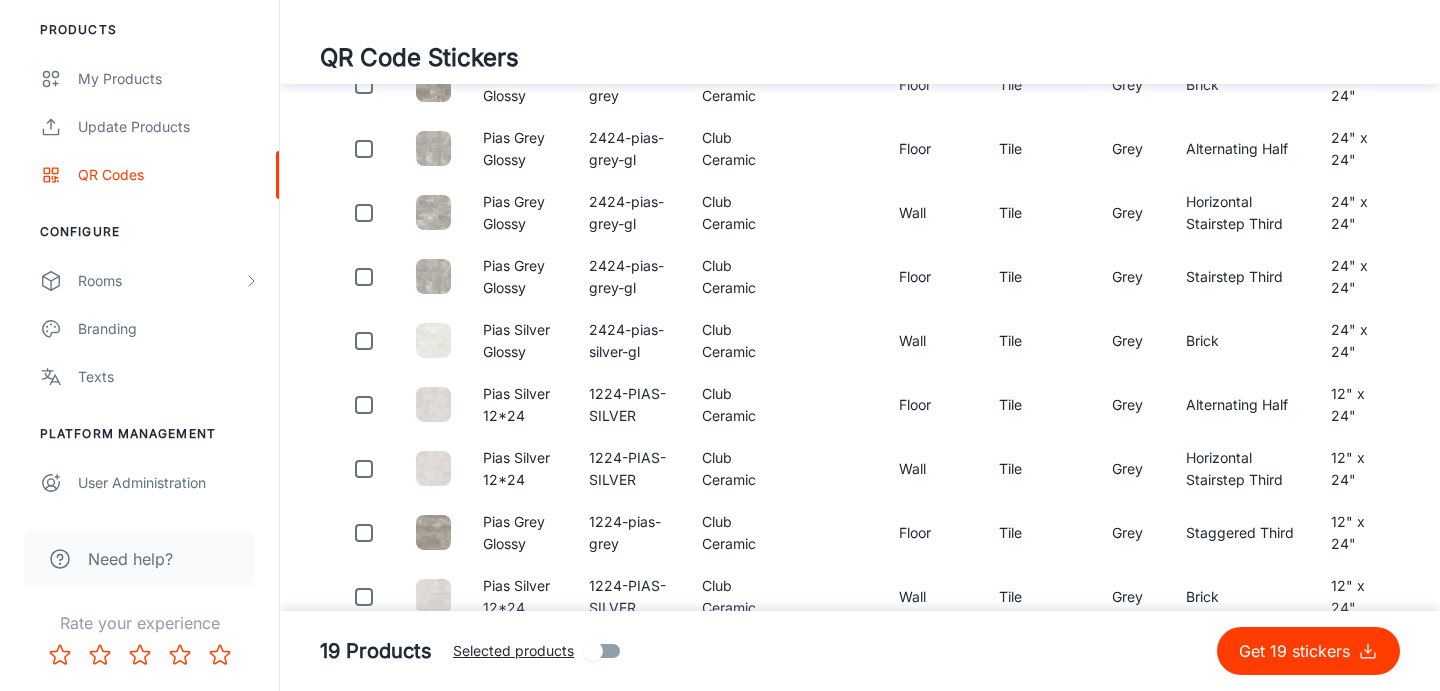 scroll, scrollTop: 653, scrollLeft: 0, axis: vertical 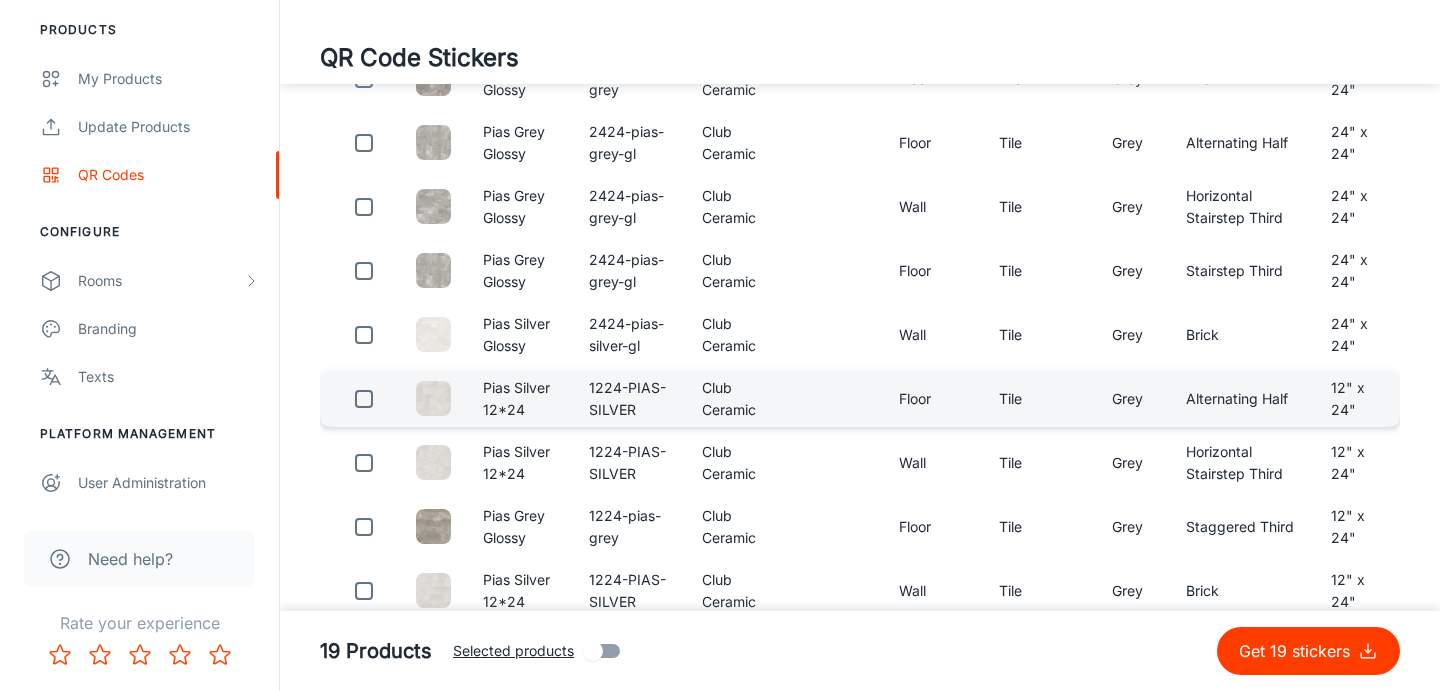 type on "pias s" 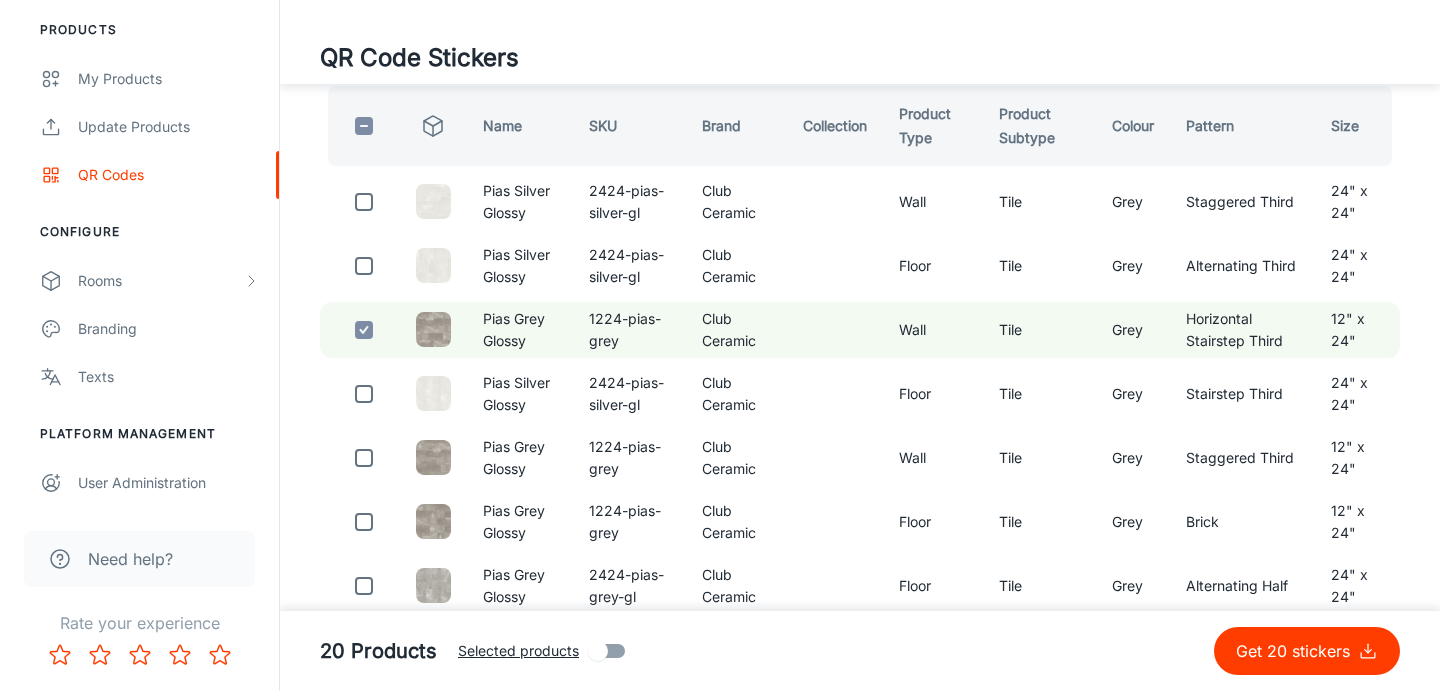 scroll, scrollTop: 0, scrollLeft: 0, axis: both 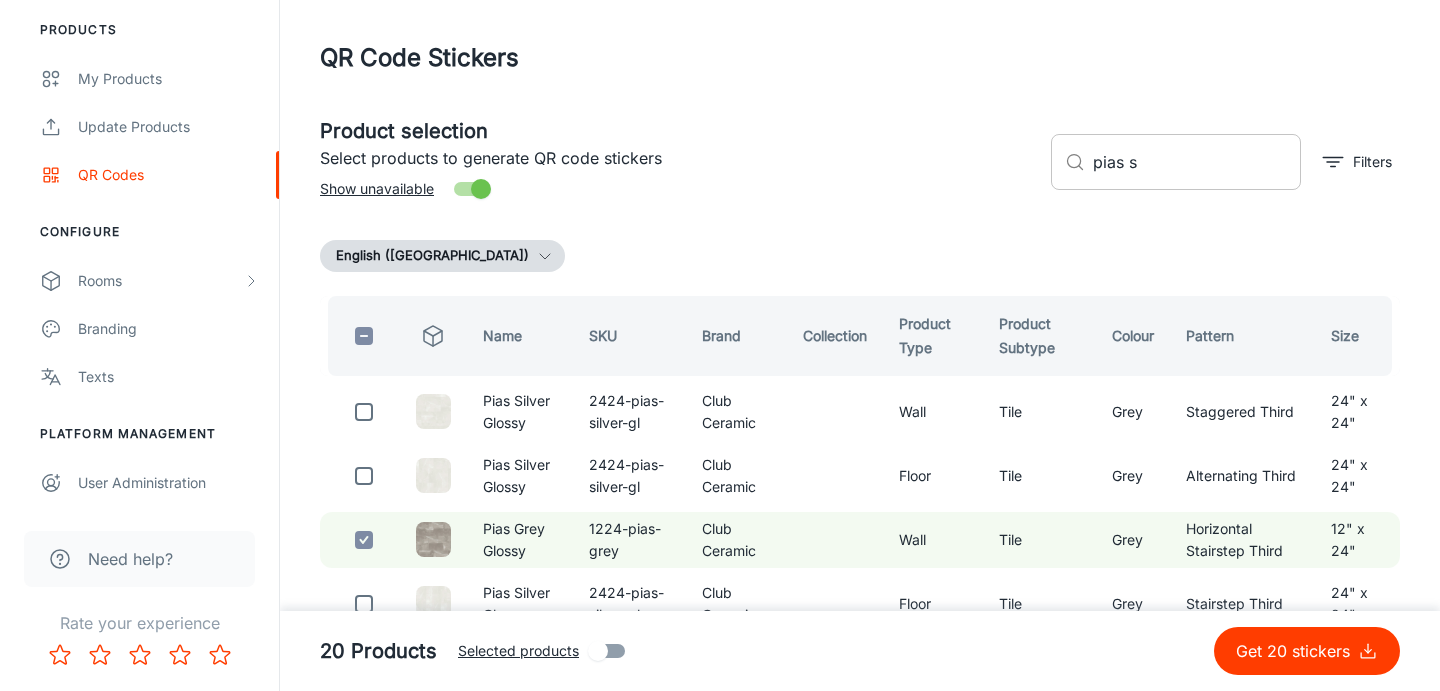 click on "pias s" at bounding box center [1197, 162] 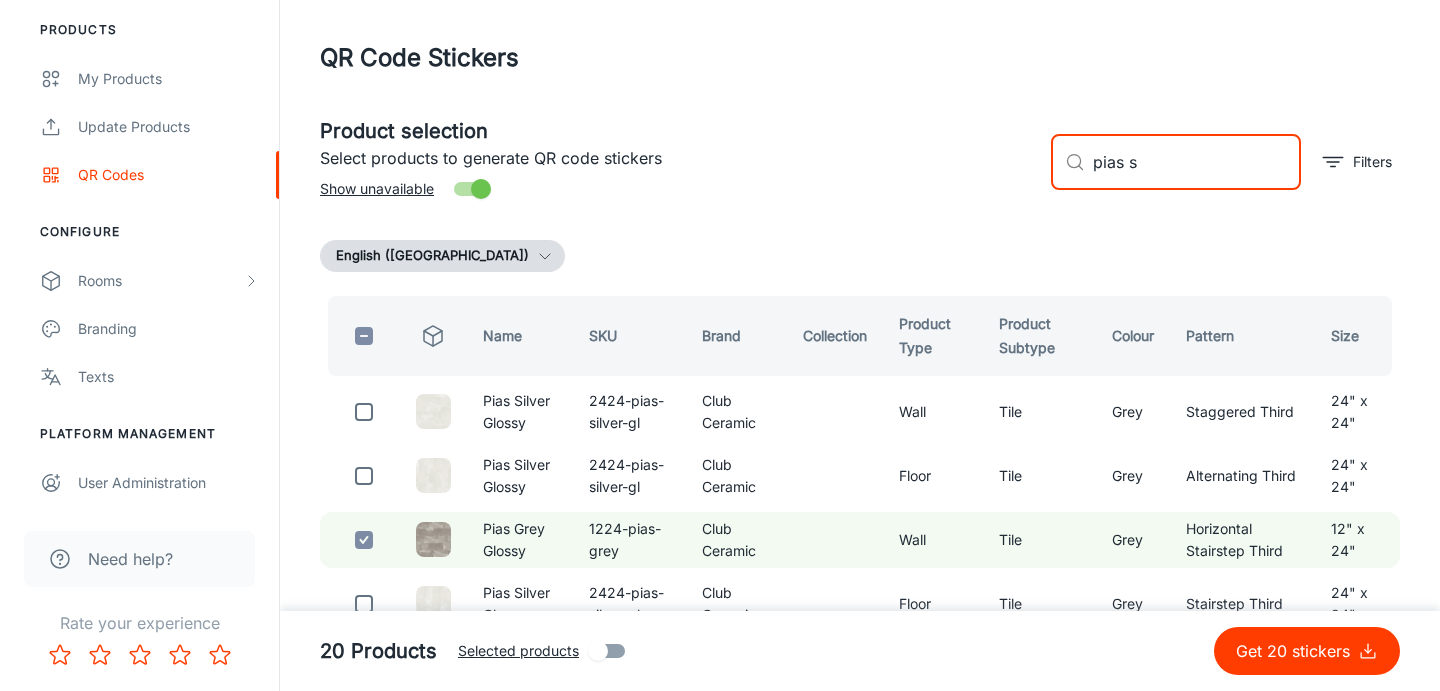 click on "pias s" at bounding box center (1197, 162) 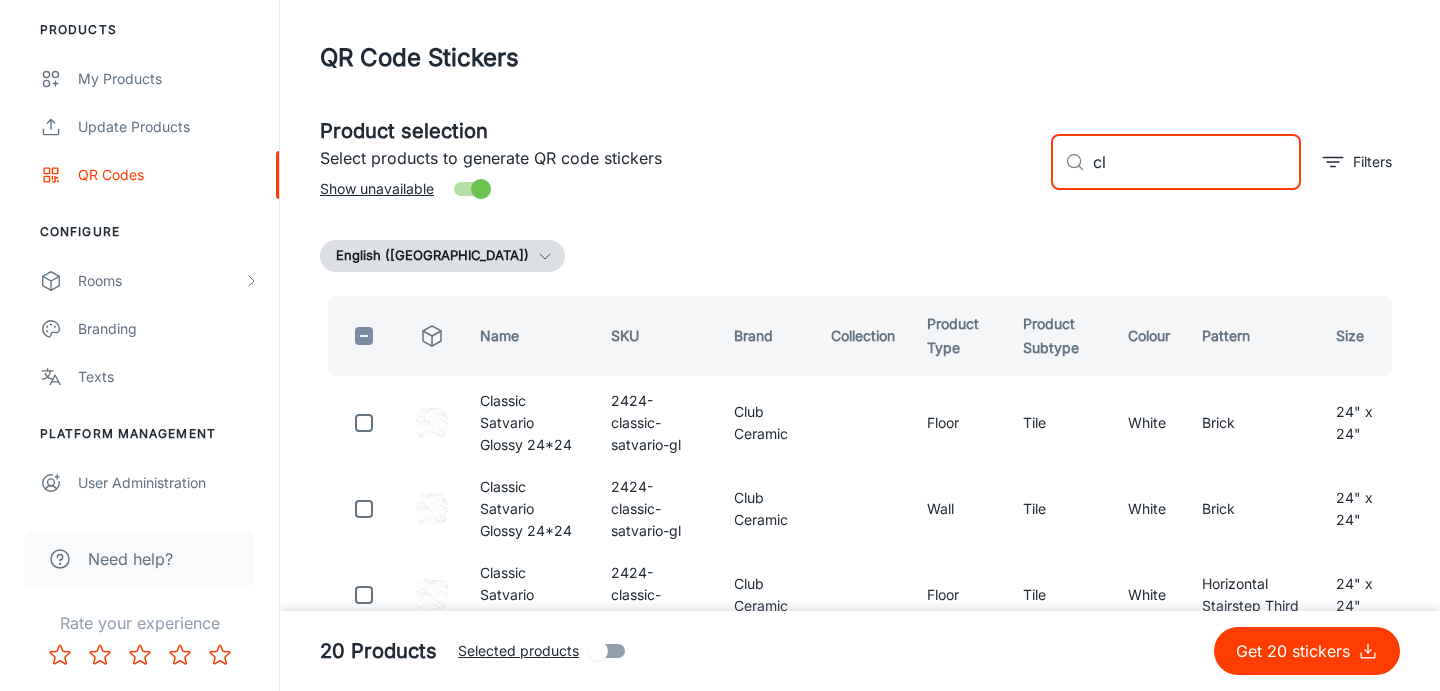 type on "c" 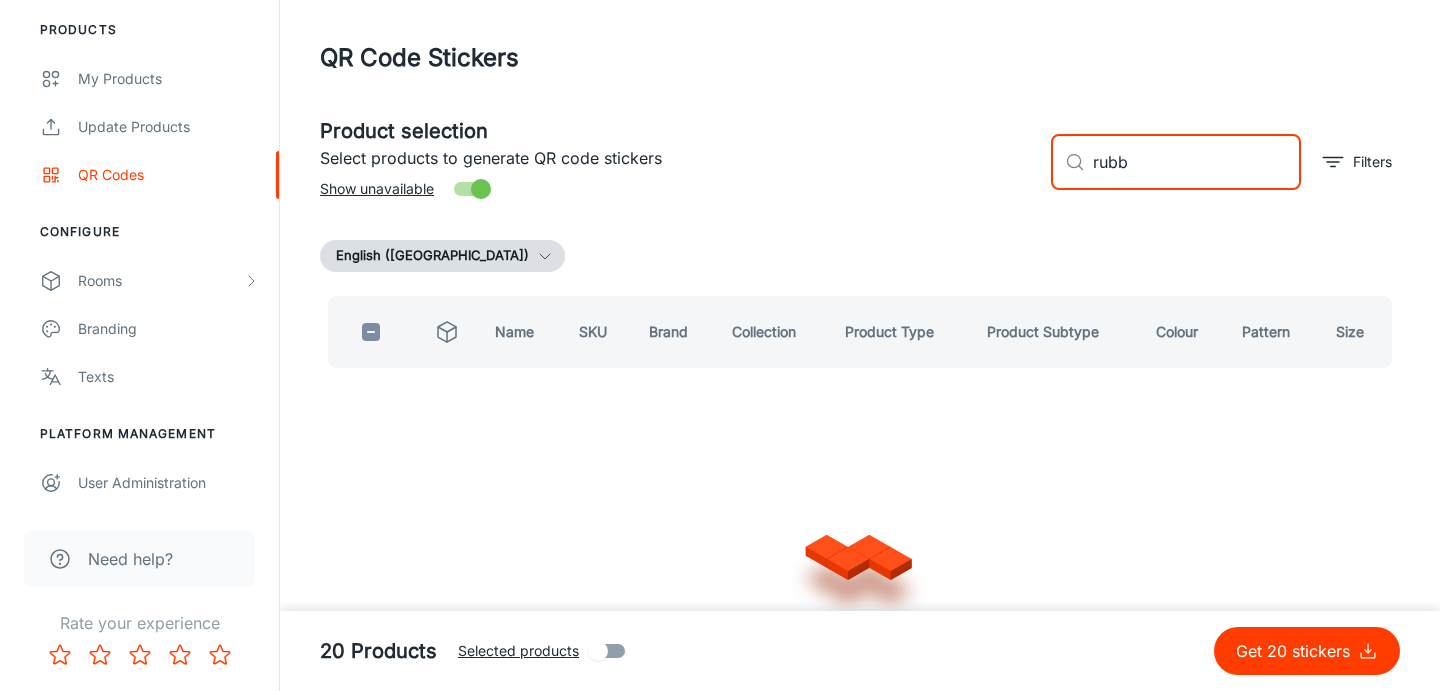 type on "rubbl" 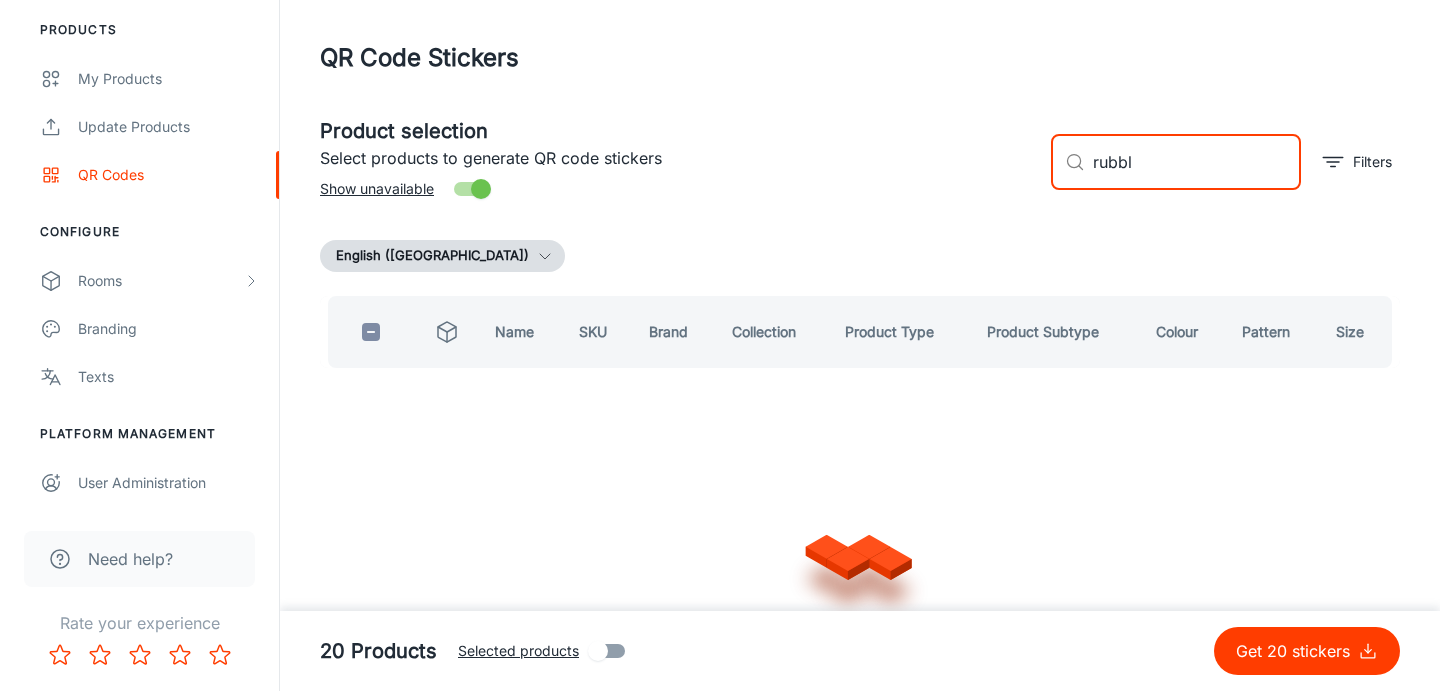 checkbox on "true" 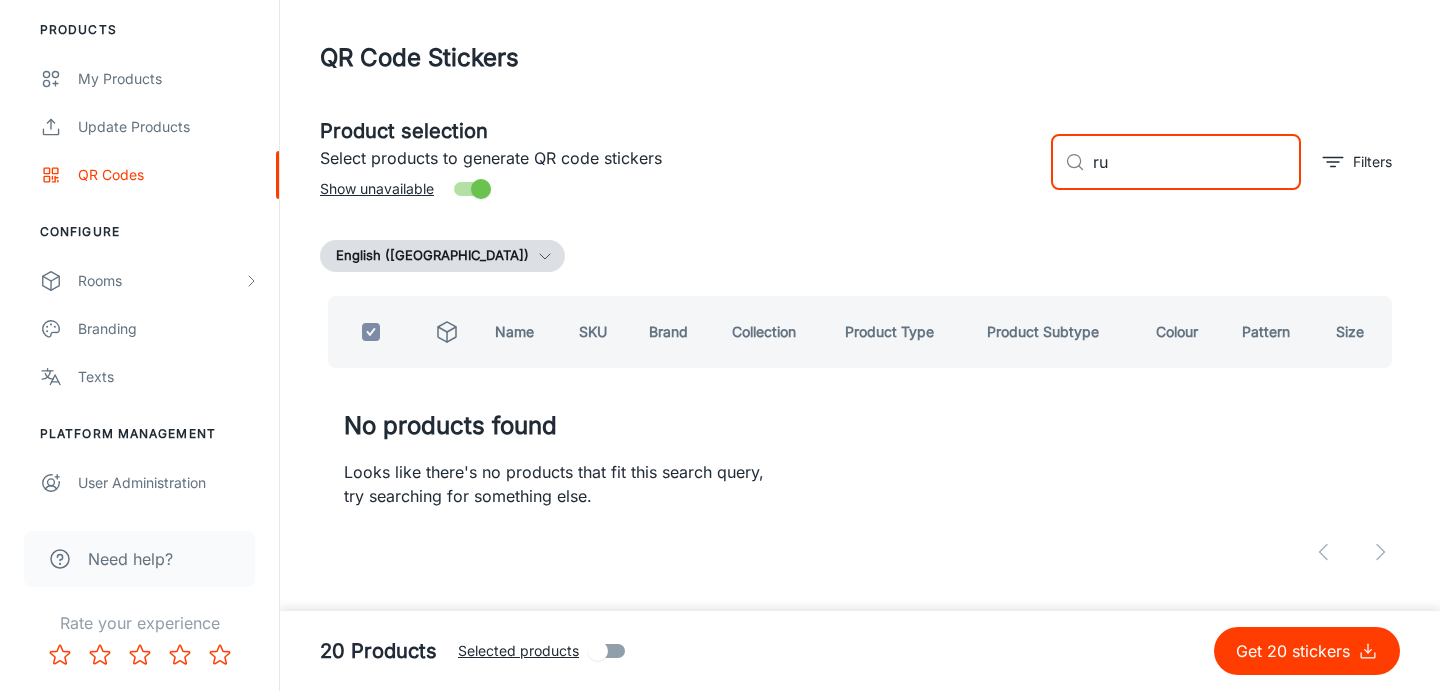 type on "r" 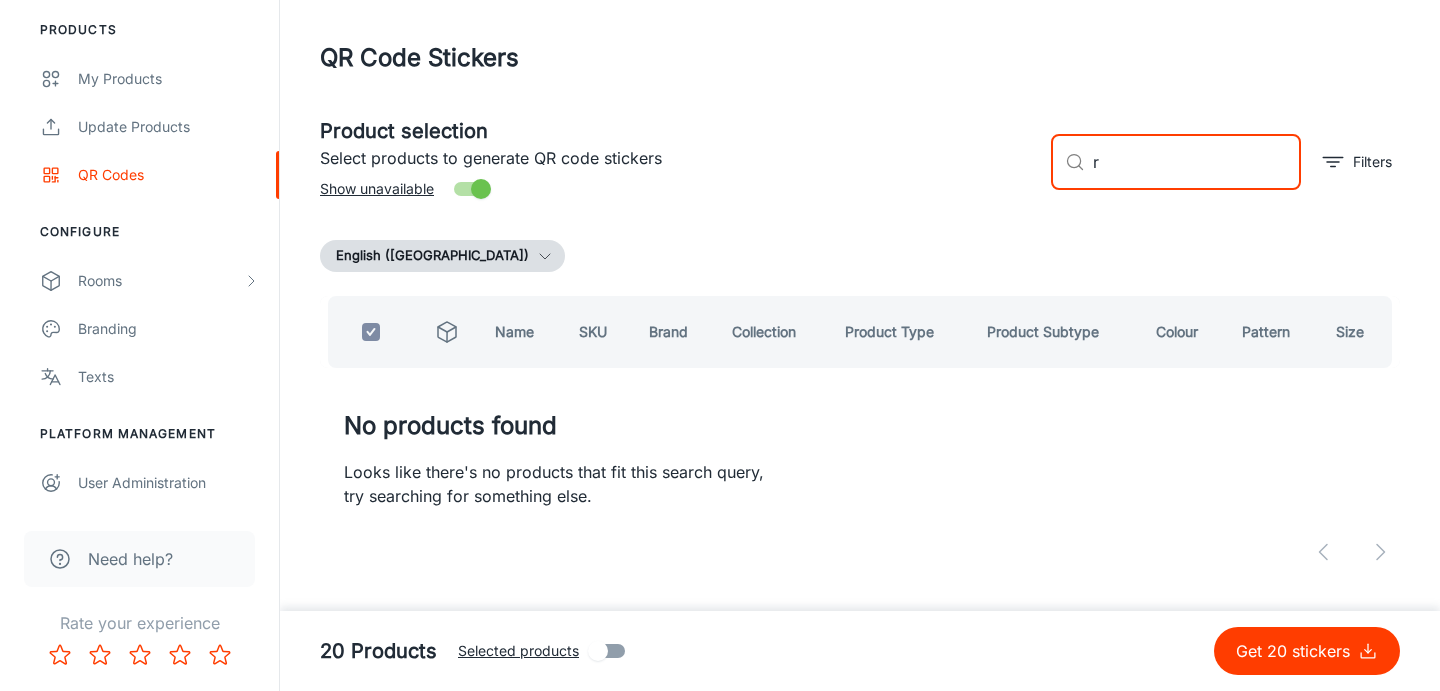 type 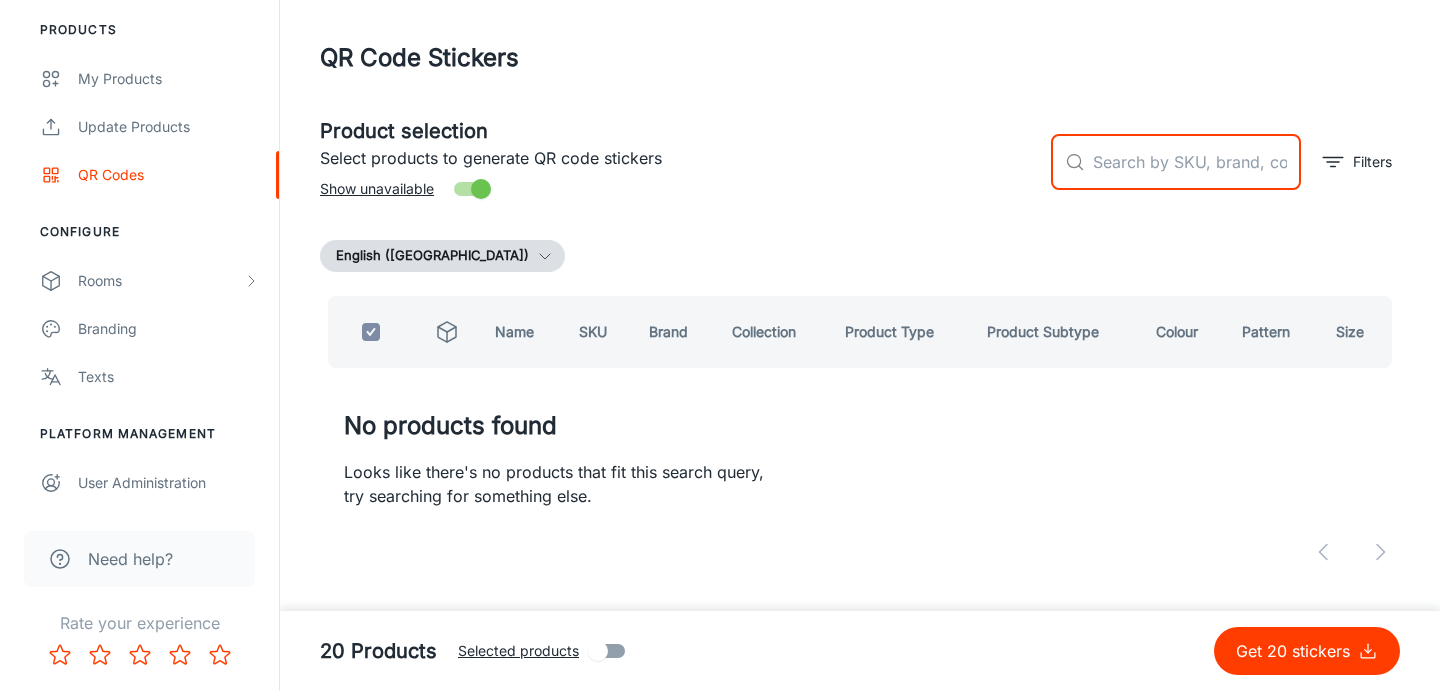 checkbox on "false" 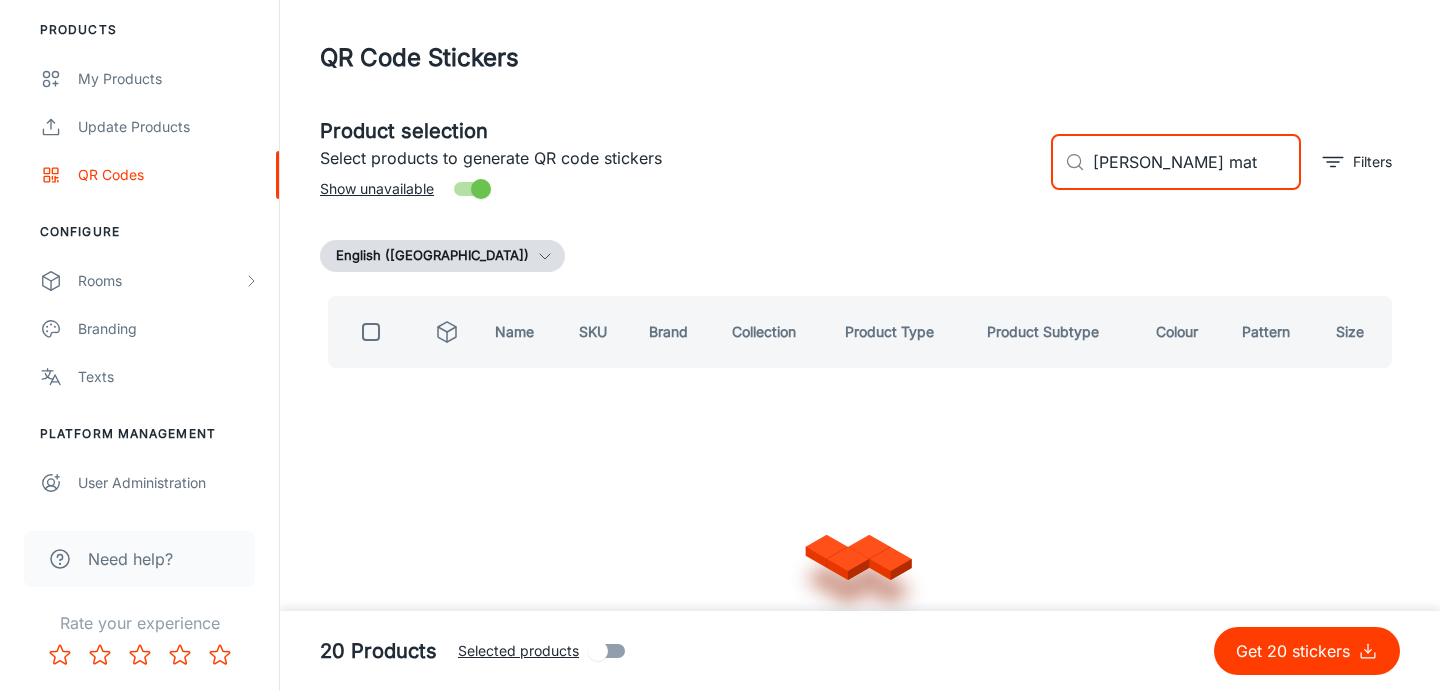 type on "[PERSON_NAME]" 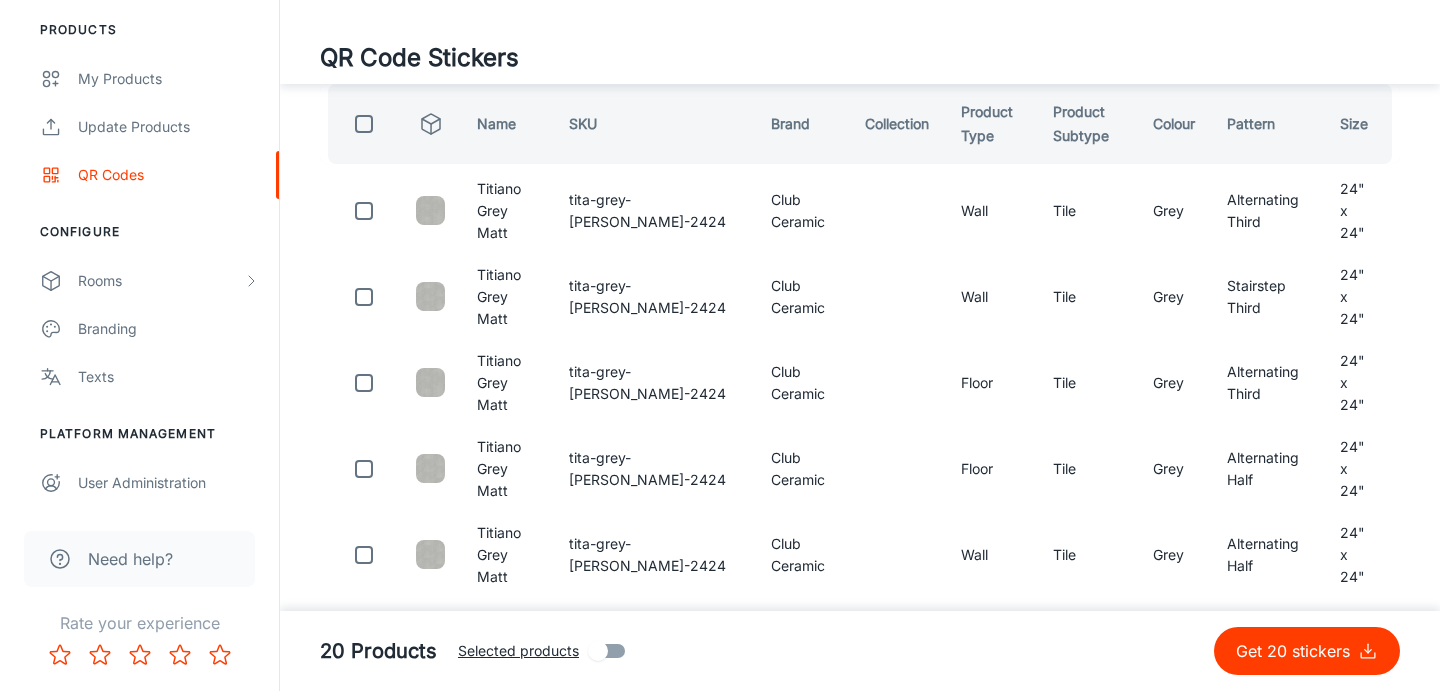 scroll, scrollTop: 0, scrollLeft: 0, axis: both 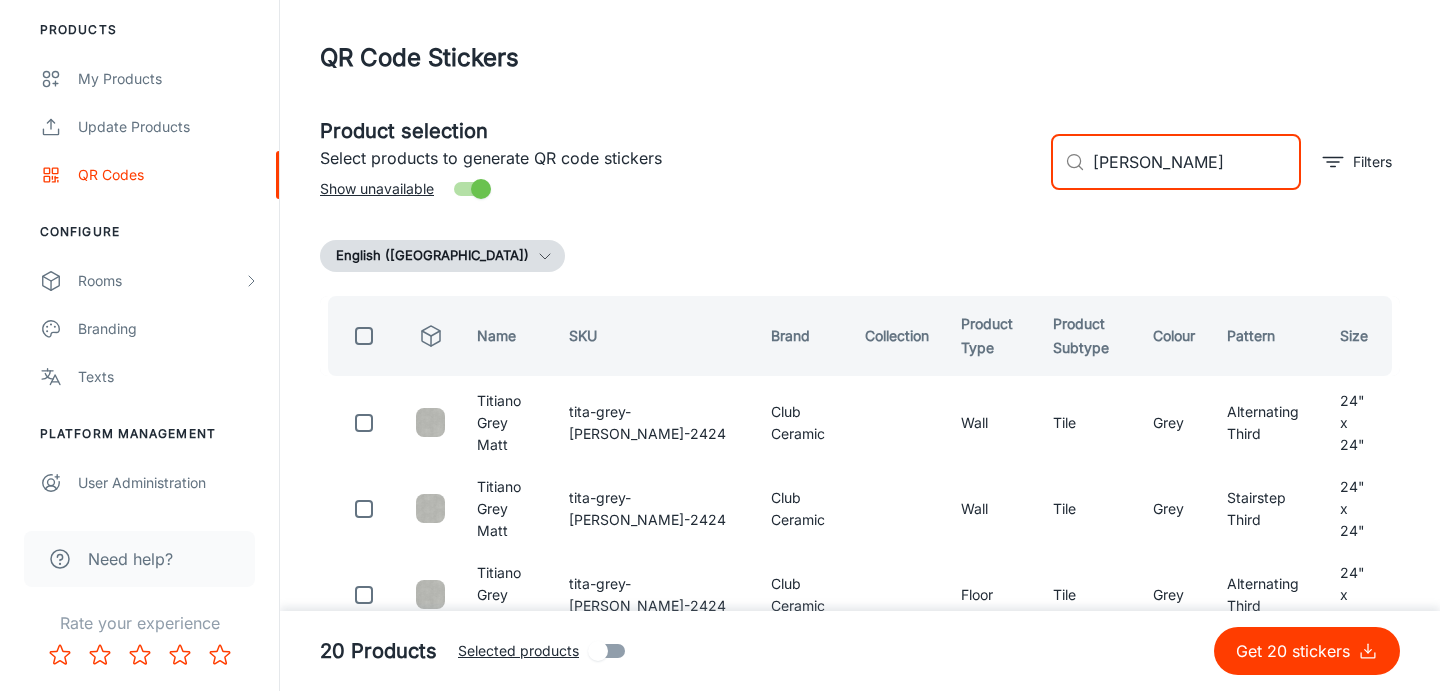 click on "[PERSON_NAME]" at bounding box center [1197, 162] 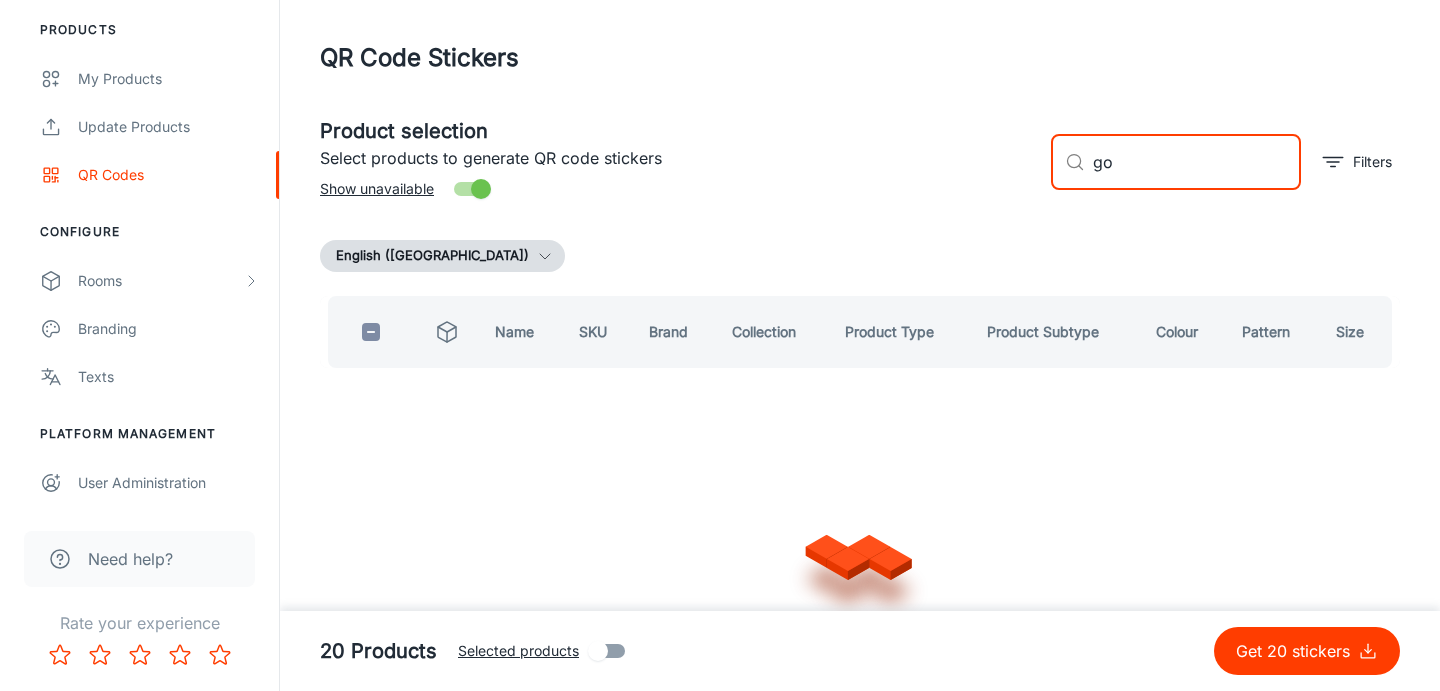 type on "g" 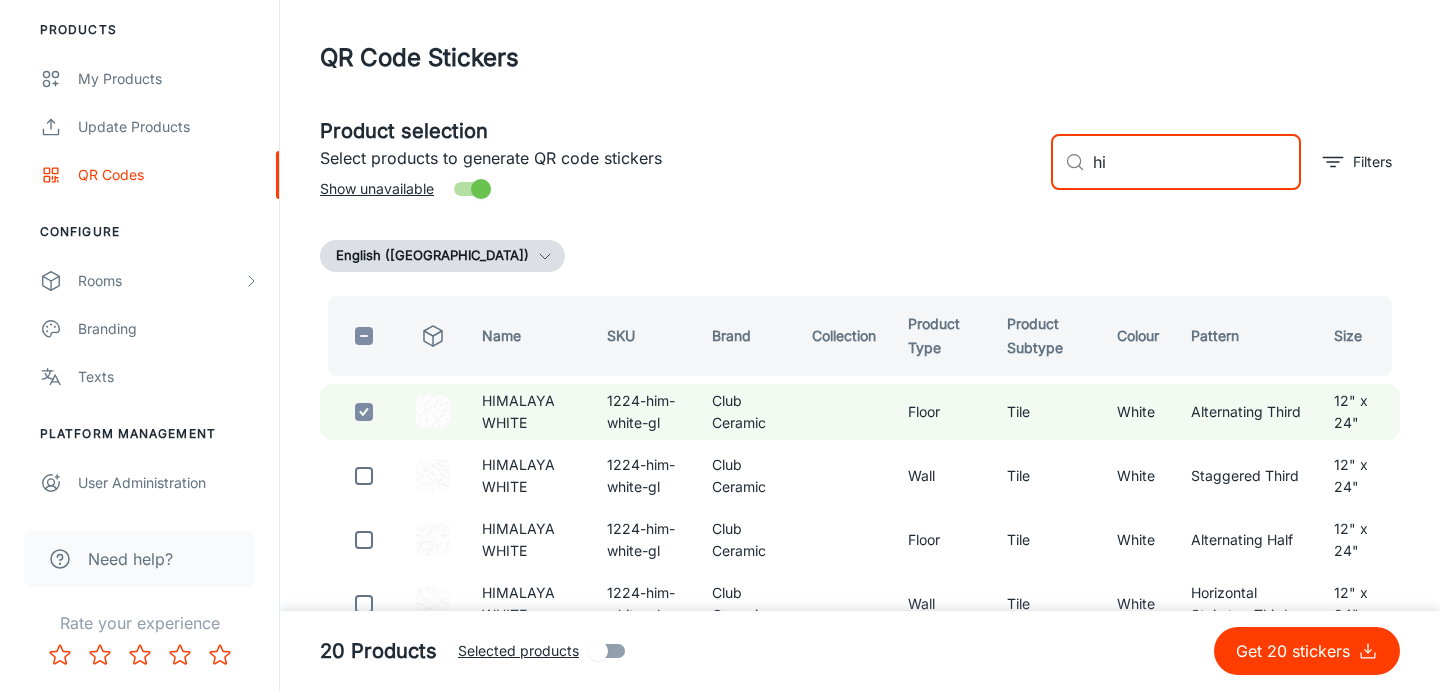 type on "h" 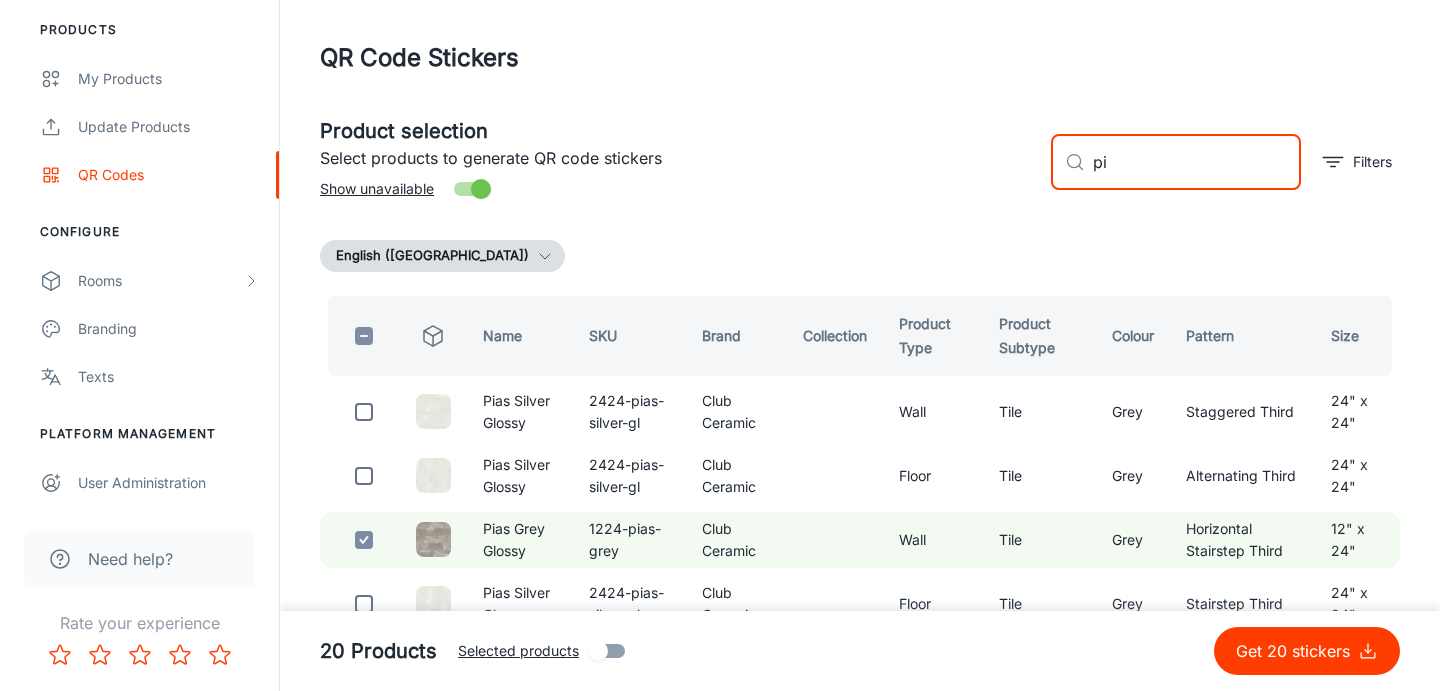 type on "p" 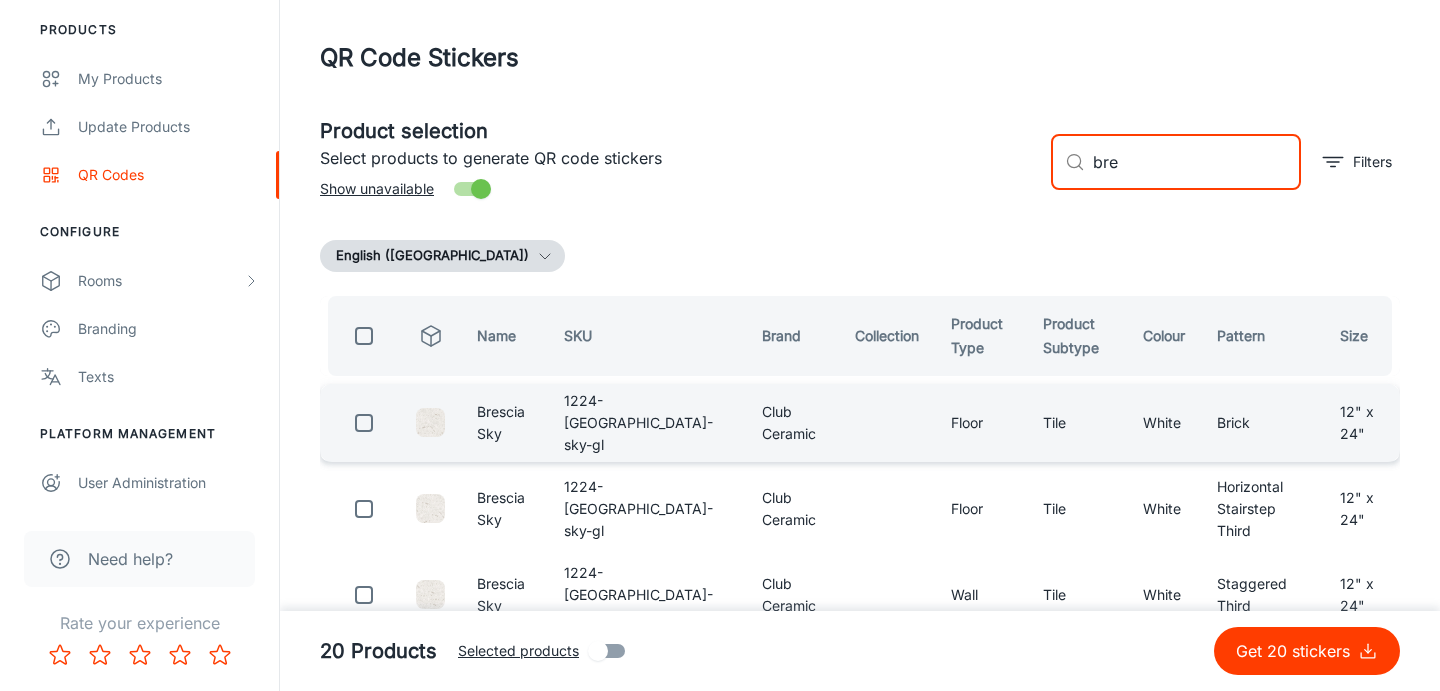 type on "bre" 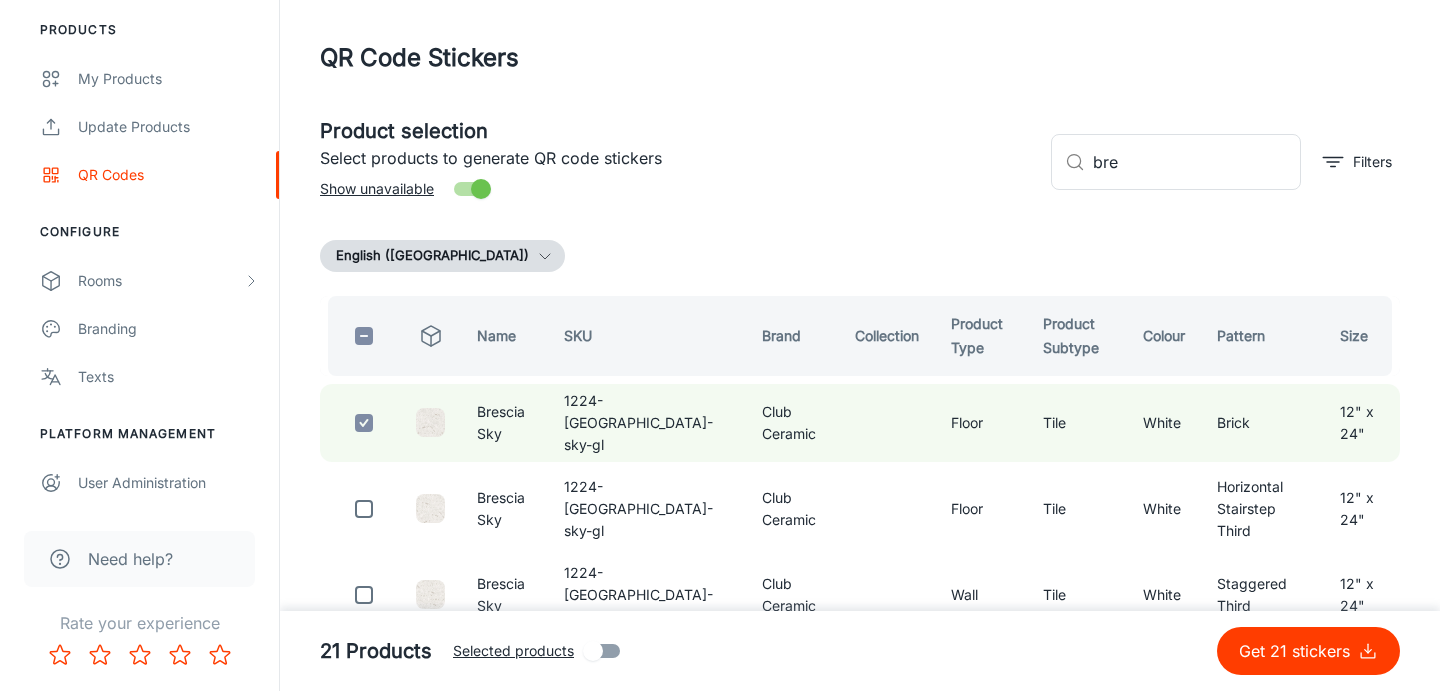 click on "​ bre ​ Filters" at bounding box center [1217, 154] 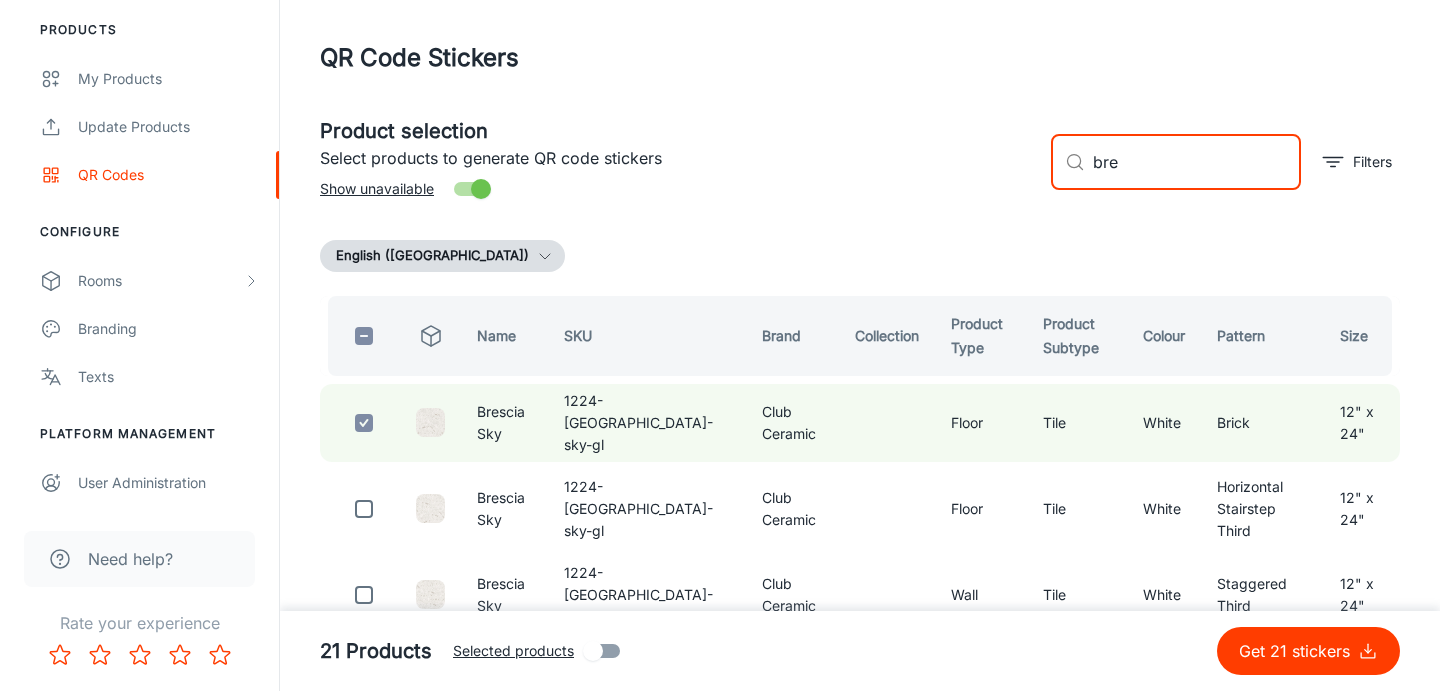 click on "bre" at bounding box center [1197, 162] 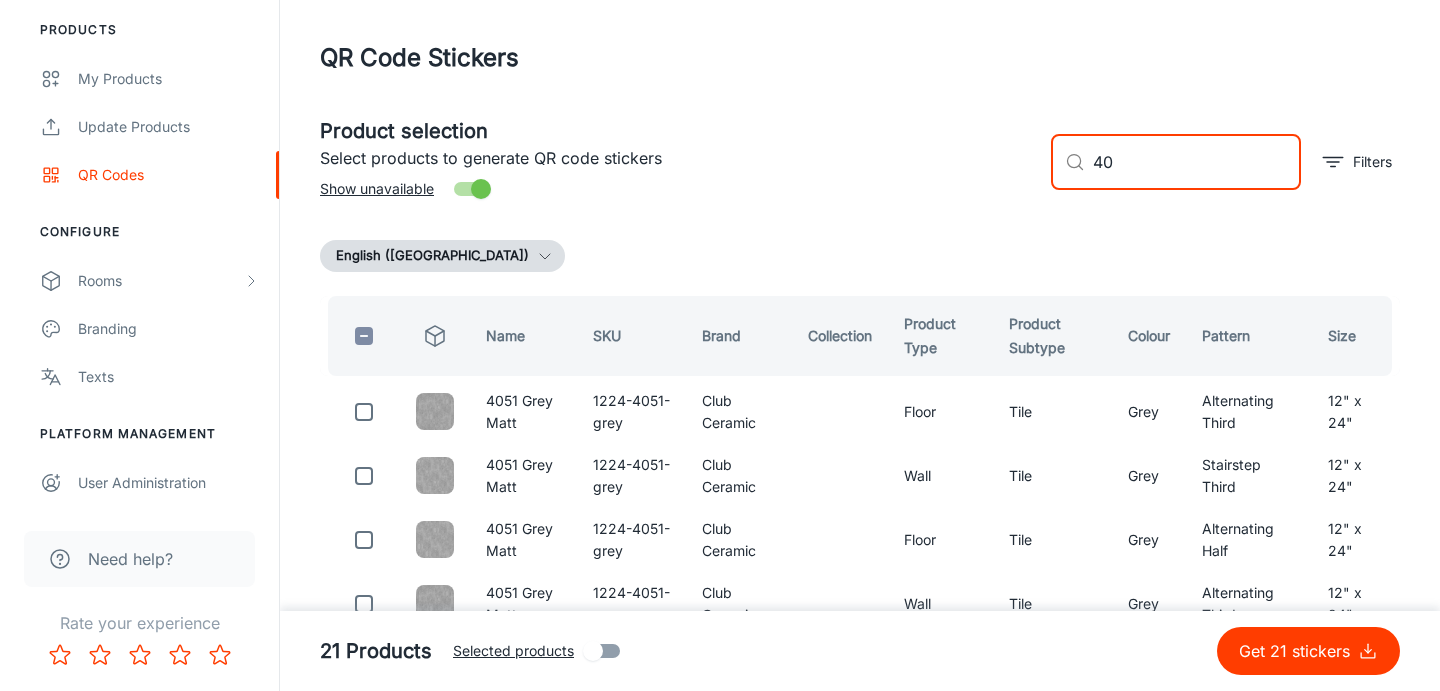 type on "4" 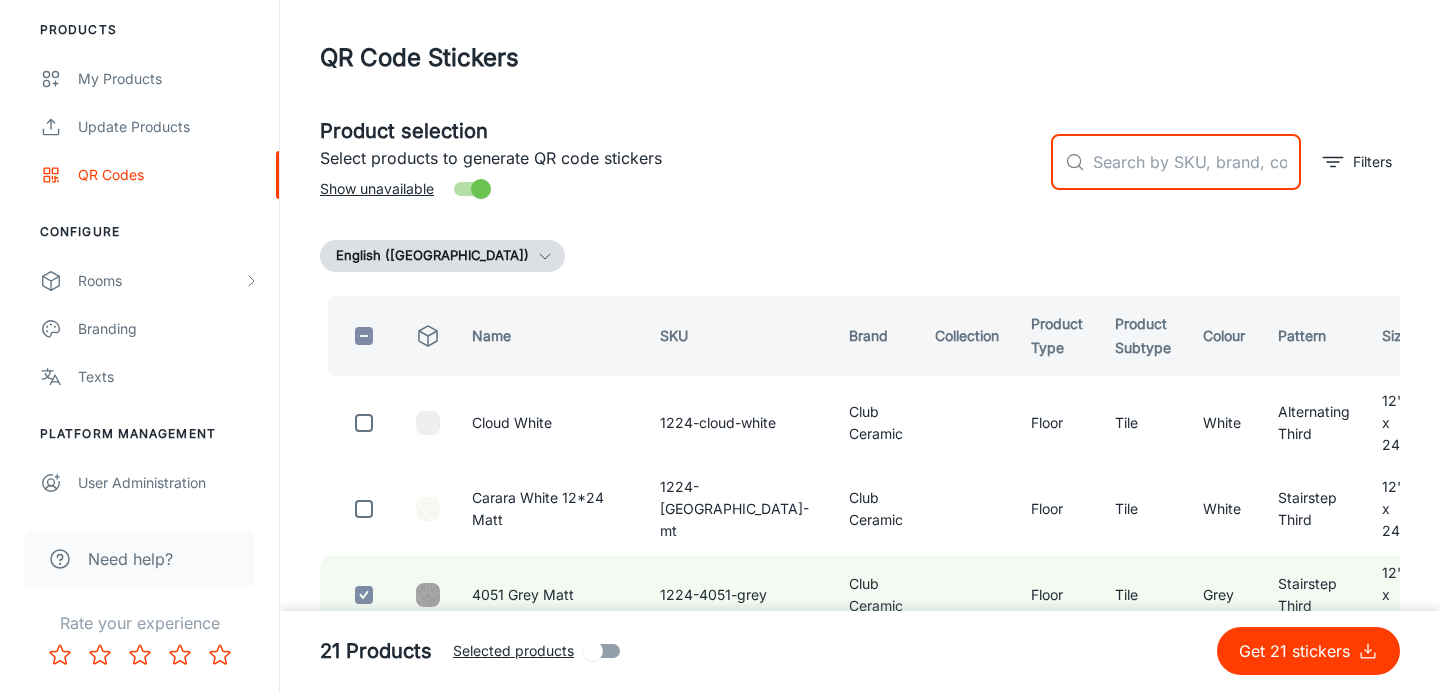 type on "f" 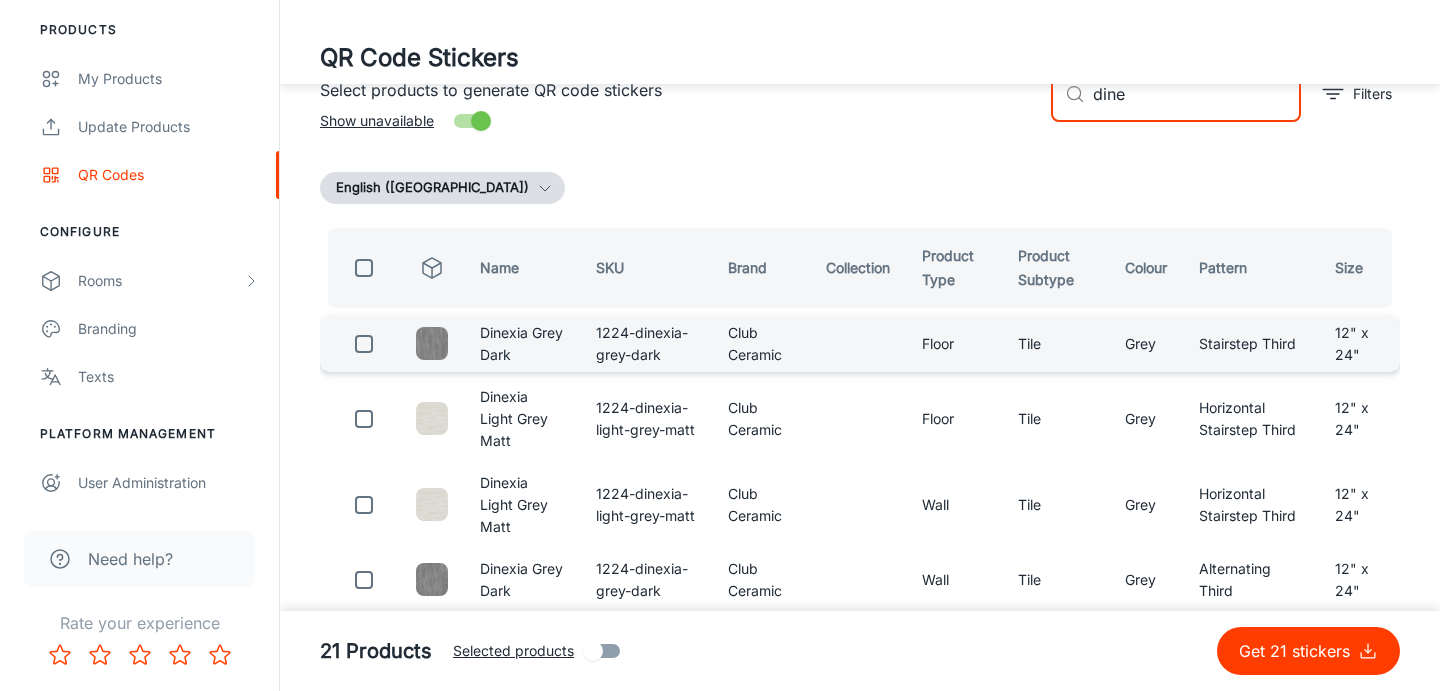 scroll, scrollTop: 112, scrollLeft: 0, axis: vertical 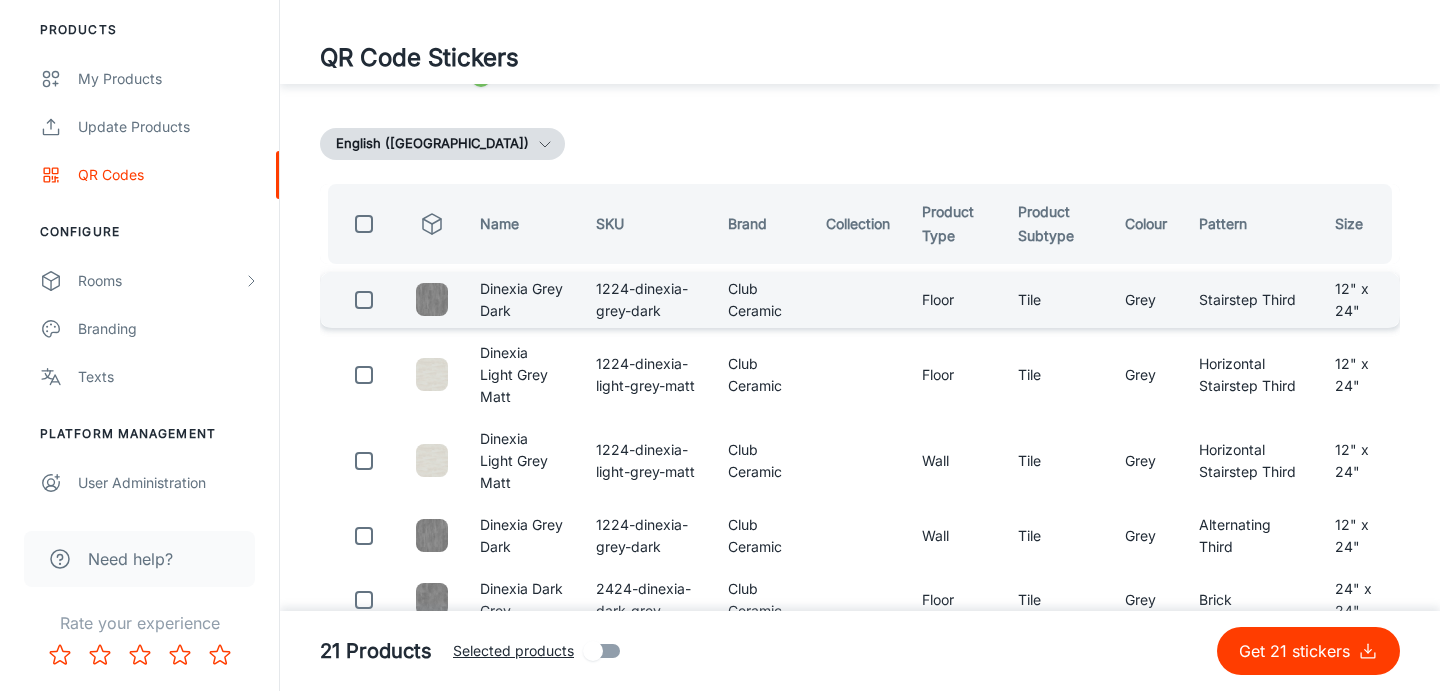 type on "dine" 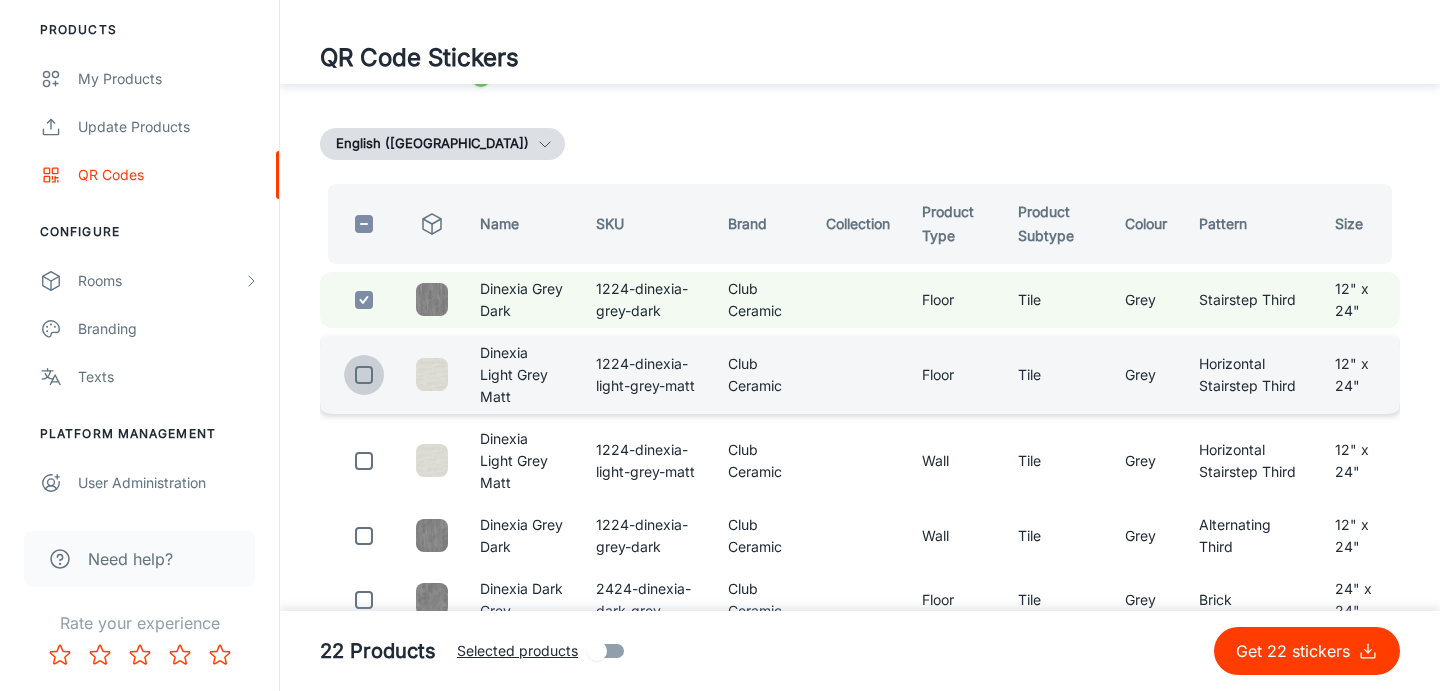 click at bounding box center [364, 375] 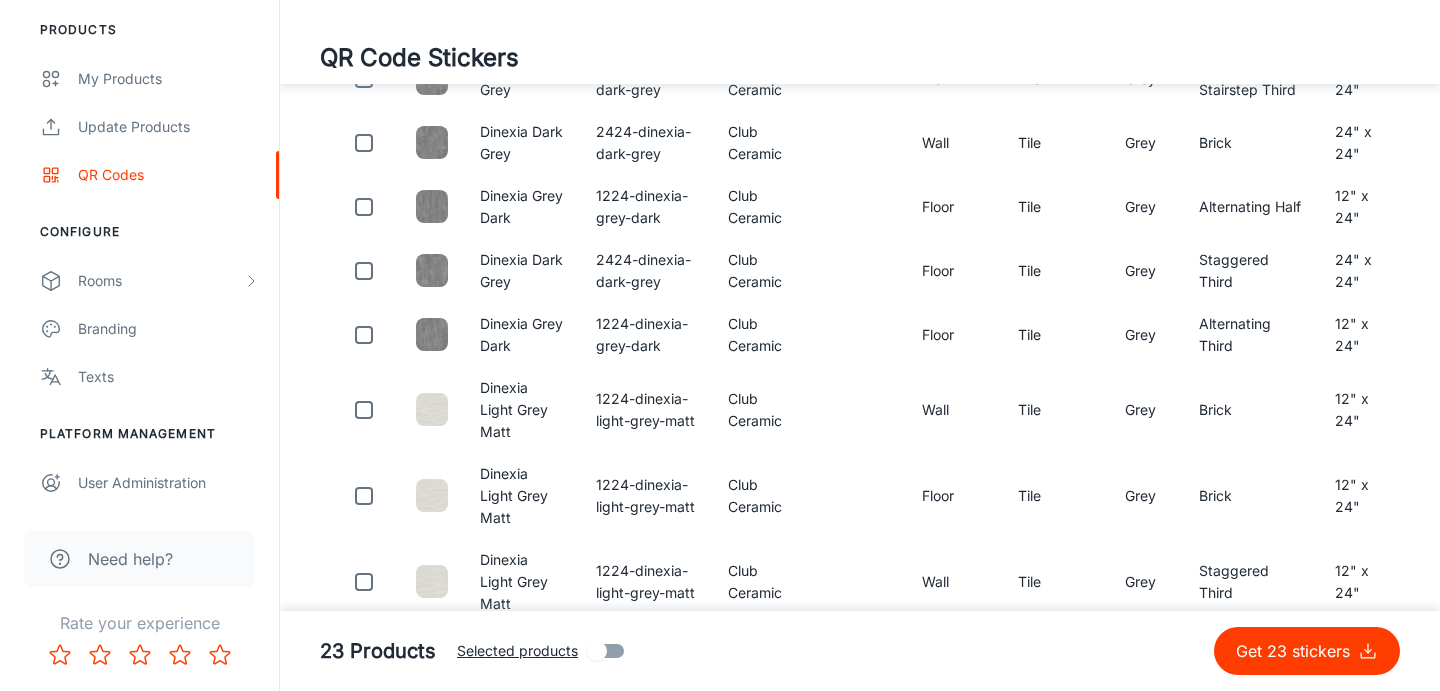 scroll, scrollTop: 0, scrollLeft: 0, axis: both 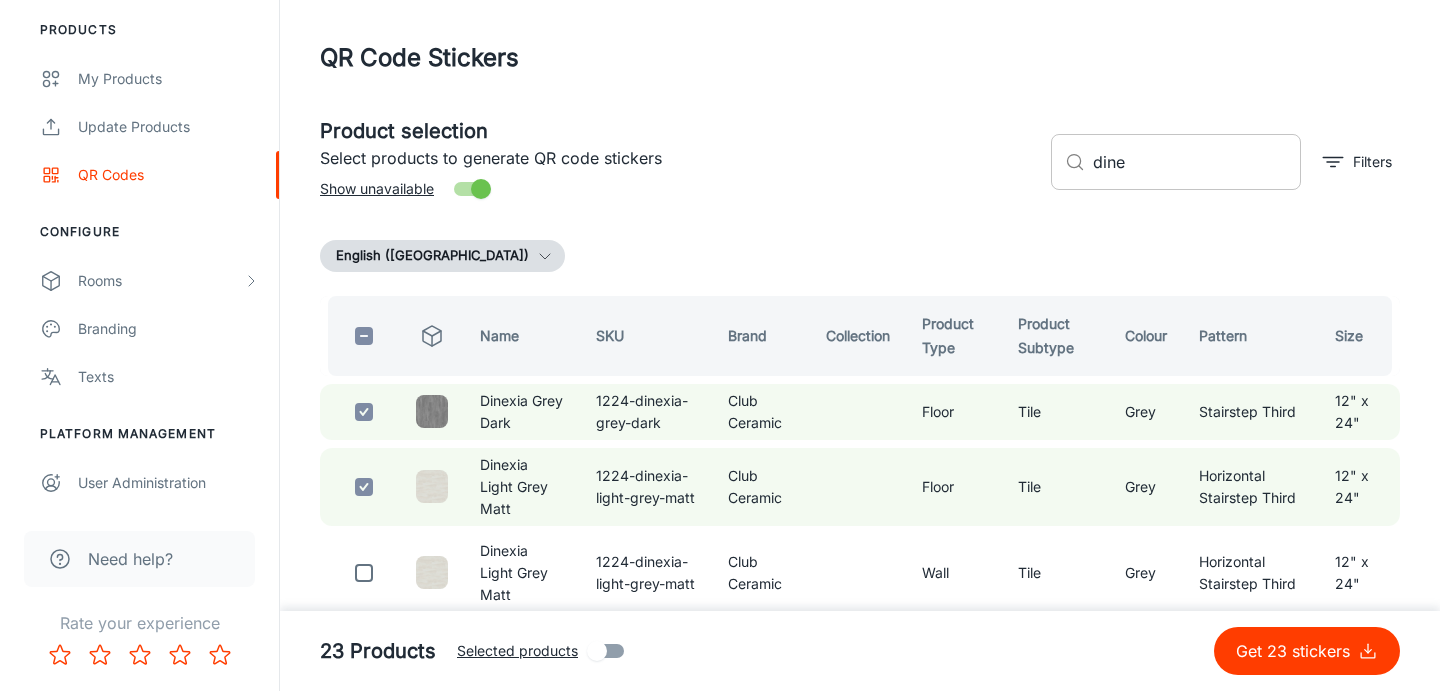 click on "dine" at bounding box center (1197, 162) 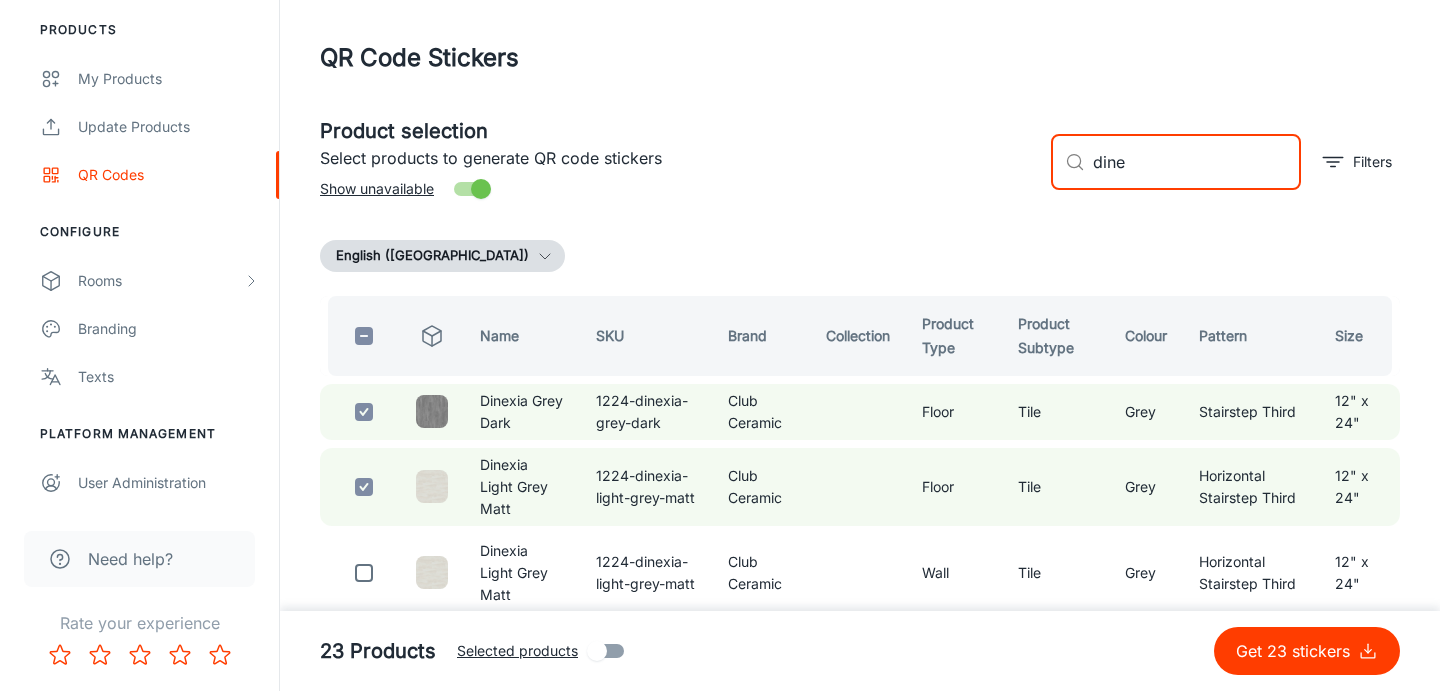 click on "dine" at bounding box center (1197, 162) 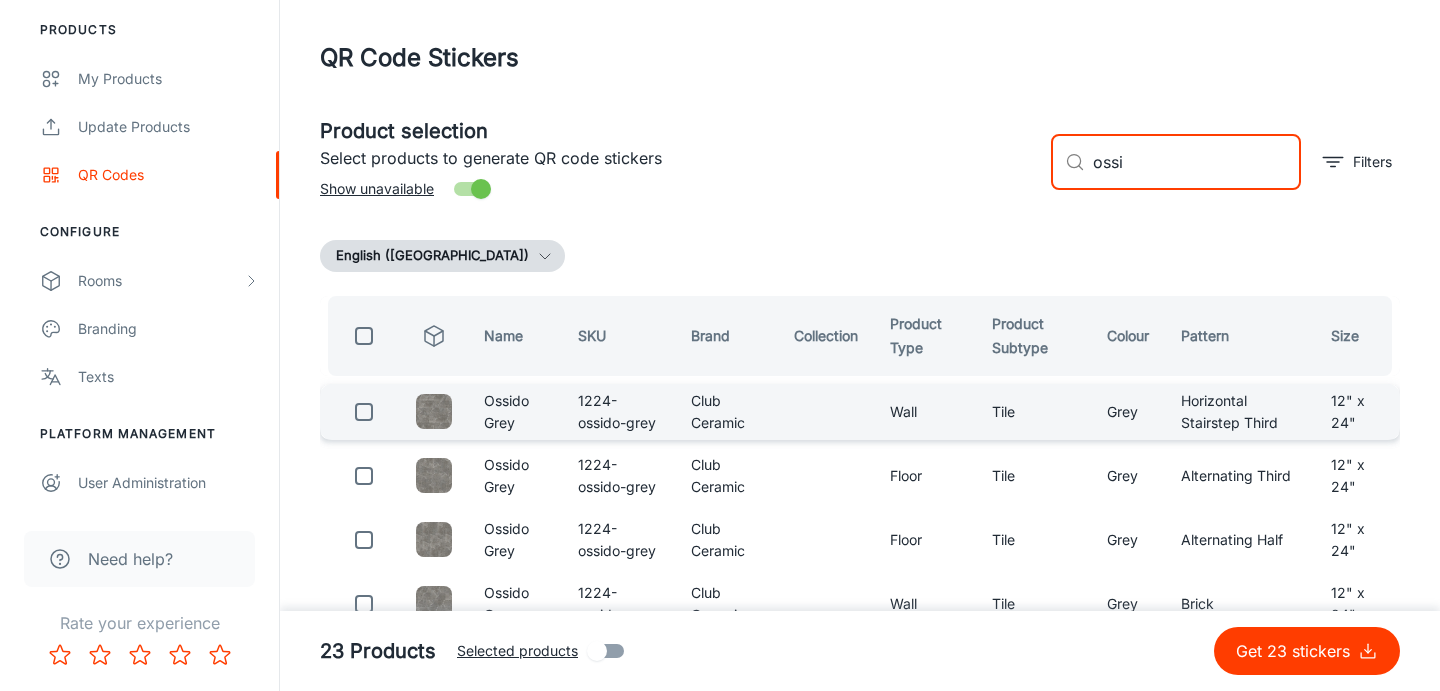 type on "ossi" 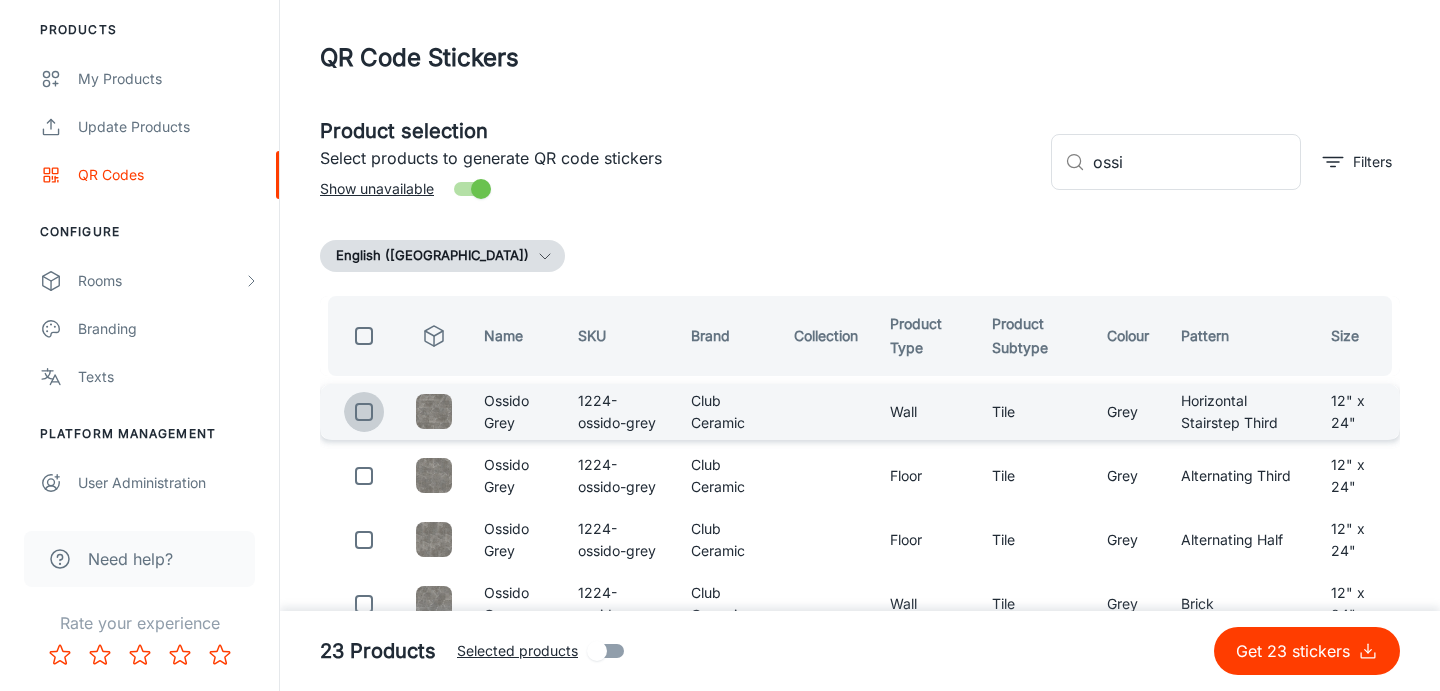 click at bounding box center [364, 412] 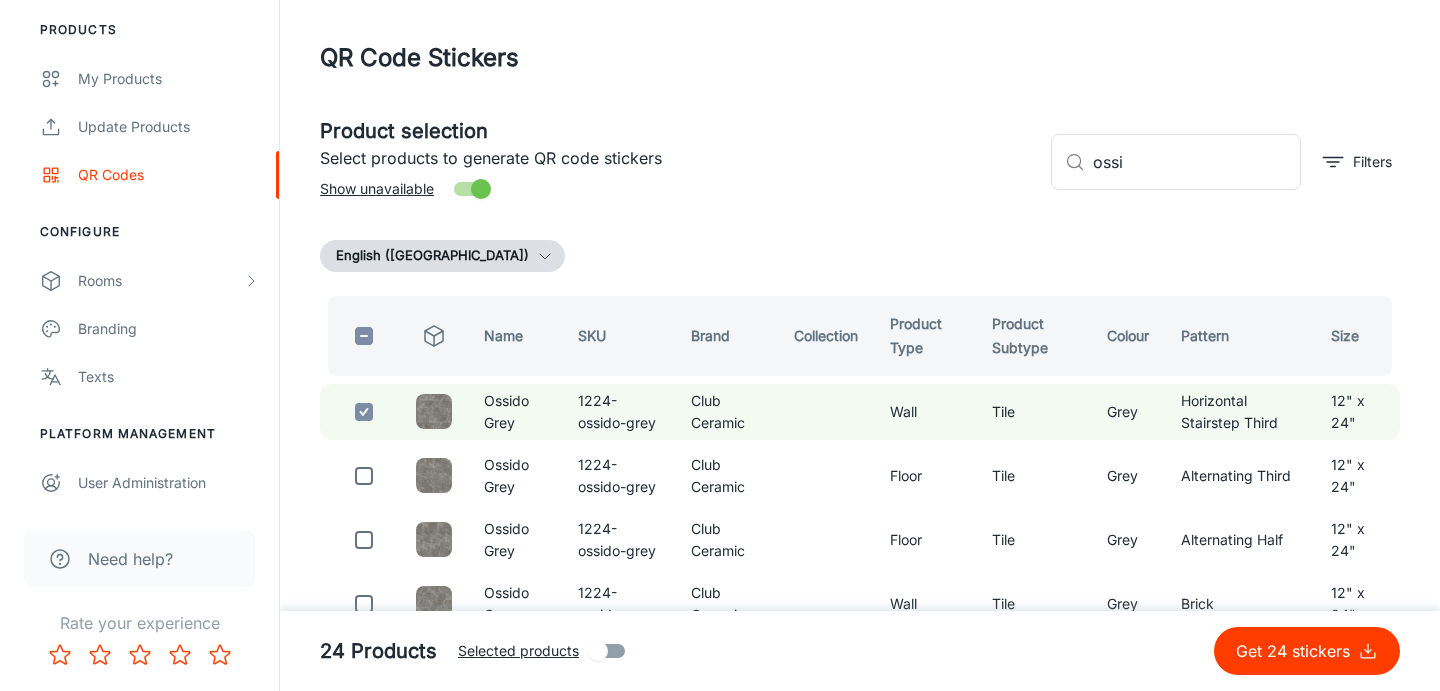 click on "​ ossi ​ Filters" at bounding box center [1217, 154] 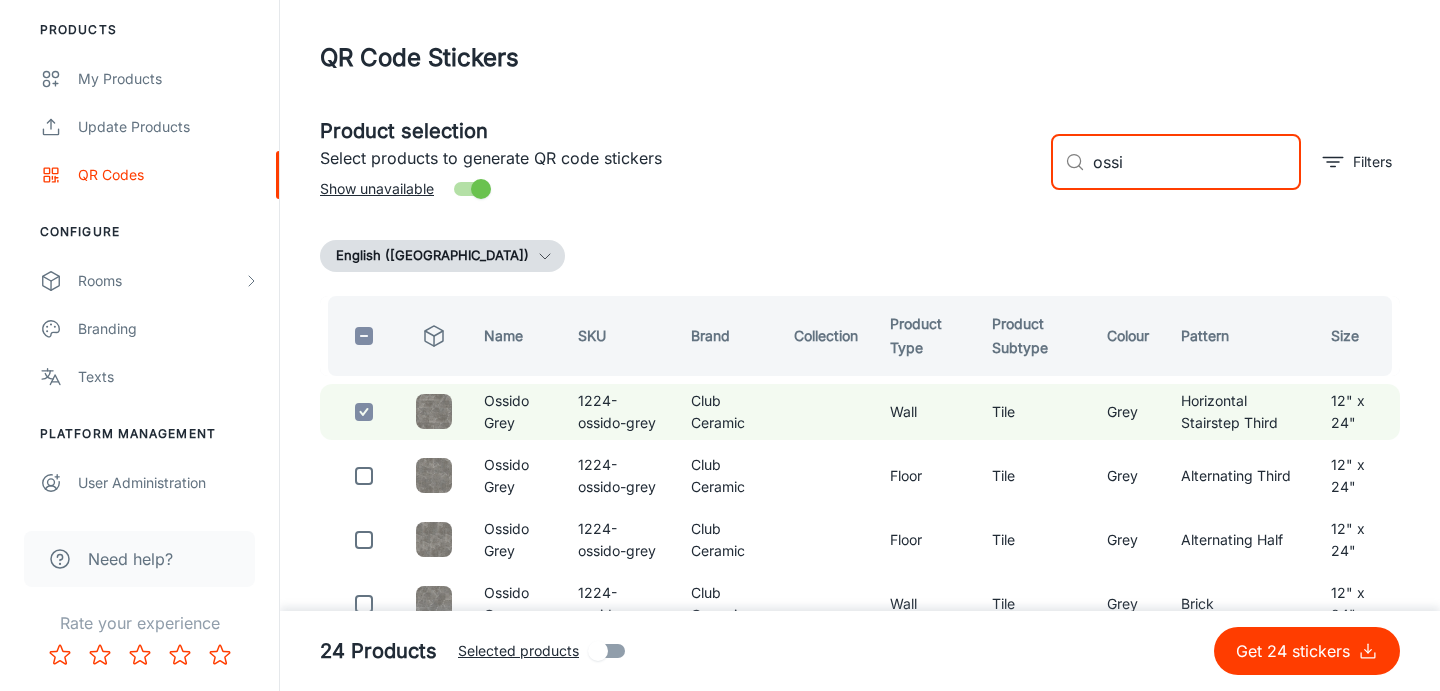 click on "ossi" at bounding box center [1197, 162] 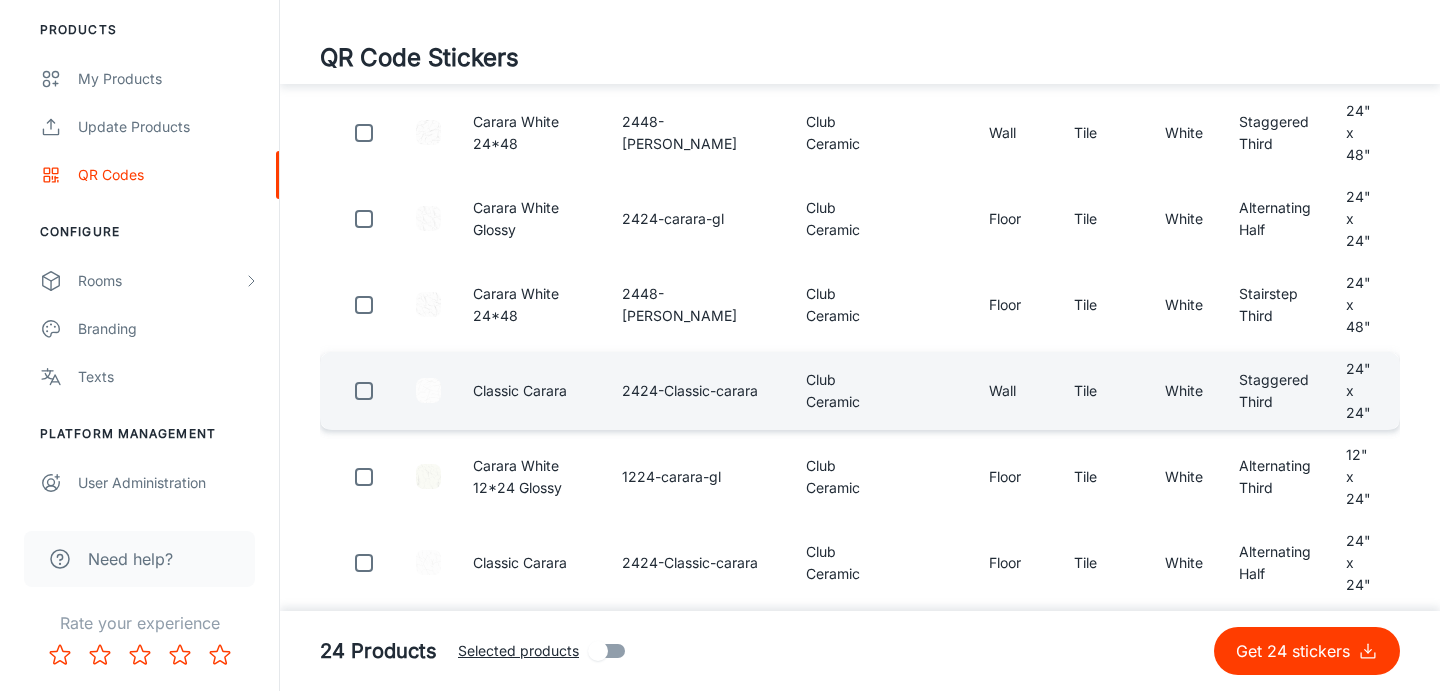 scroll, scrollTop: 464, scrollLeft: 0, axis: vertical 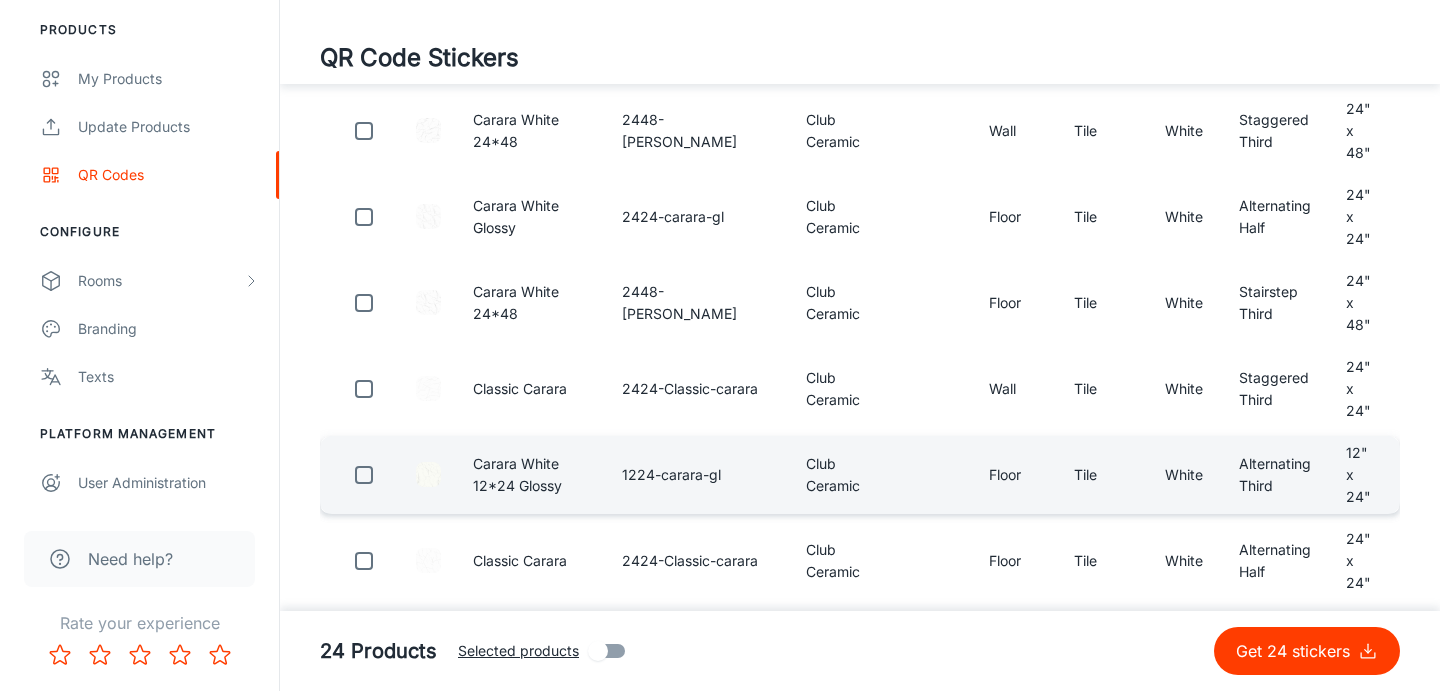 type on "carar" 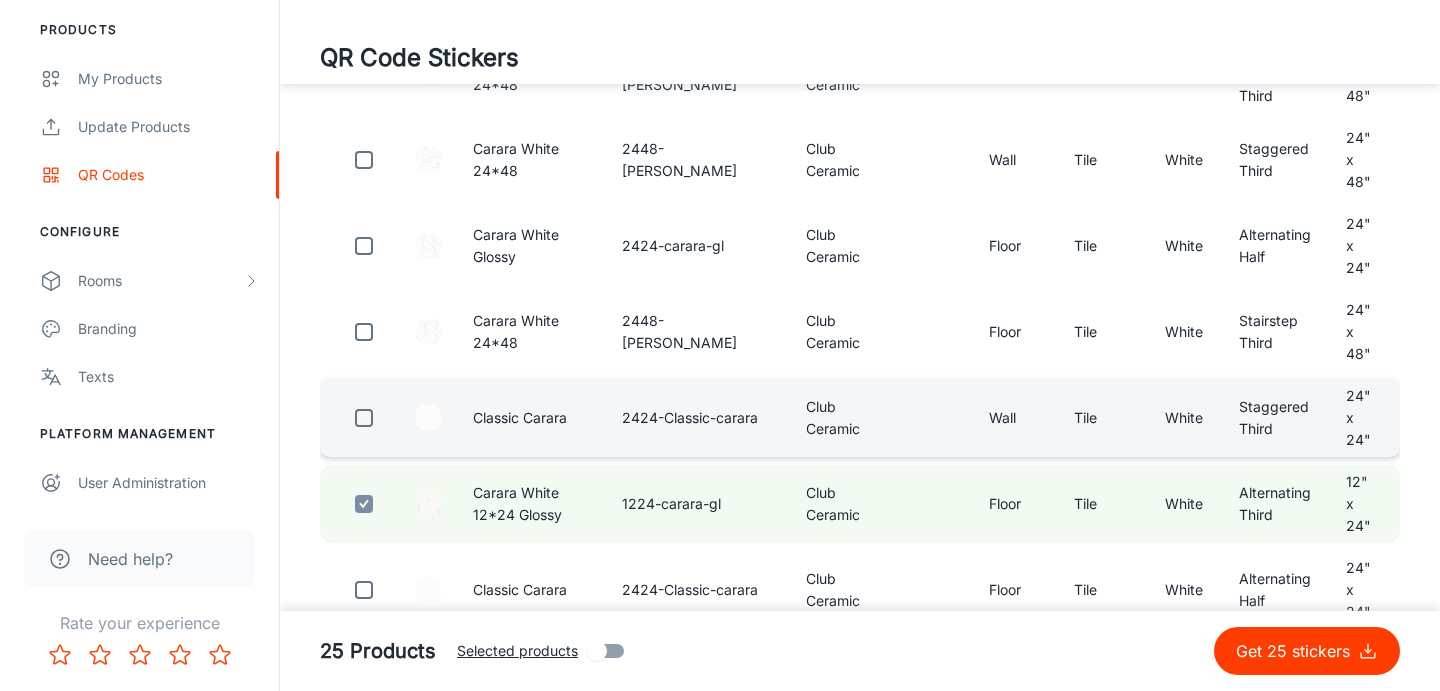 scroll, scrollTop: 0, scrollLeft: 0, axis: both 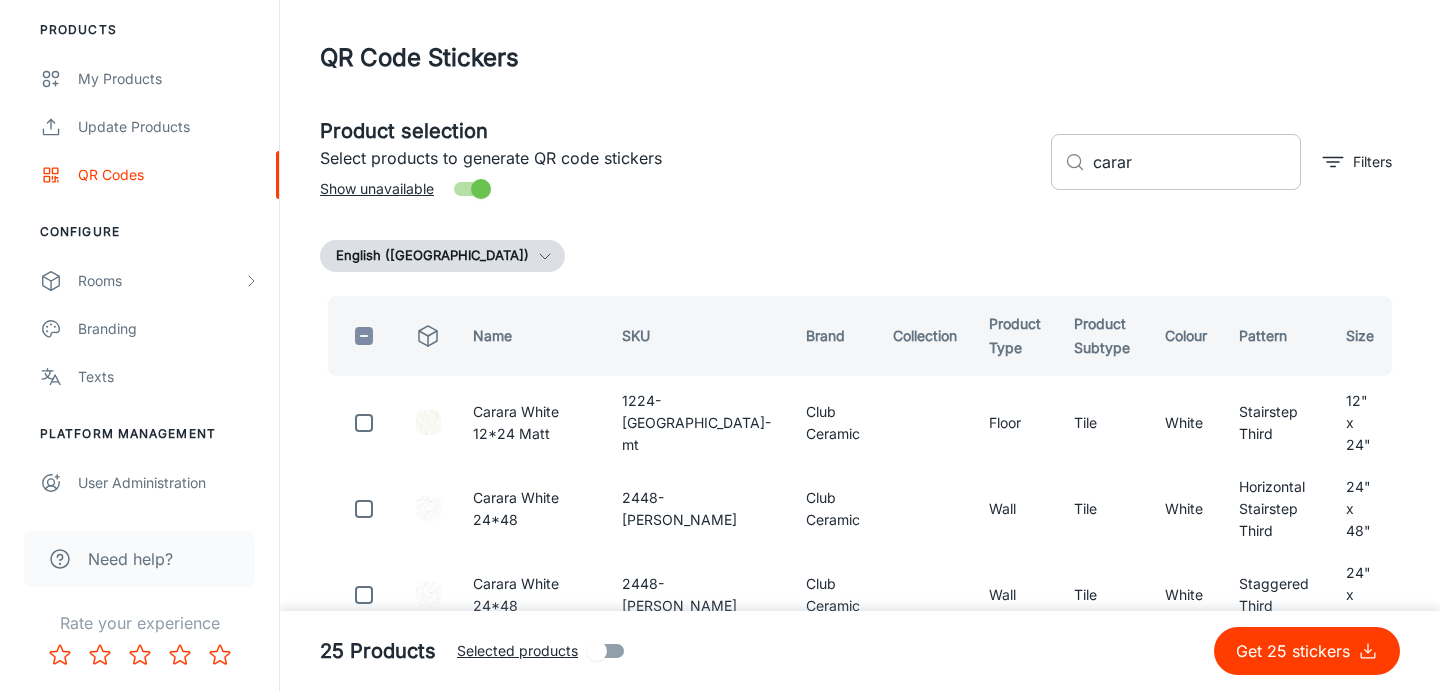 click on "carar" at bounding box center (1197, 162) 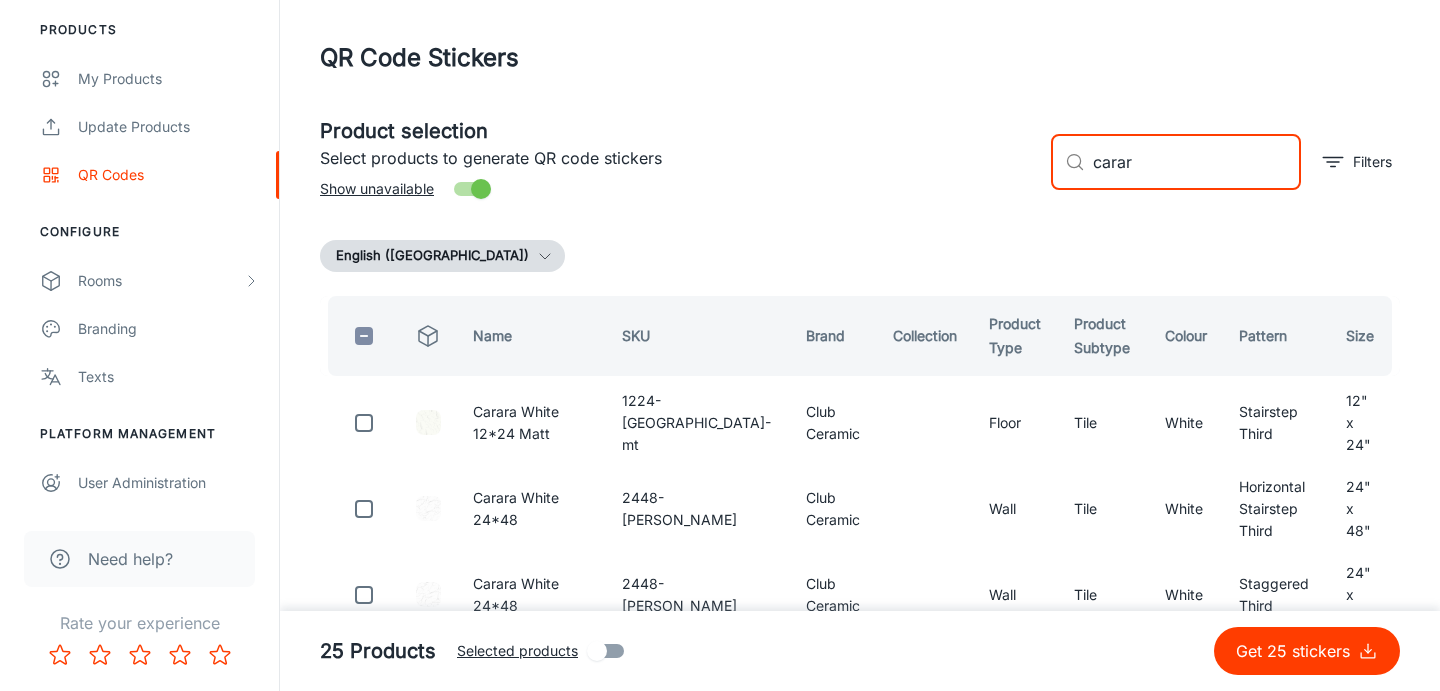 click on "carar" at bounding box center [1197, 162] 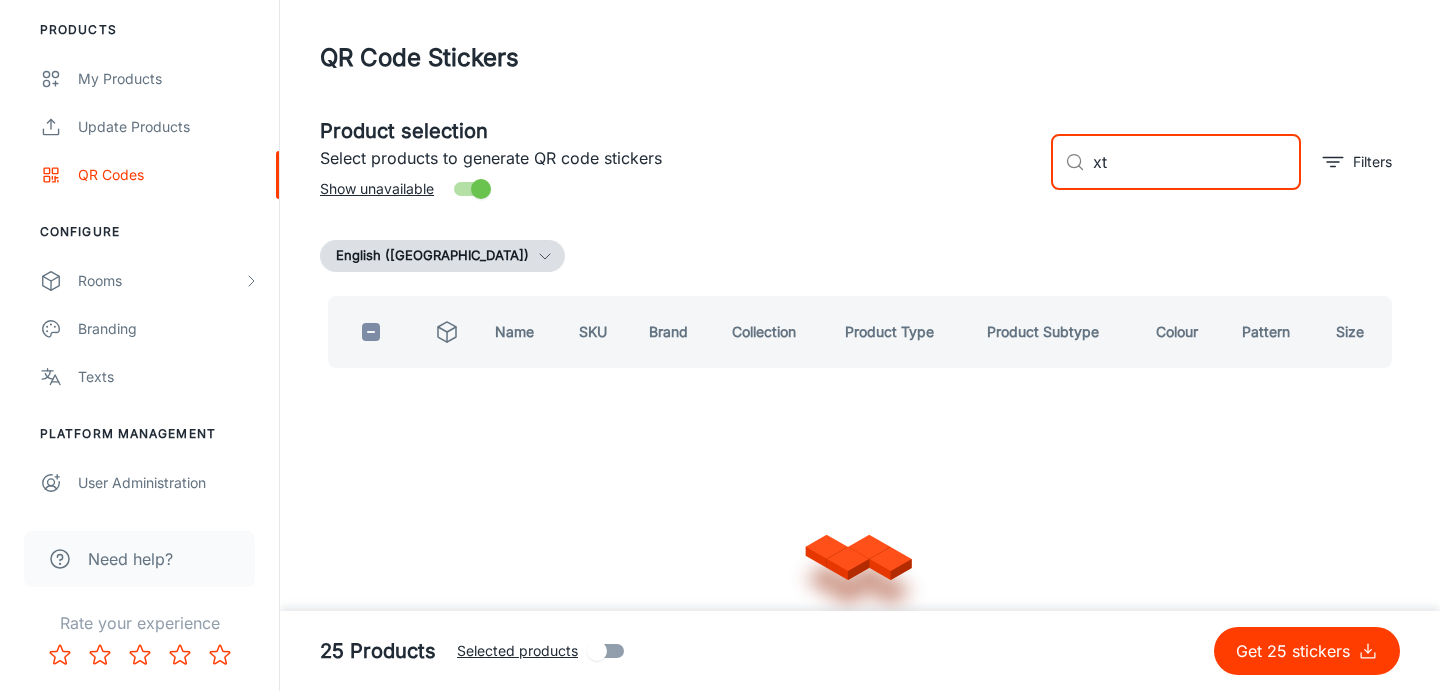 type on "x" 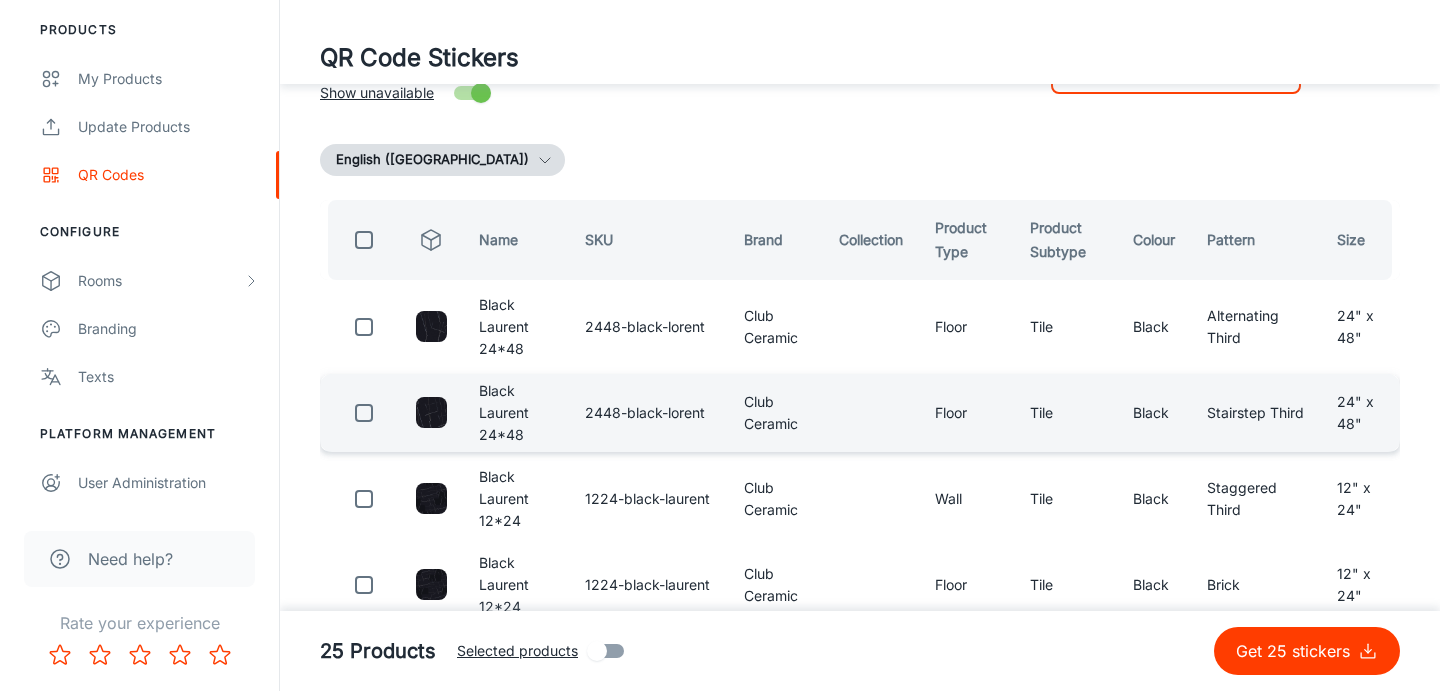 scroll, scrollTop: 109, scrollLeft: 0, axis: vertical 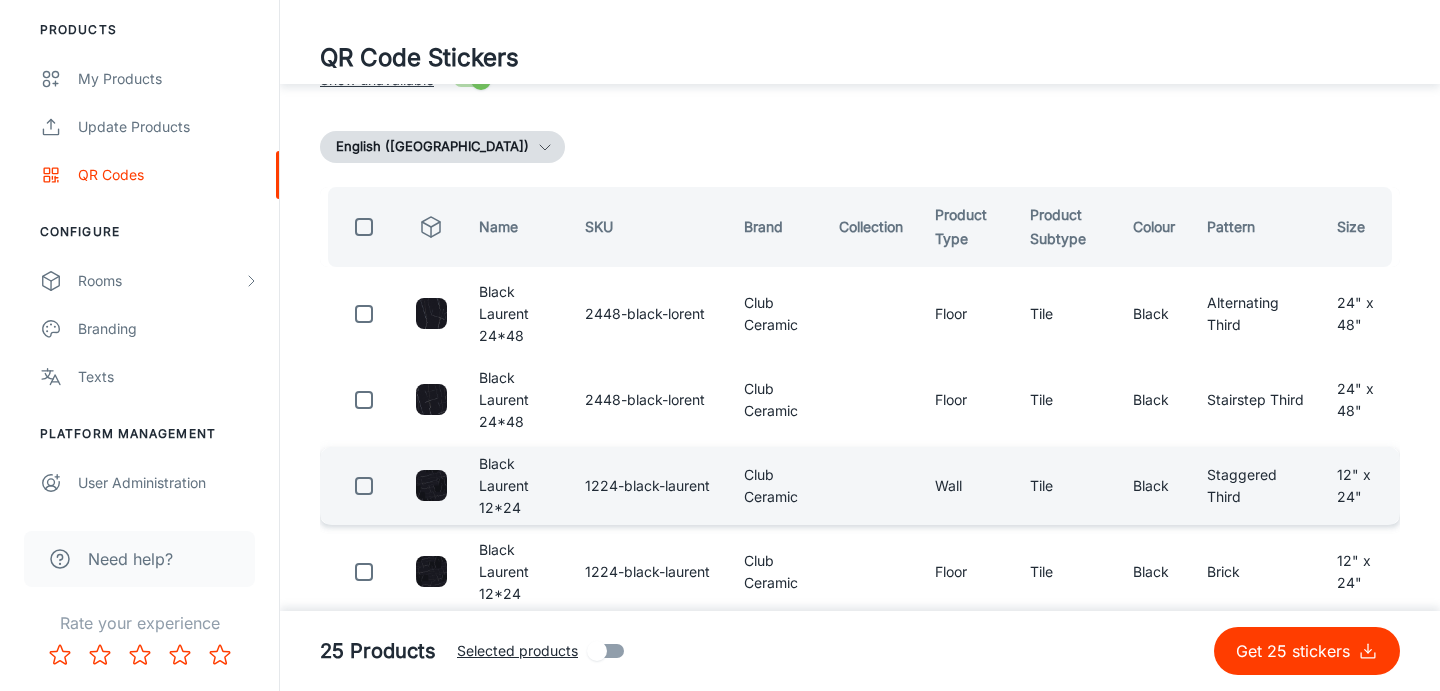 type on "black [PERSON_NAME]" 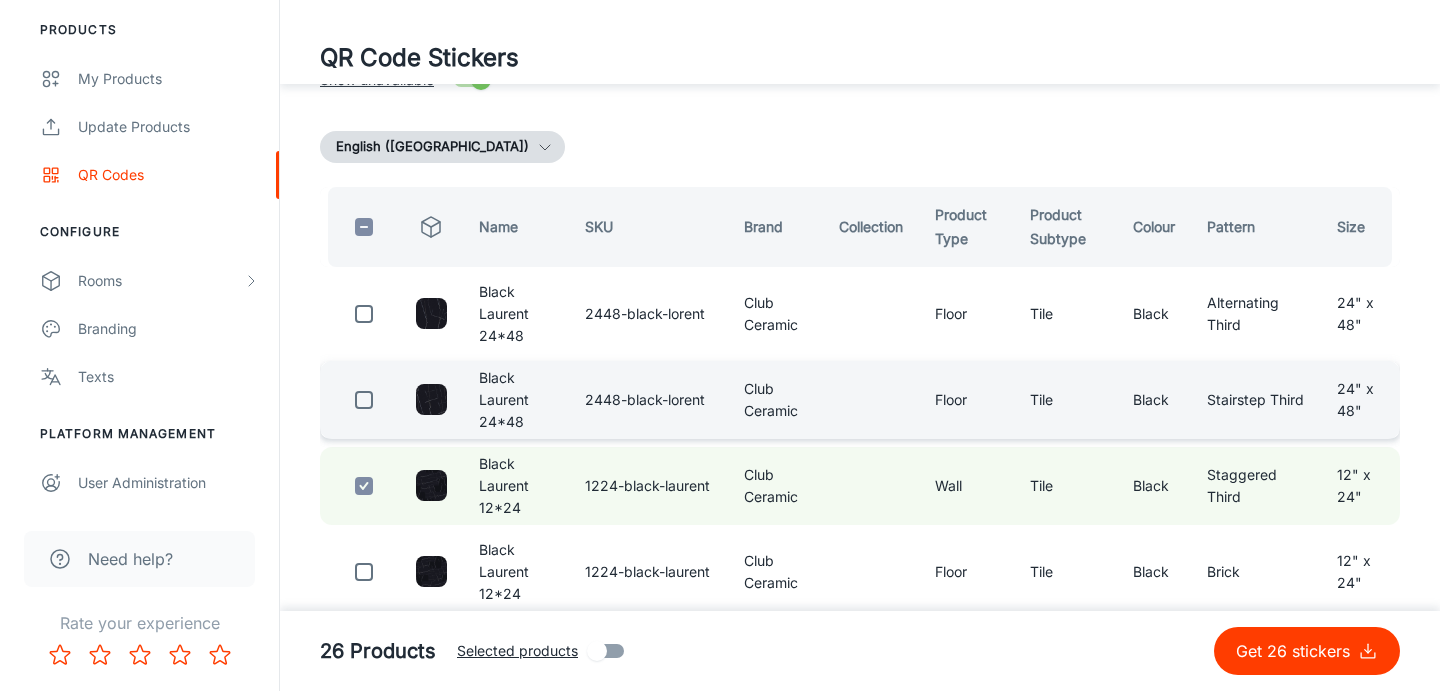 scroll, scrollTop: 0, scrollLeft: 0, axis: both 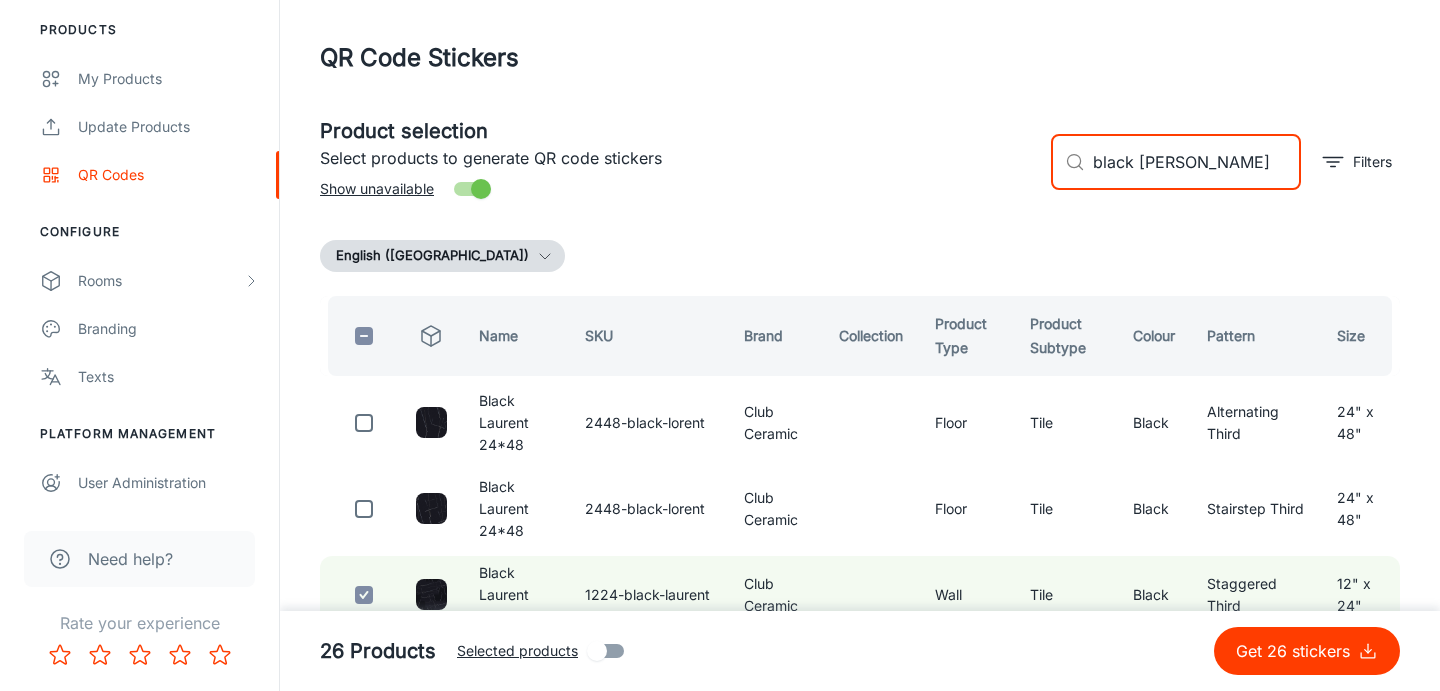click on "black [PERSON_NAME]" at bounding box center [1197, 162] 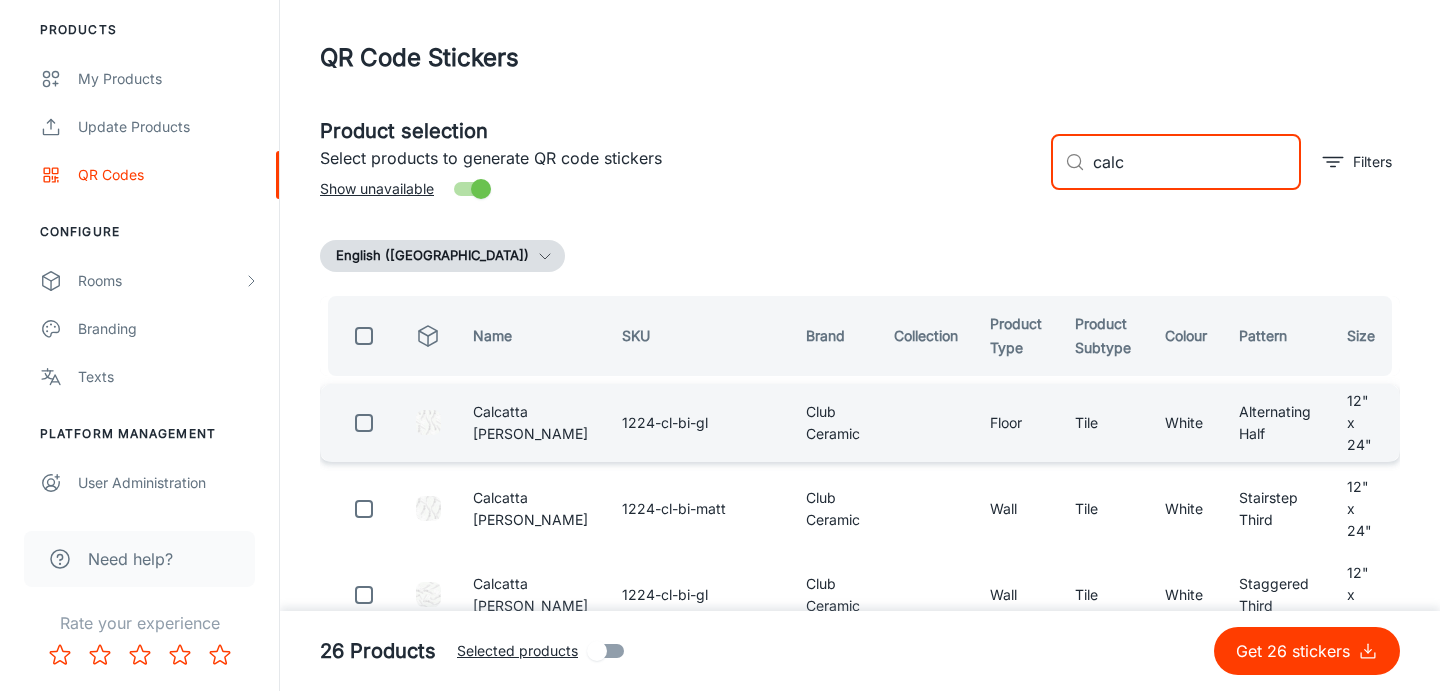 type on "calc" 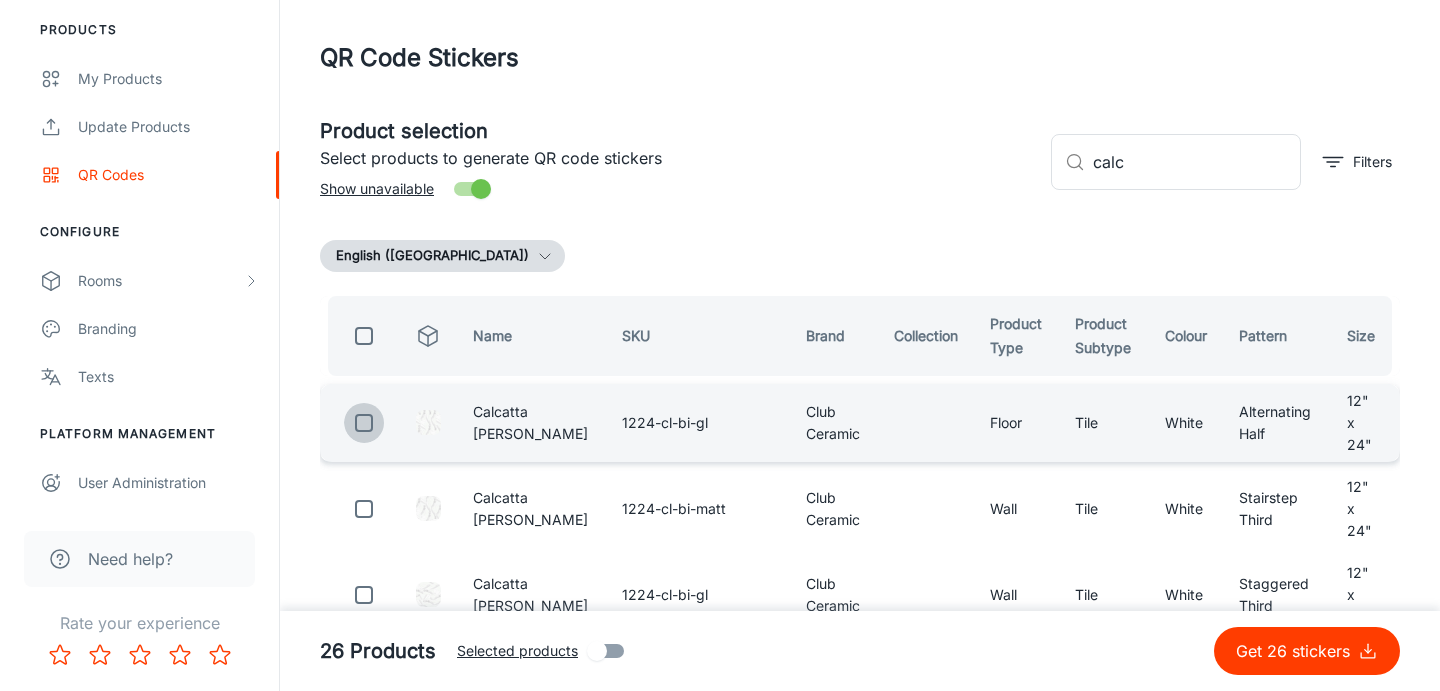 click at bounding box center (364, 423) 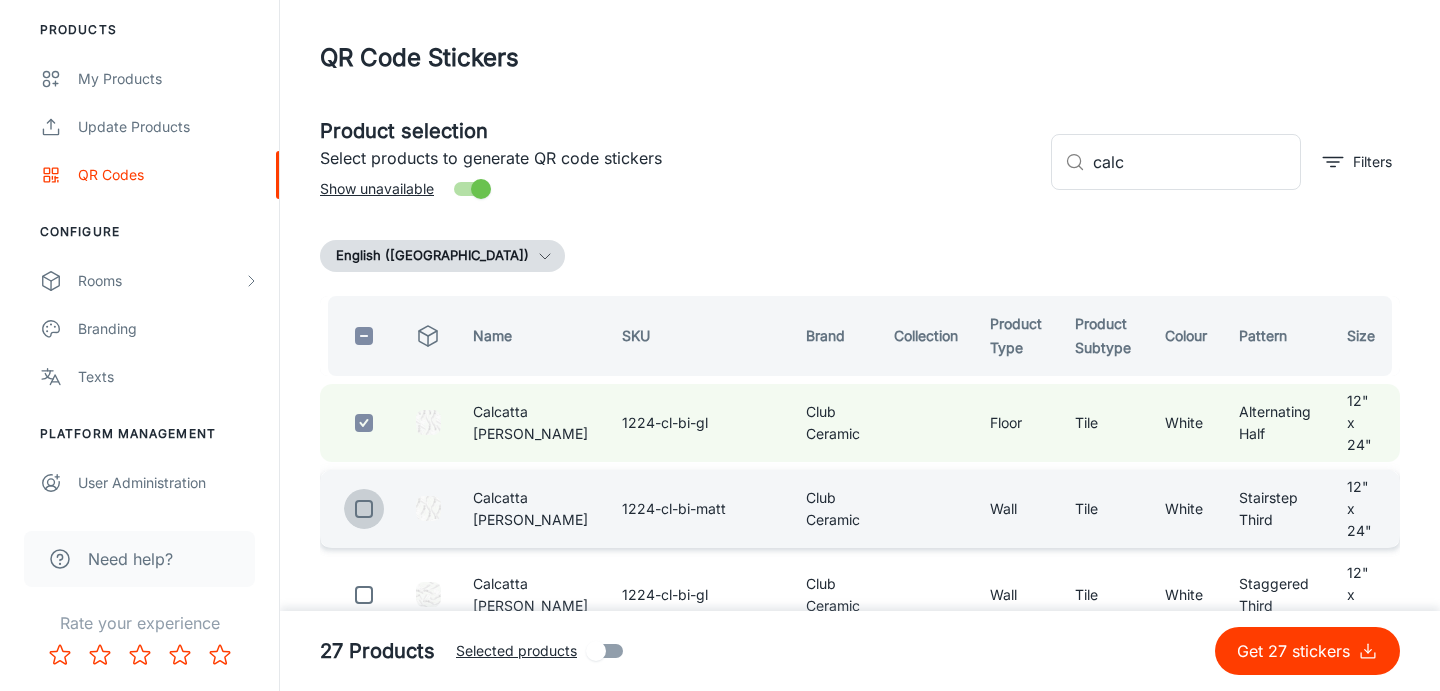 click at bounding box center [364, 509] 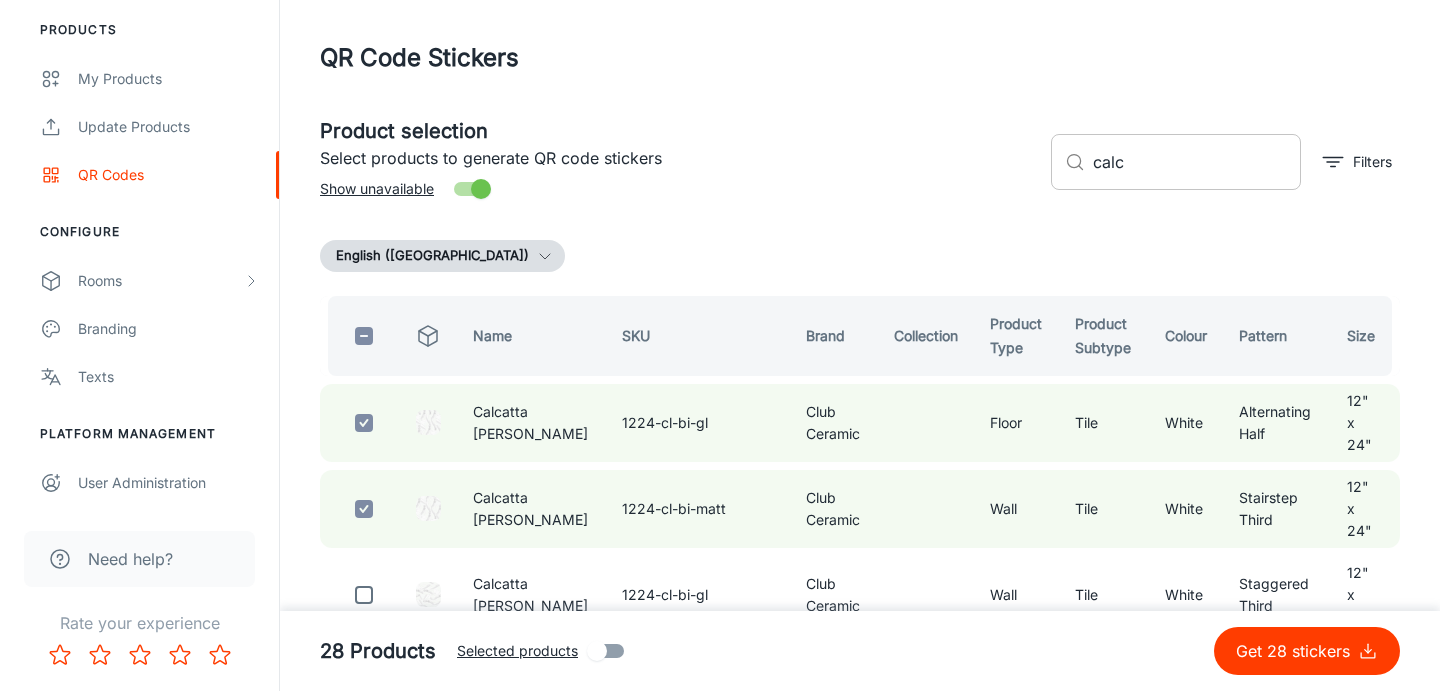 click on "calc" at bounding box center [1197, 162] 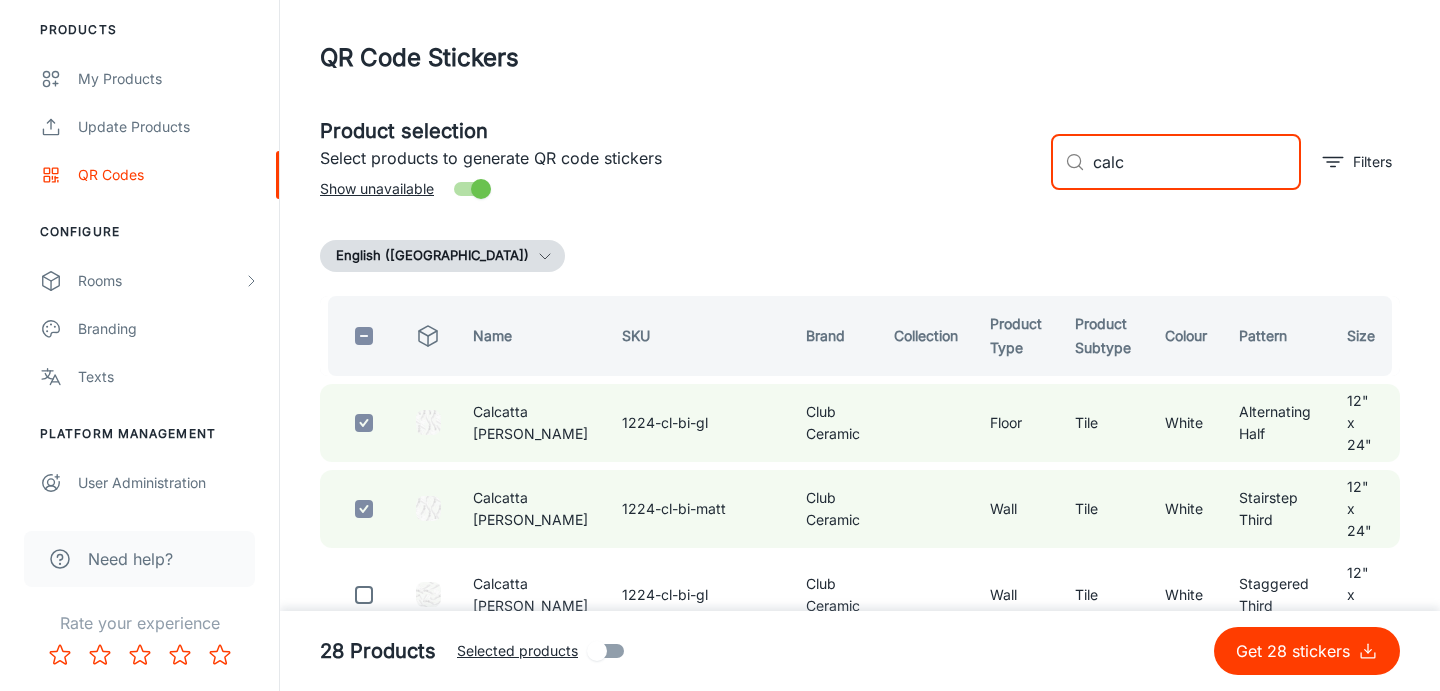 click on "calc" at bounding box center [1197, 162] 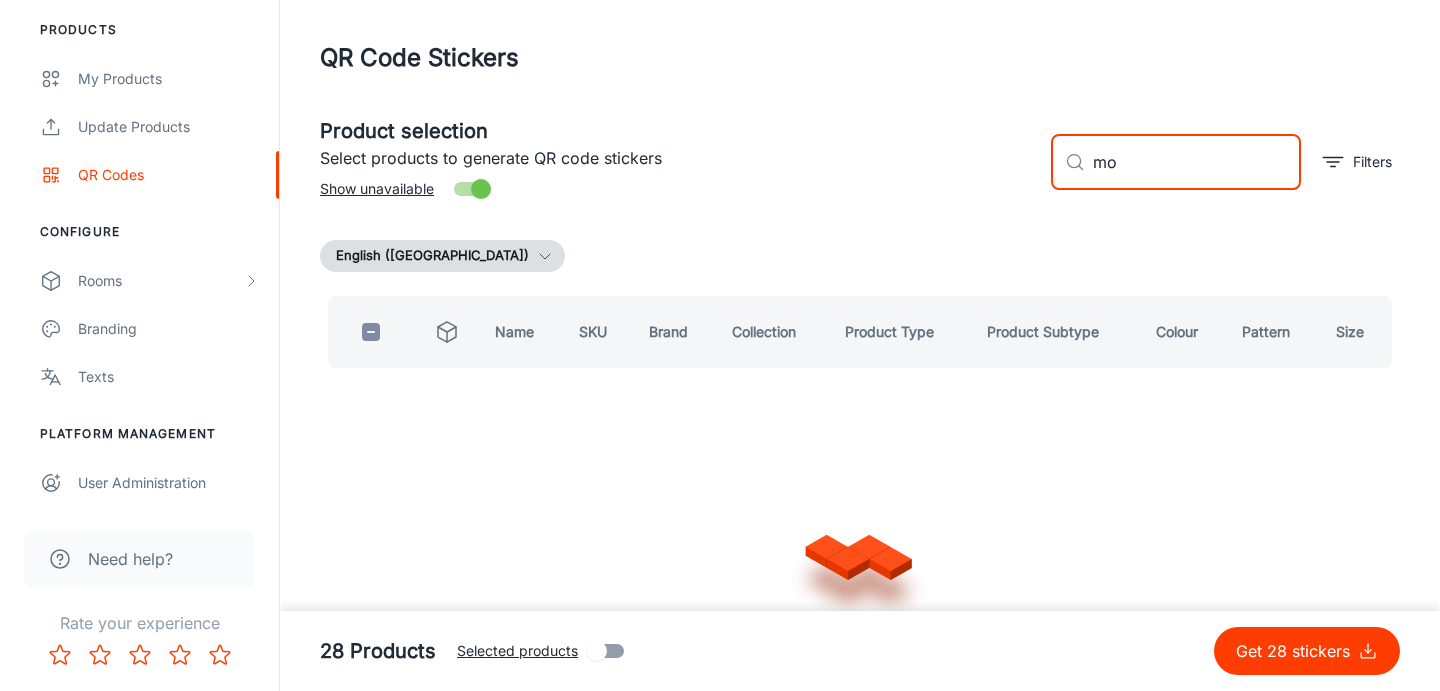 type on "m" 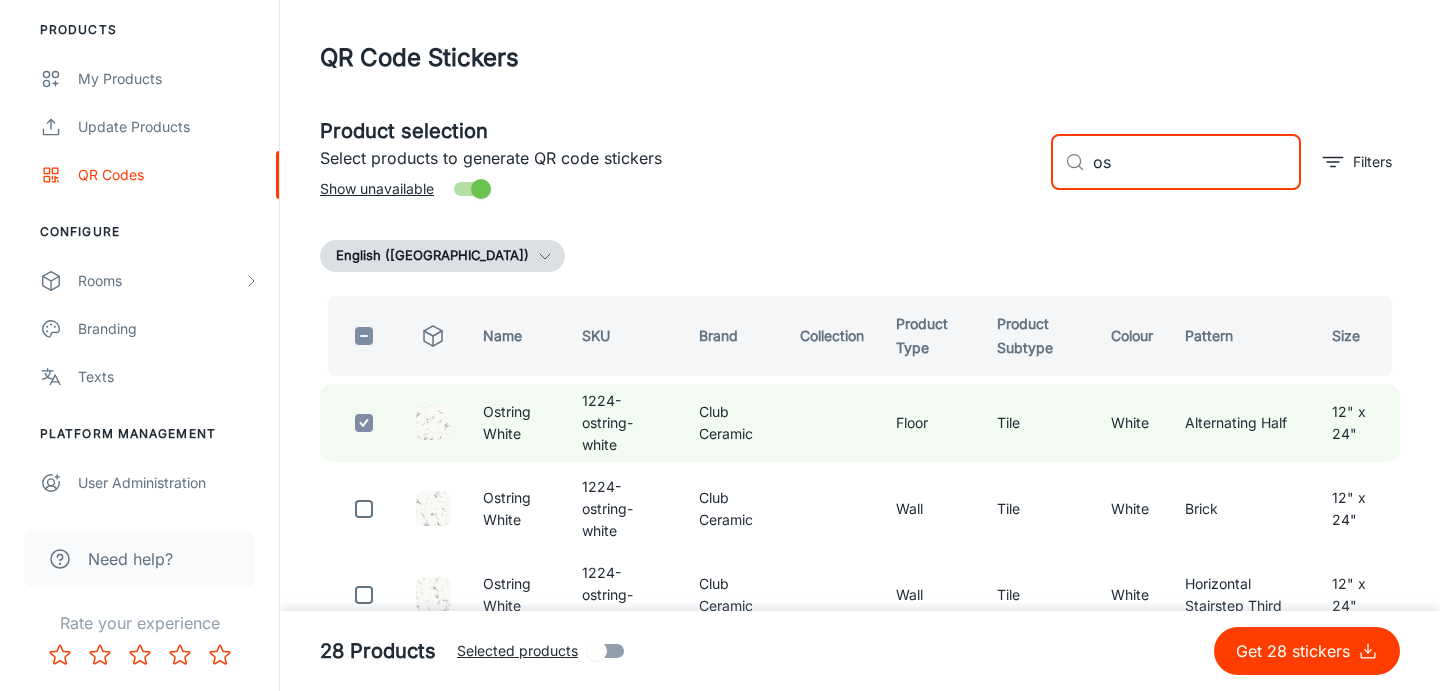type on "o" 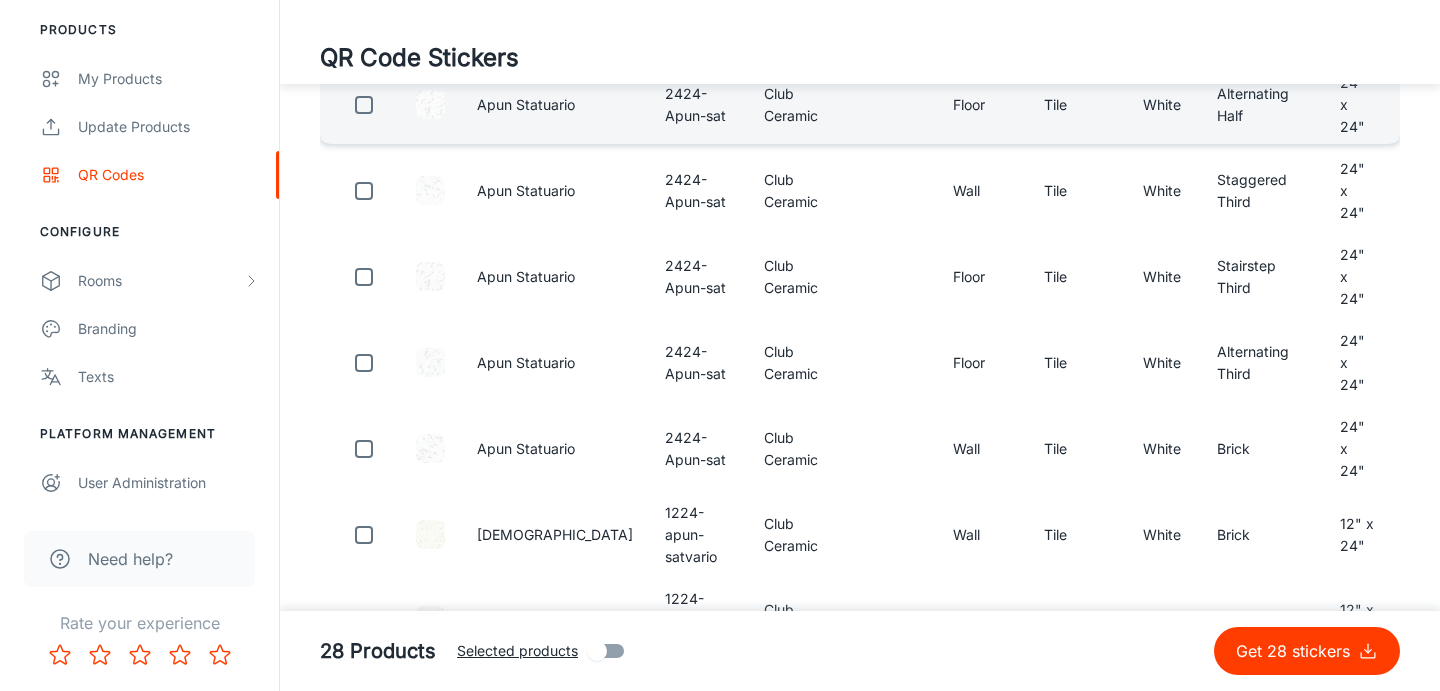 scroll, scrollTop: 324, scrollLeft: 0, axis: vertical 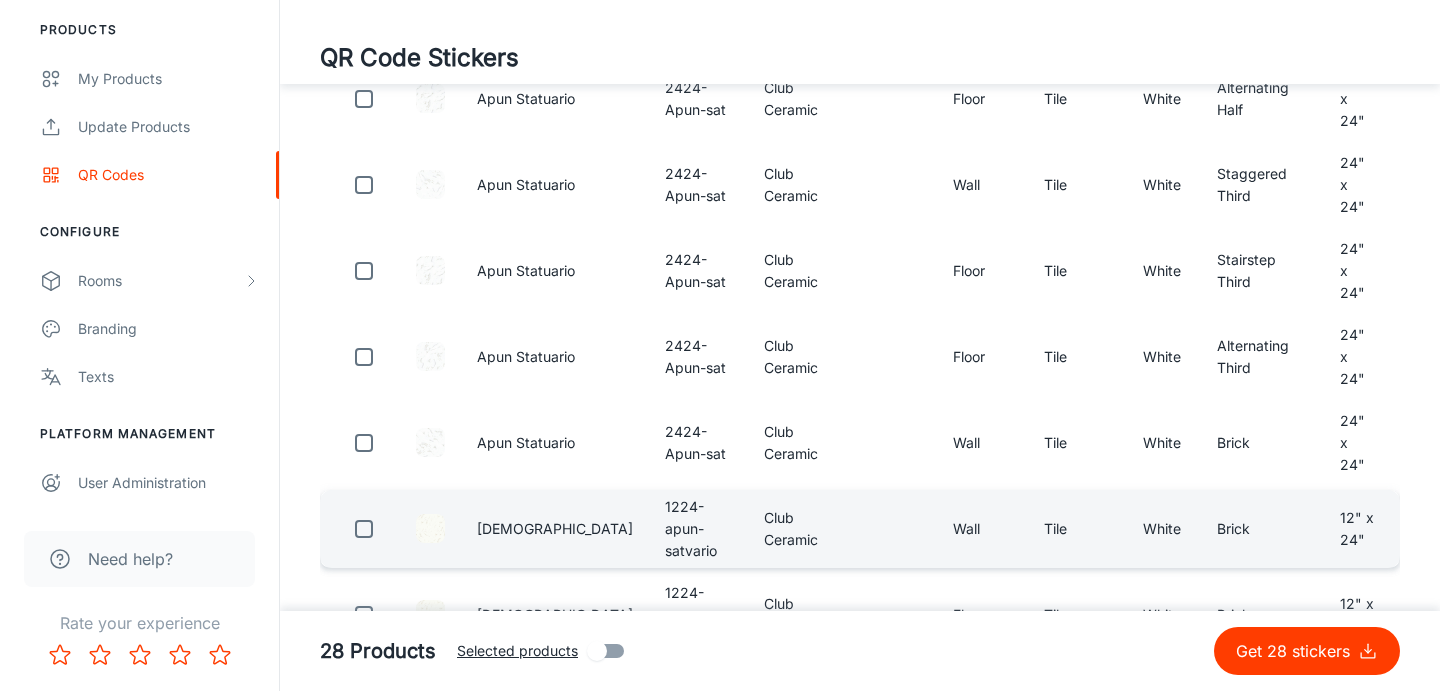 type on "apun" 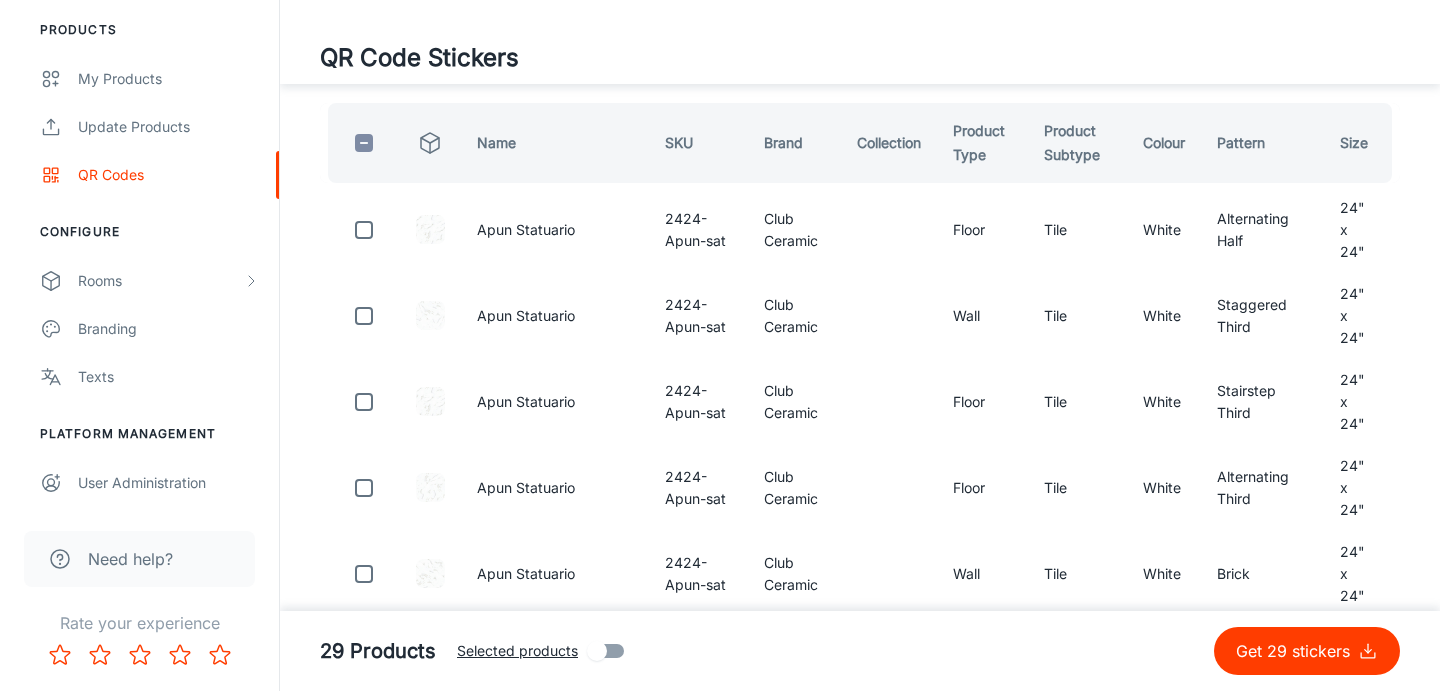 scroll, scrollTop: 0, scrollLeft: 0, axis: both 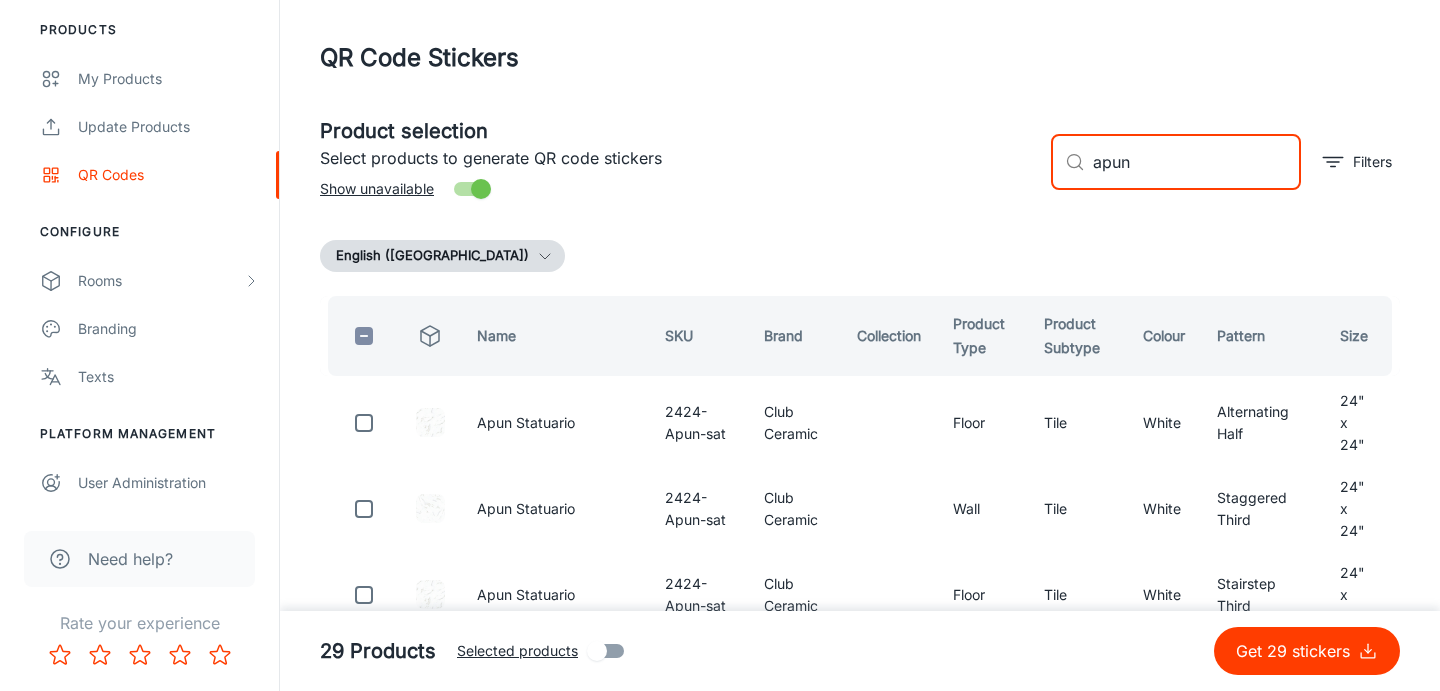 click on "apun" at bounding box center (1197, 162) 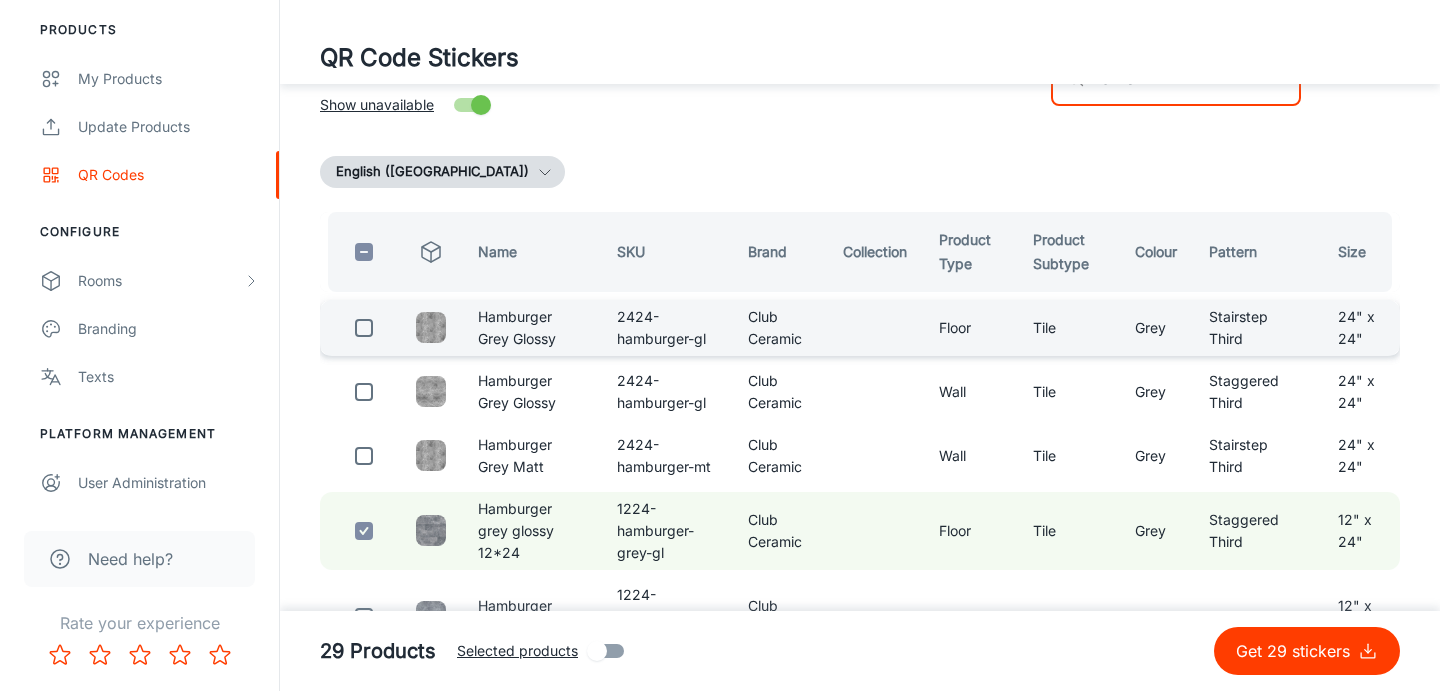 scroll, scrollTop: 0, scrollLeft: 0, axis: both 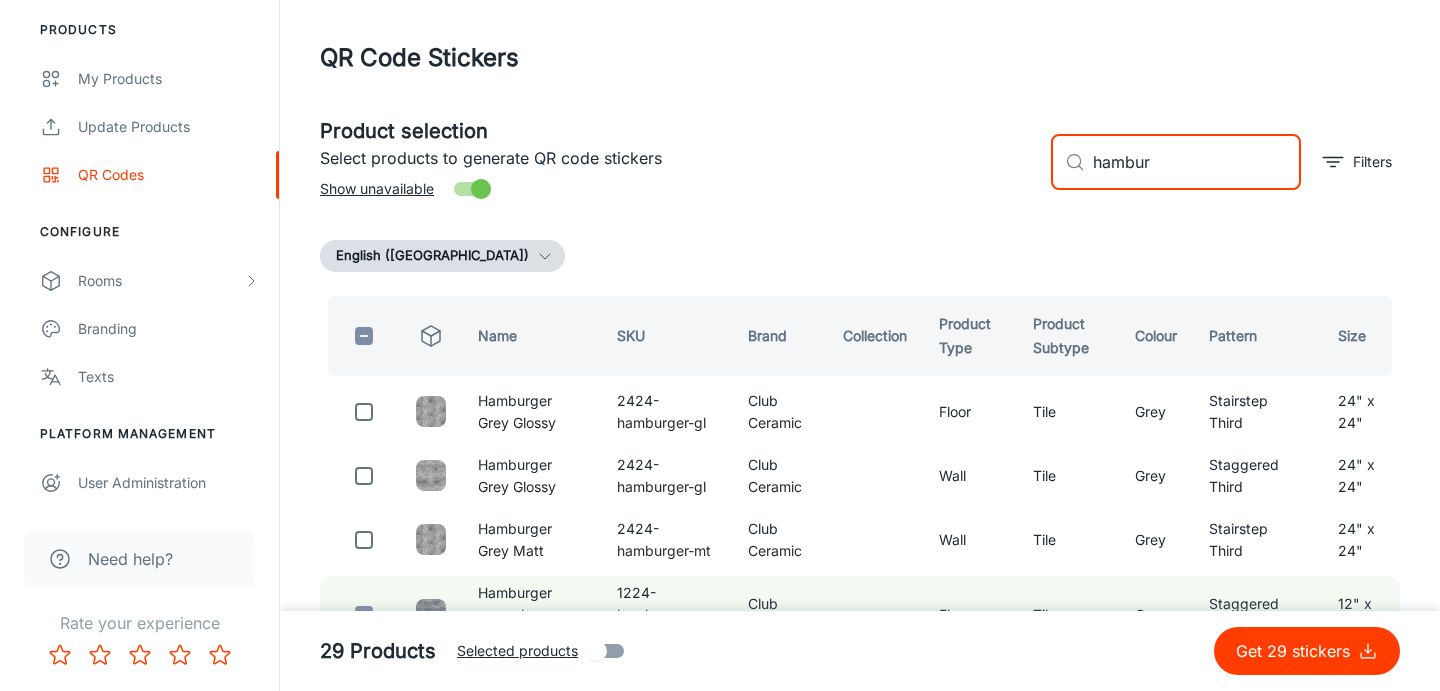 click on "hambur" at bounding box center [1197, 162] 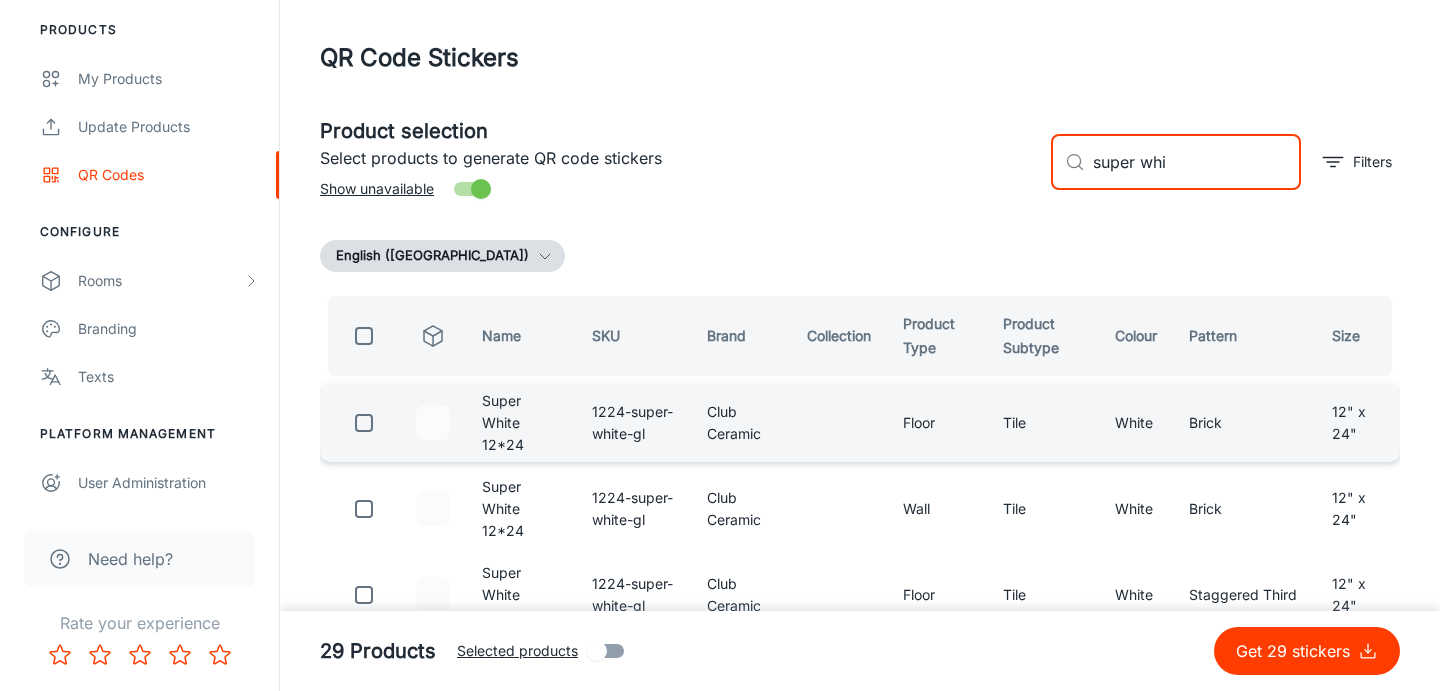type on "super whi" 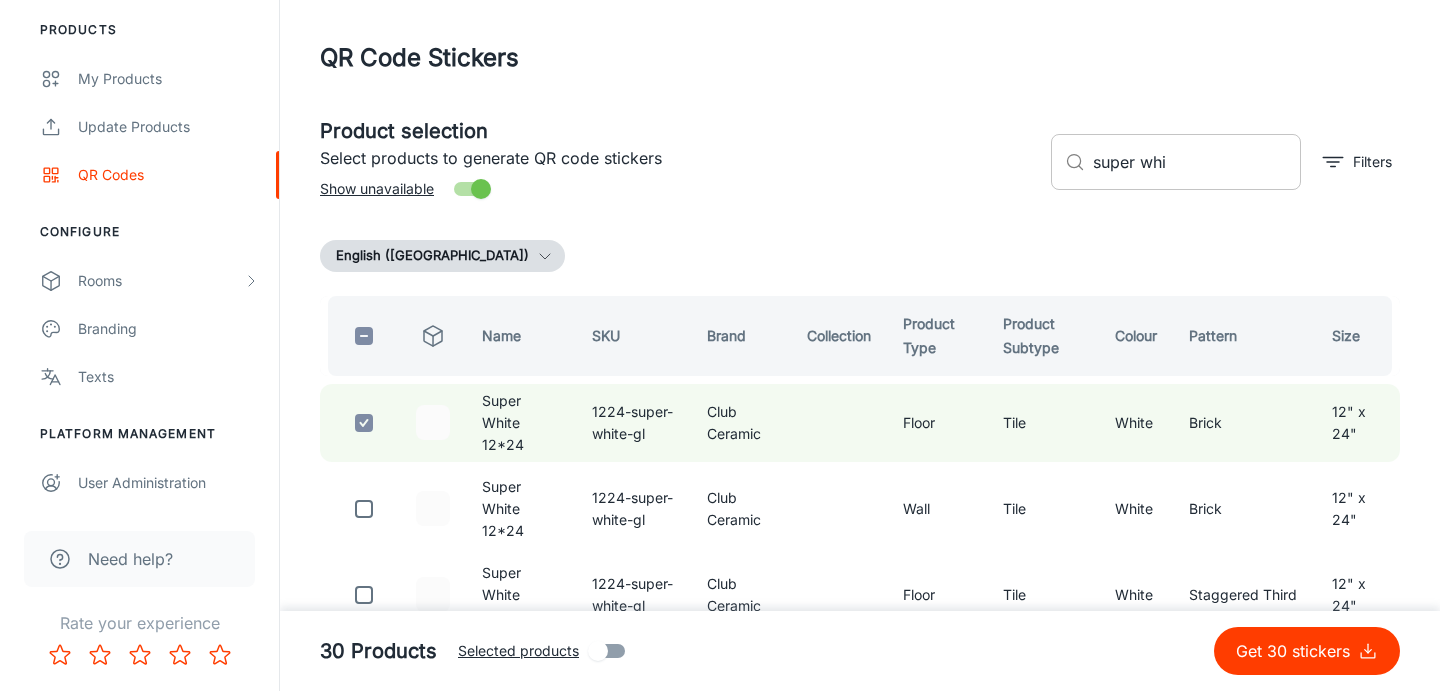 click on "super whi" at bounding box center (1197, 162) 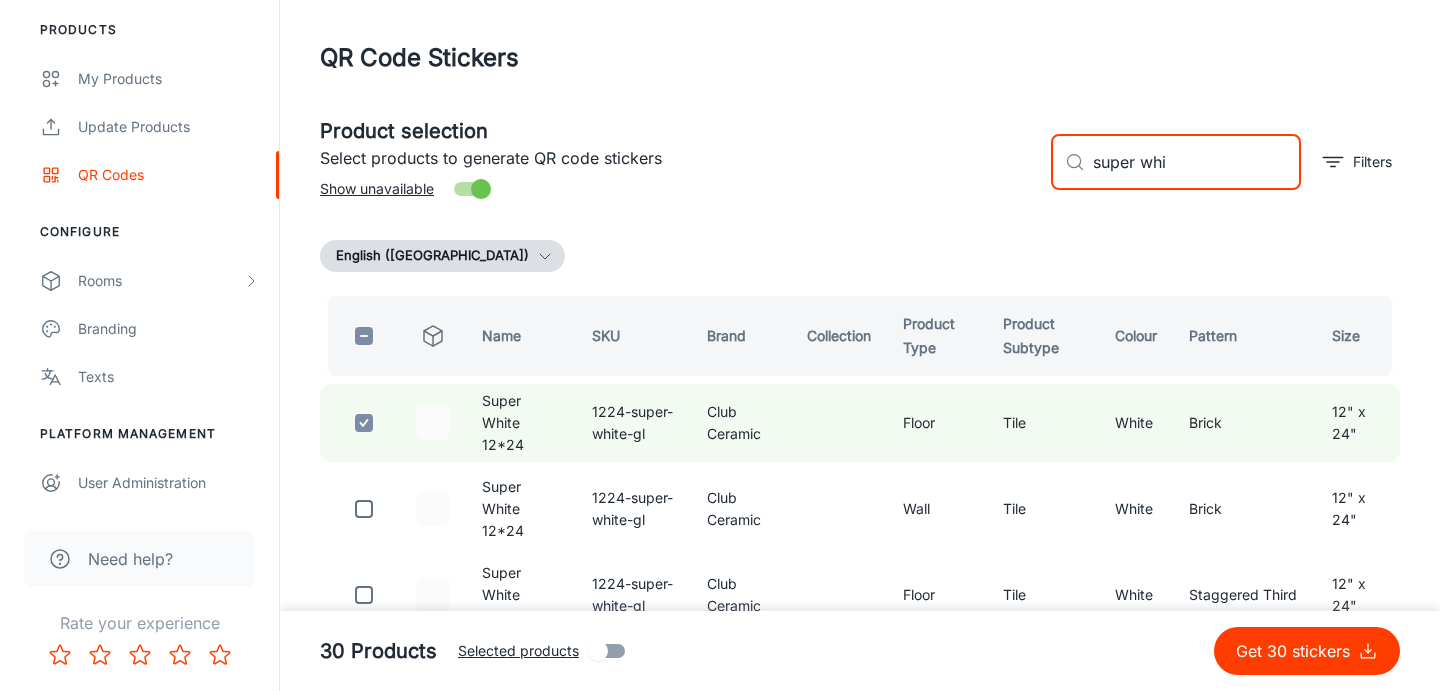 click on "super whi" at bounding box center (1197, 162) 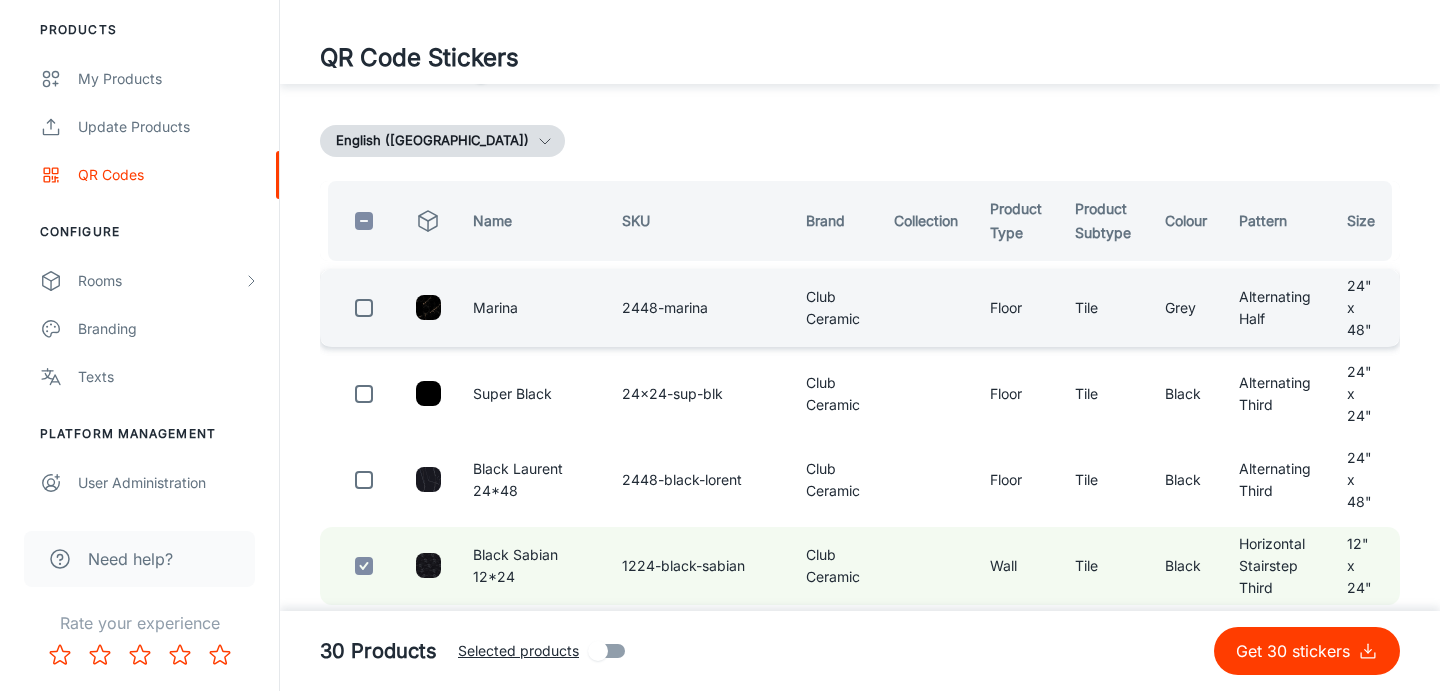 scroll, scrollTop: 0, scrollLeft: 0, axis: both 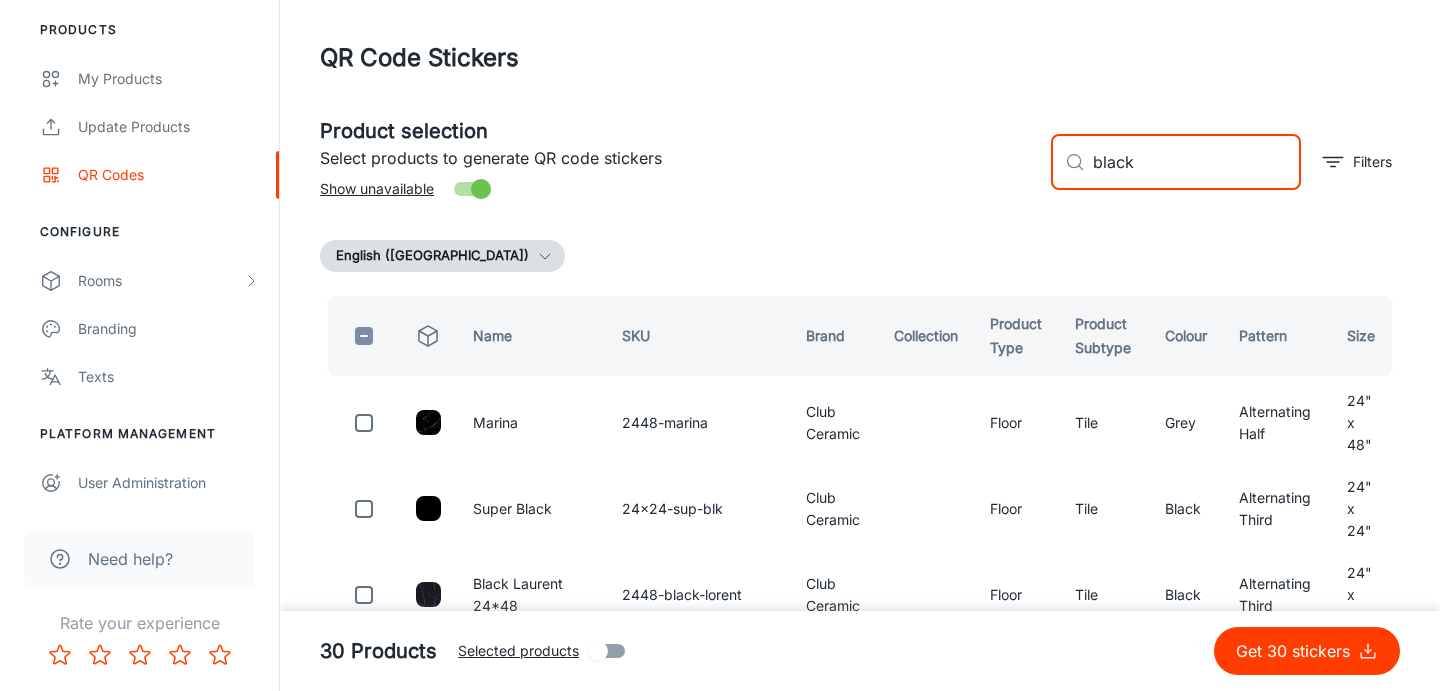 click on "black" at bounding box center (1197, 162) 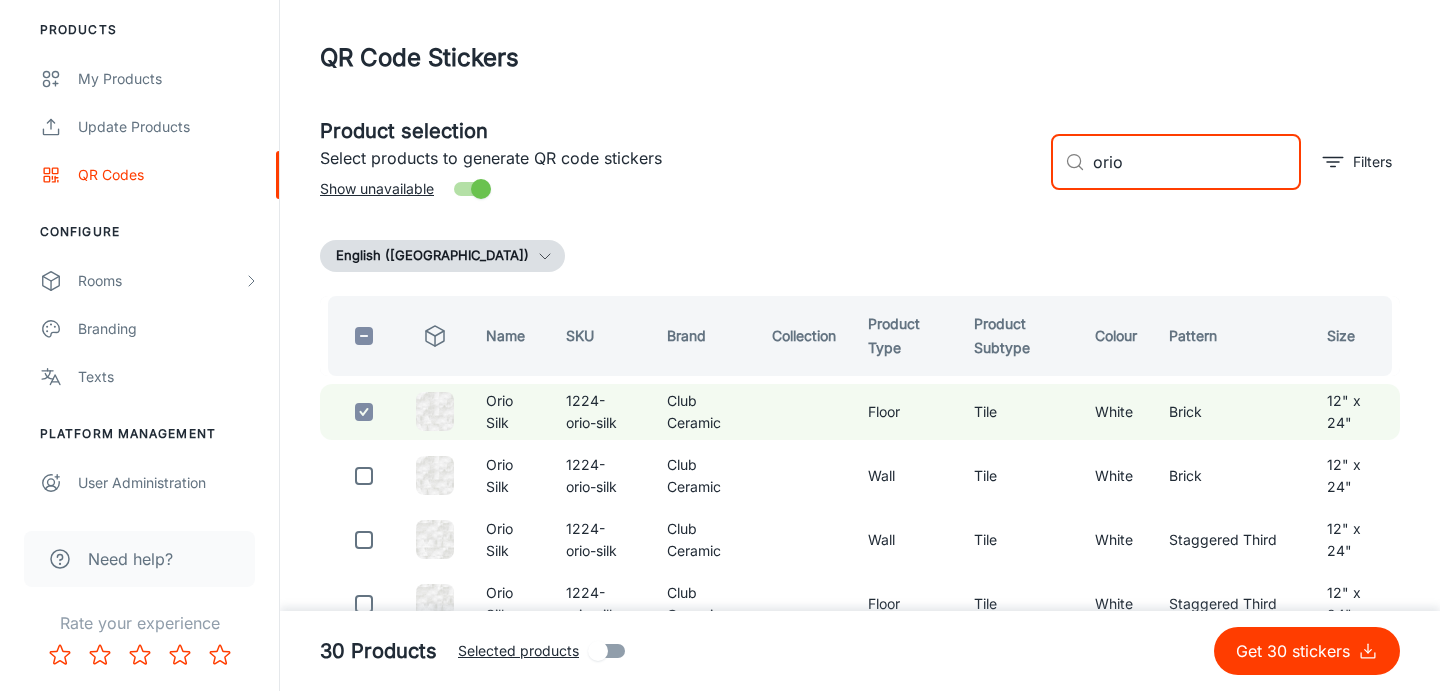 click on "orio" at bounding box center (1197, 162) 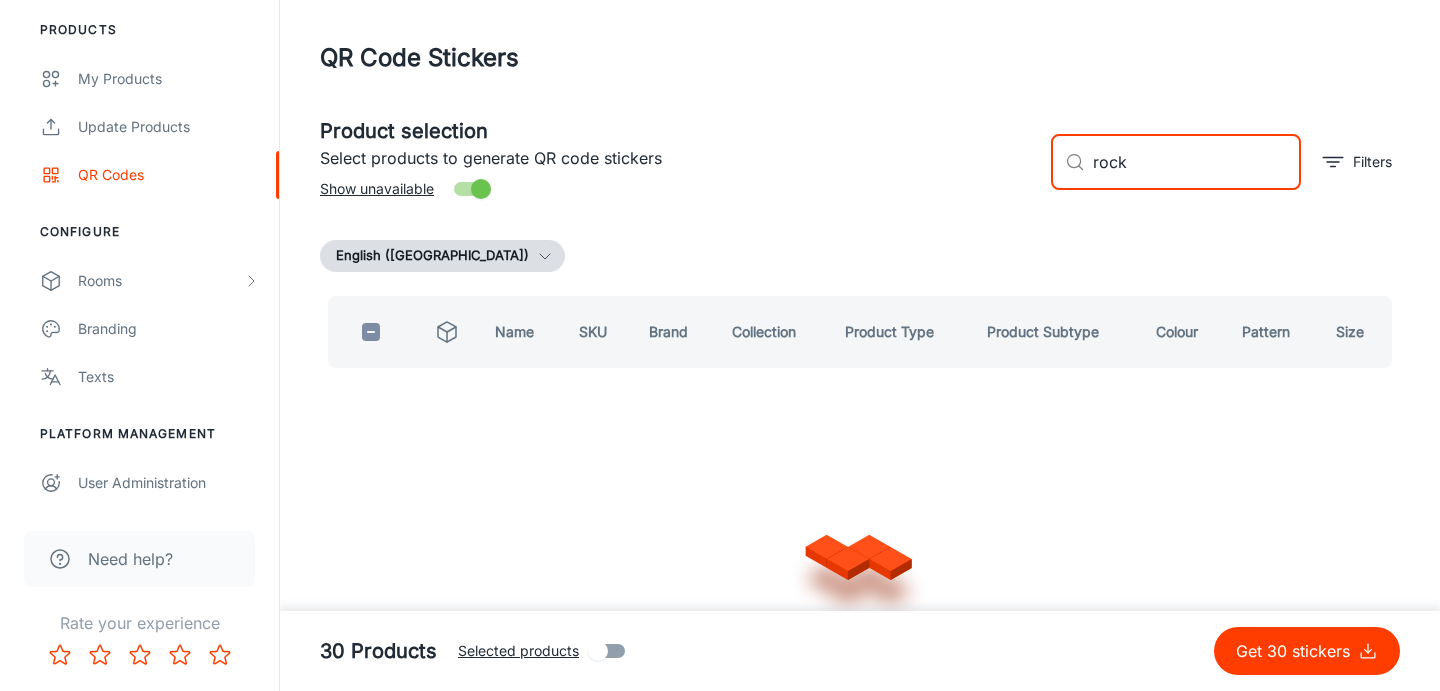 type on "rockw" 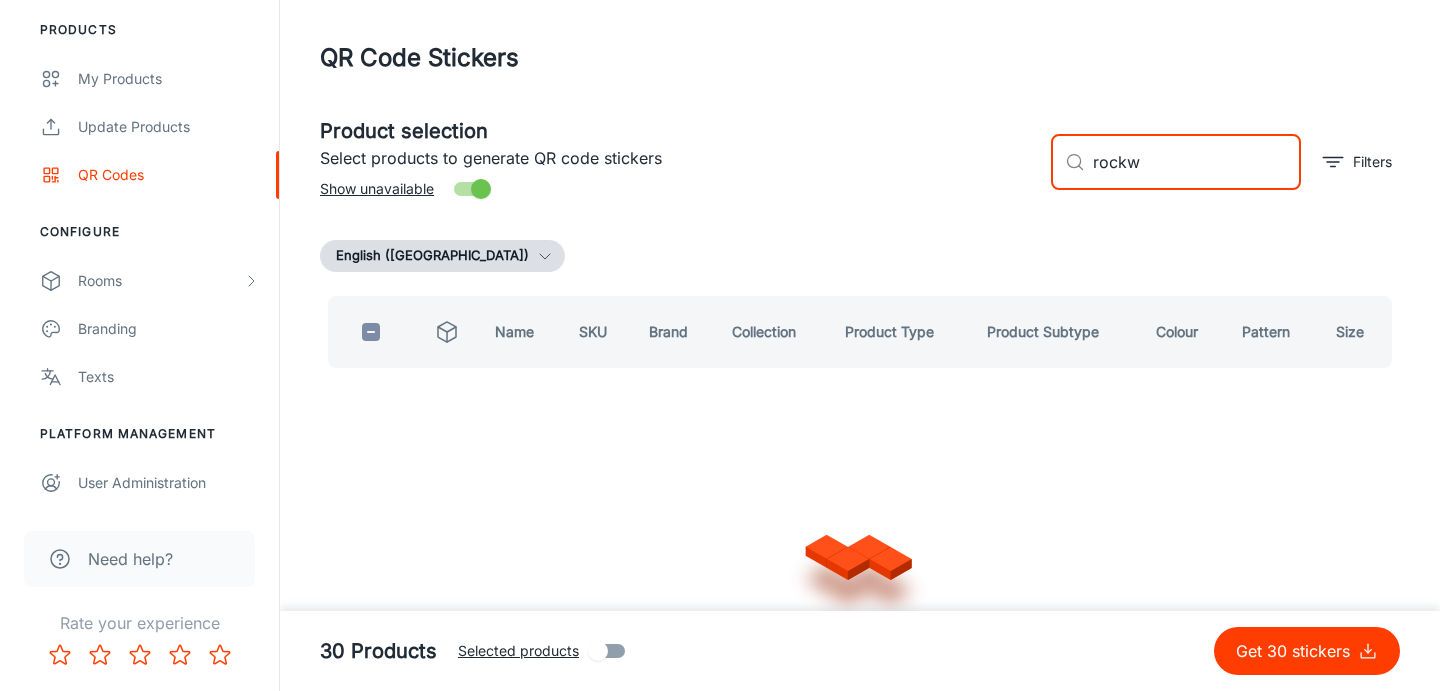 checkbox on "true" 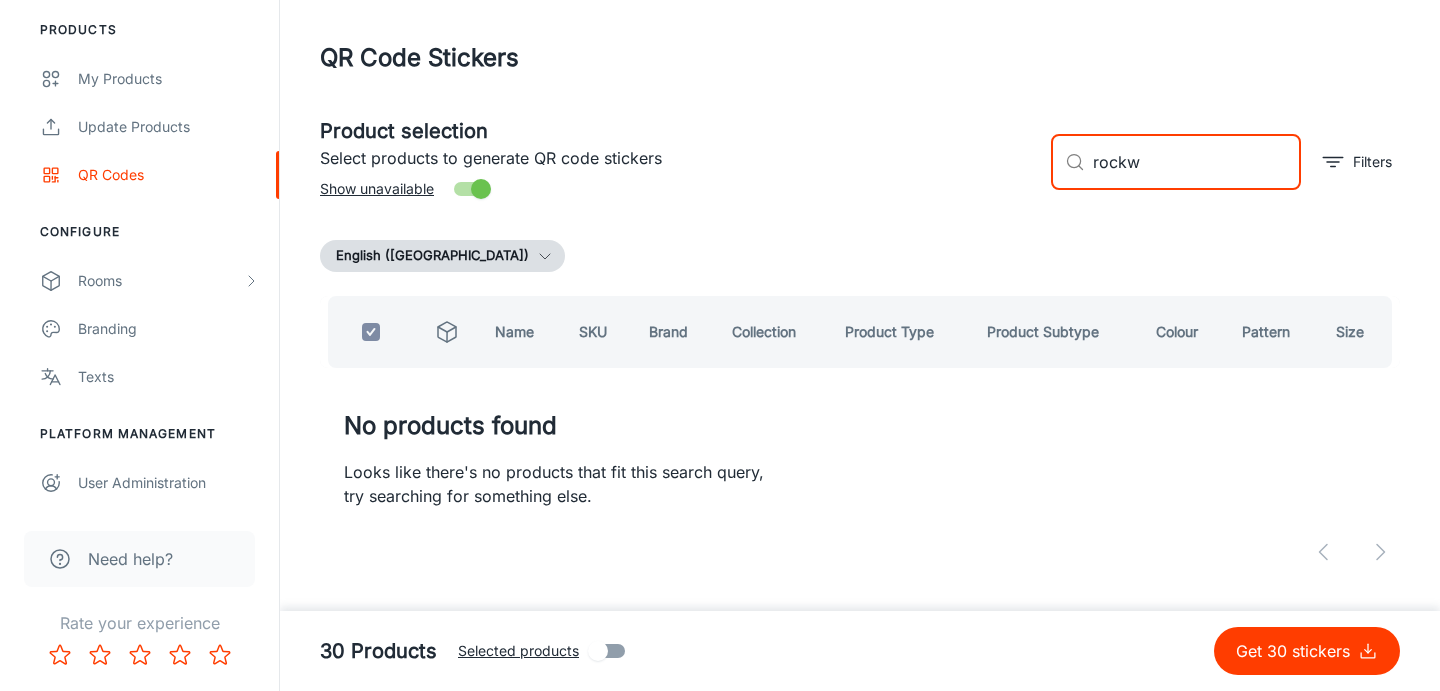 type on "rock" 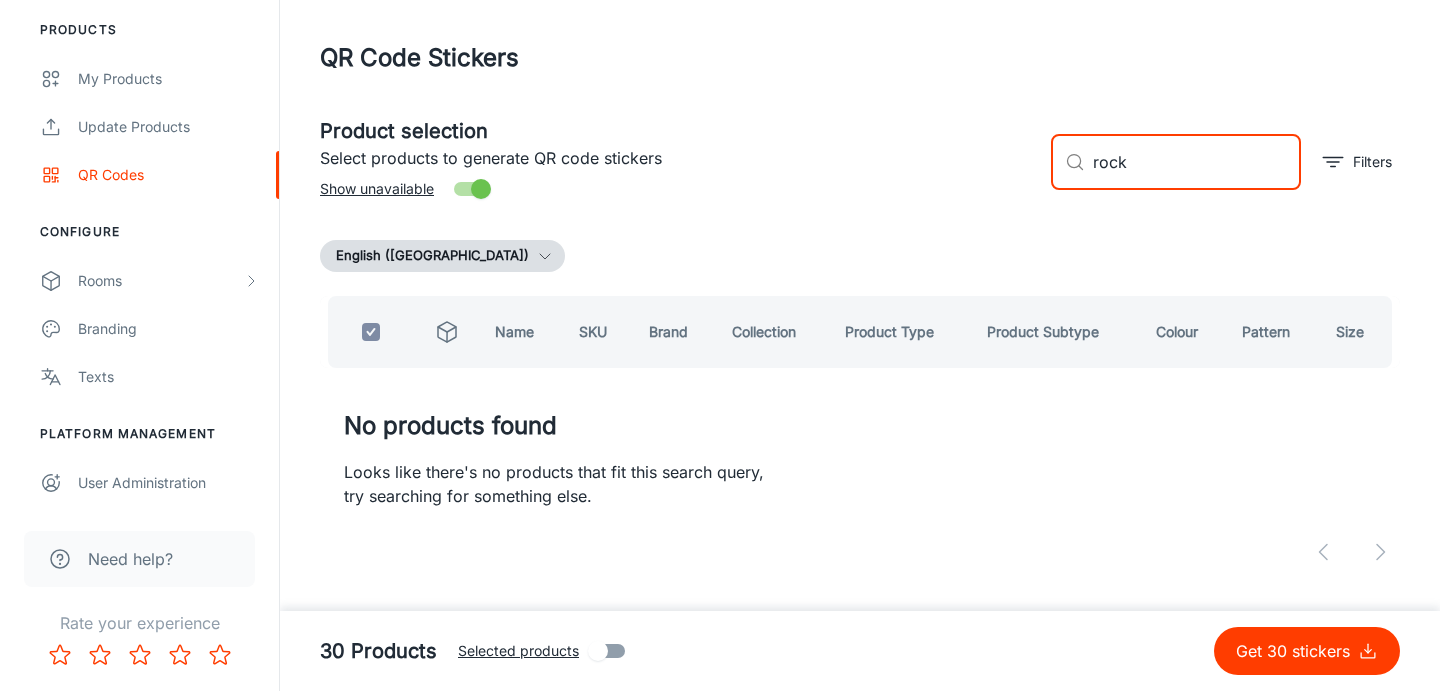checkbox on "false" 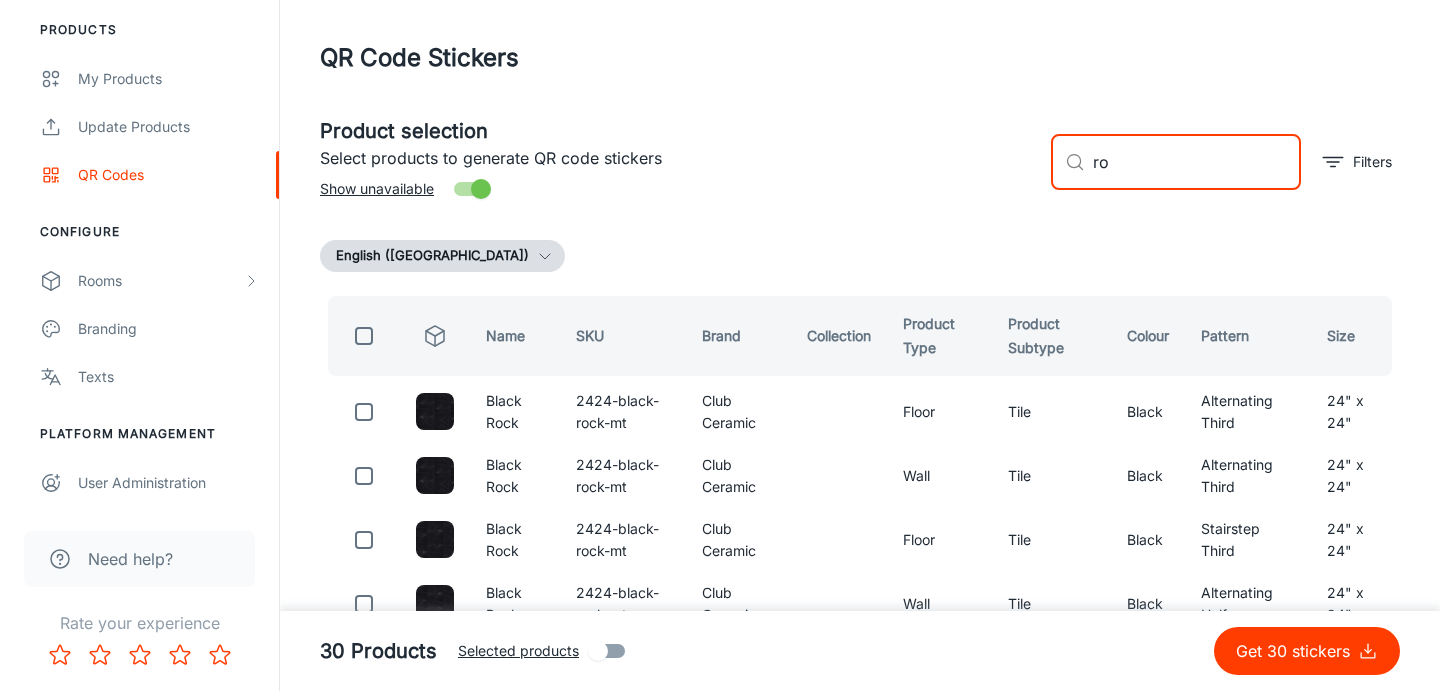 type on "r" 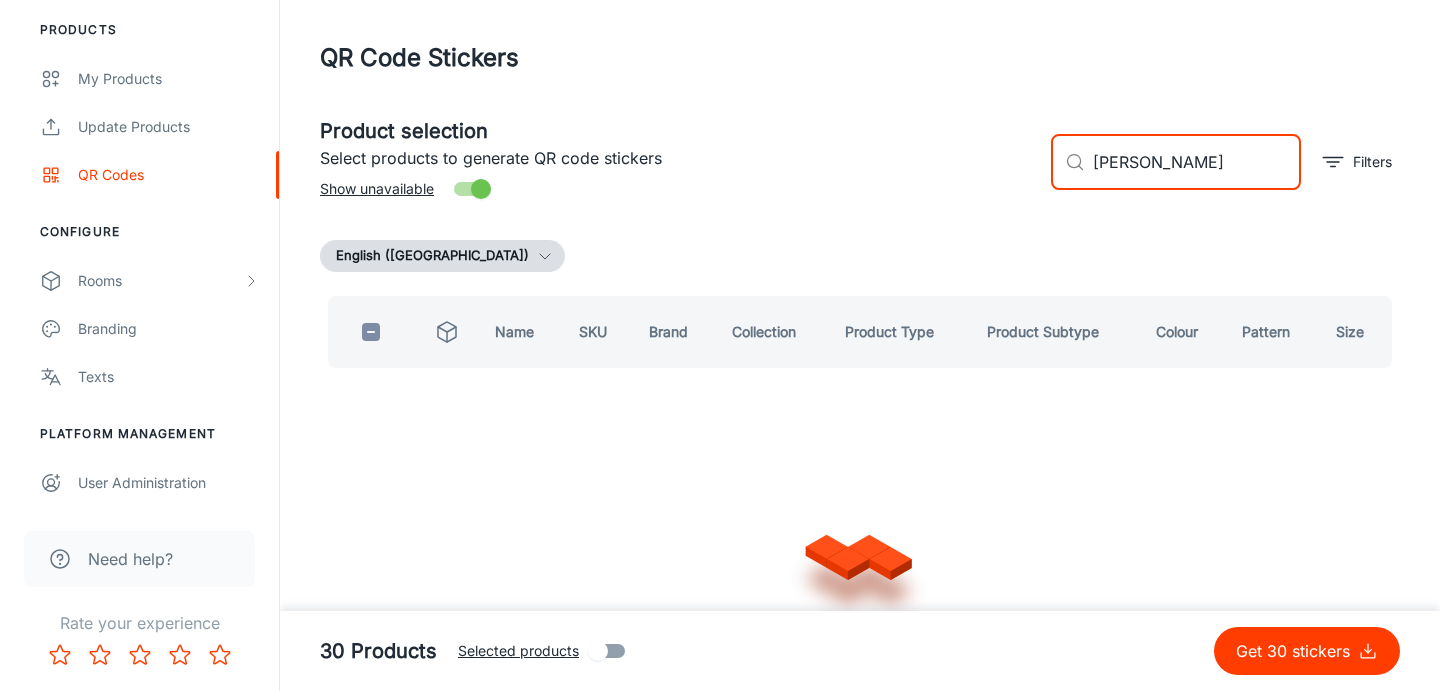 type on "white leaf" 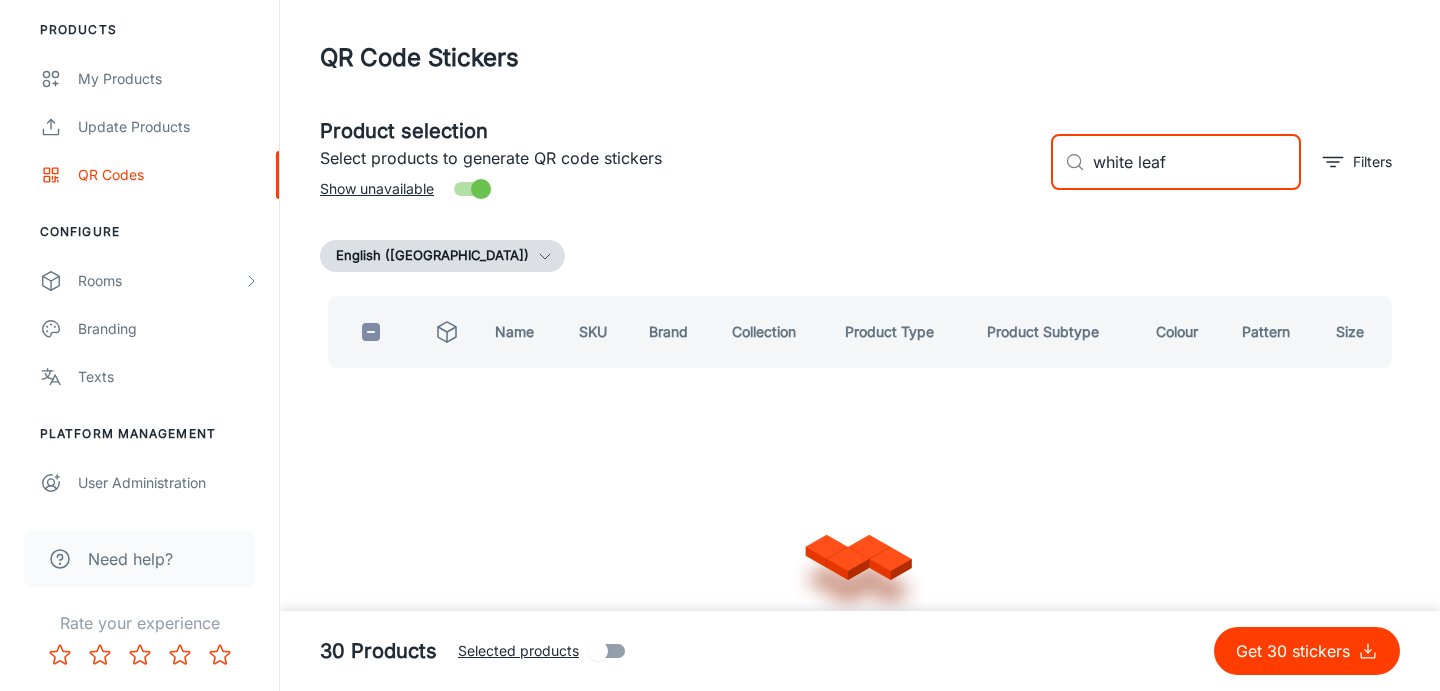 checkbox on "true" 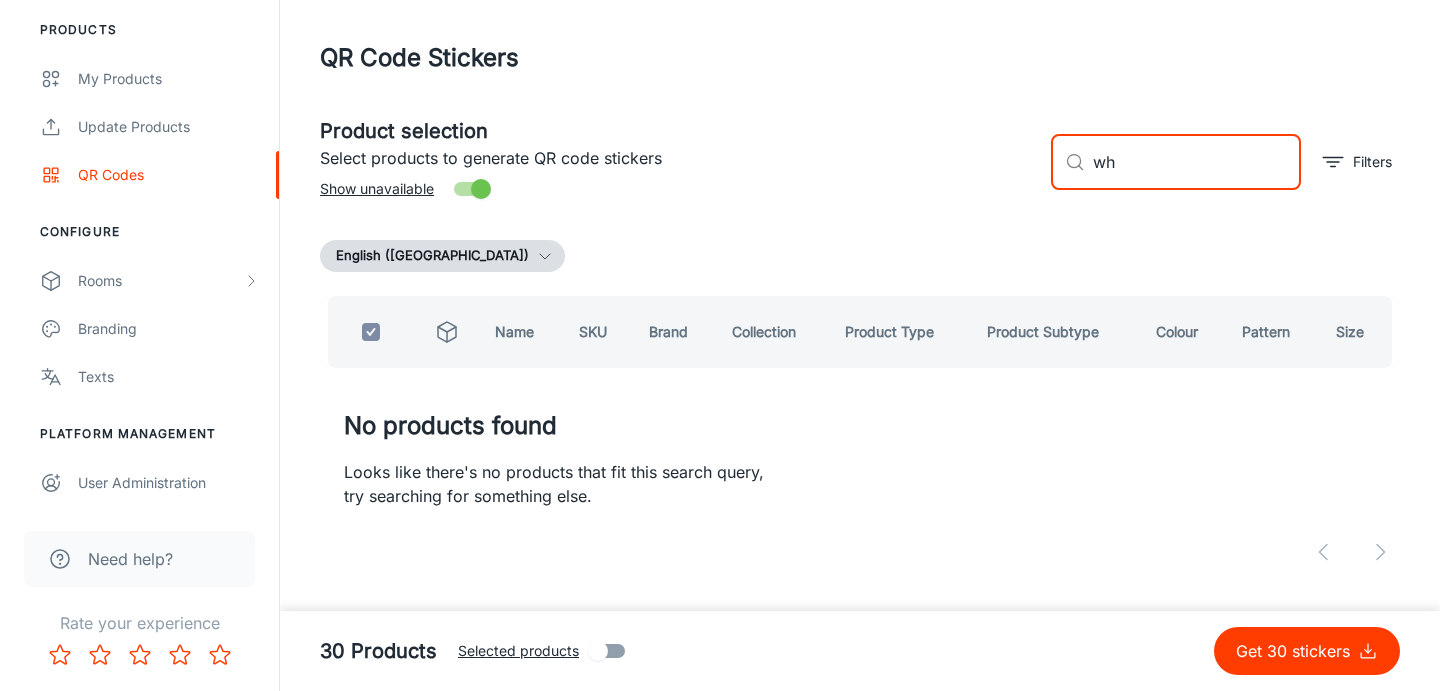 type on "w" 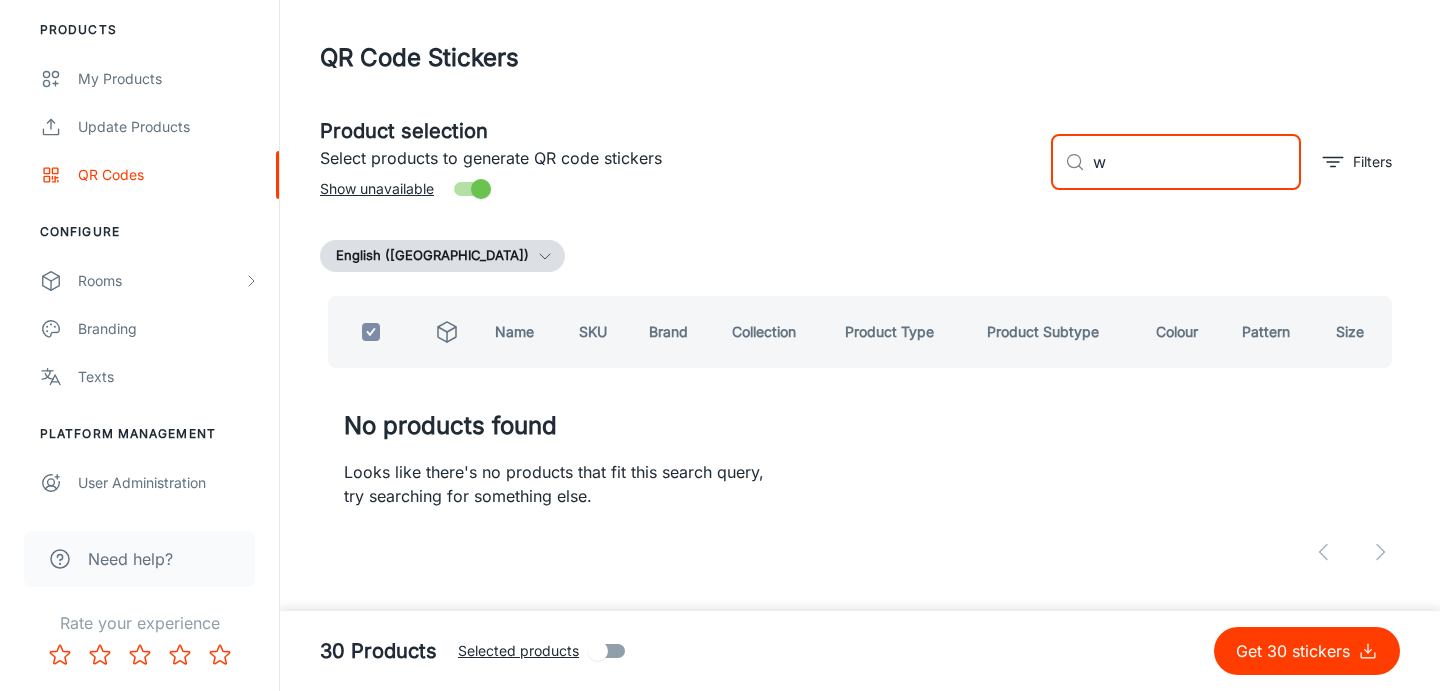 type 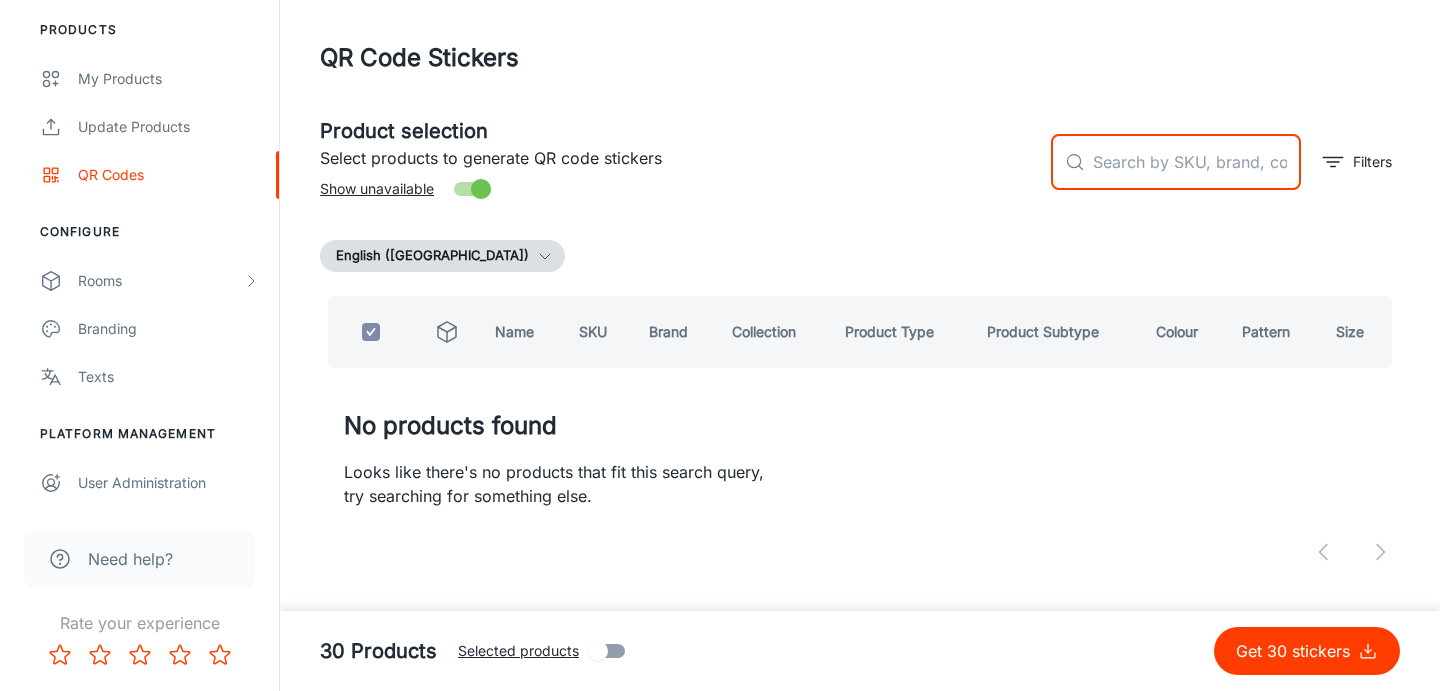 checkbox on "false" 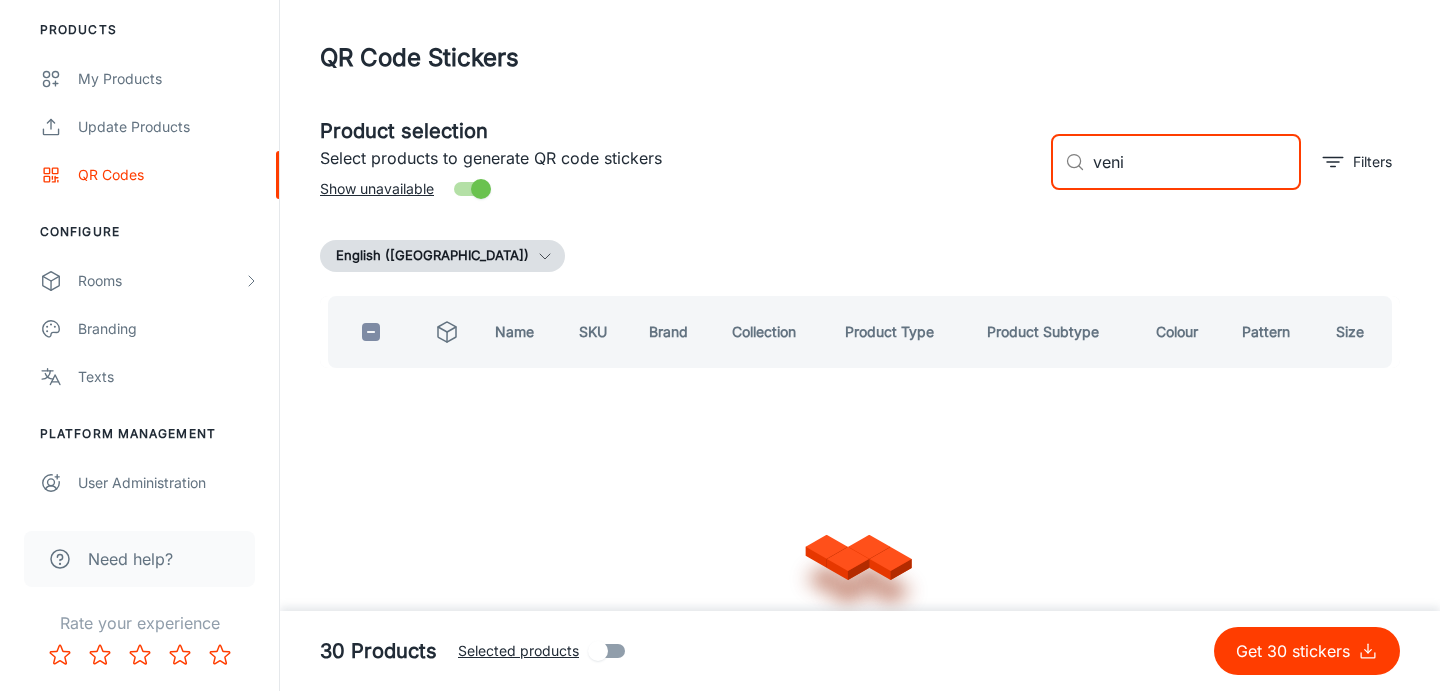 type on "[PERSON_NAME]" 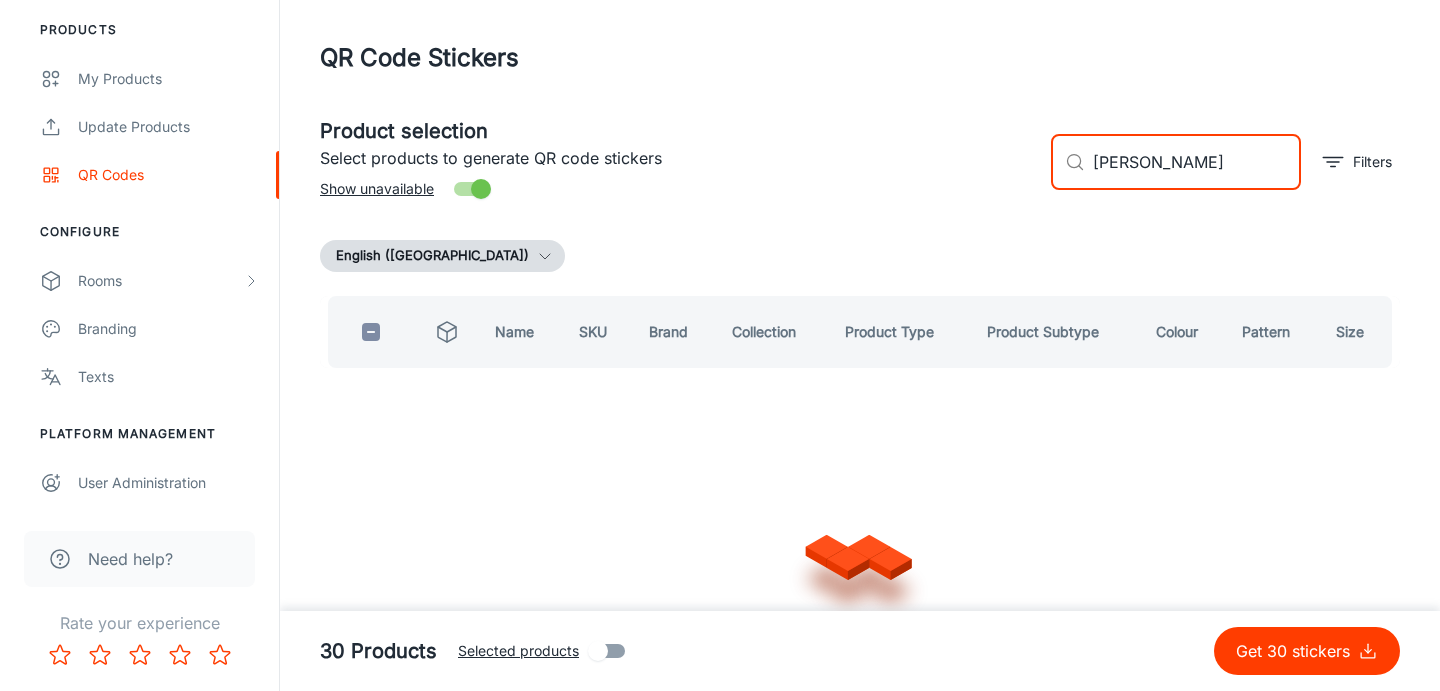 checkbox on "true" 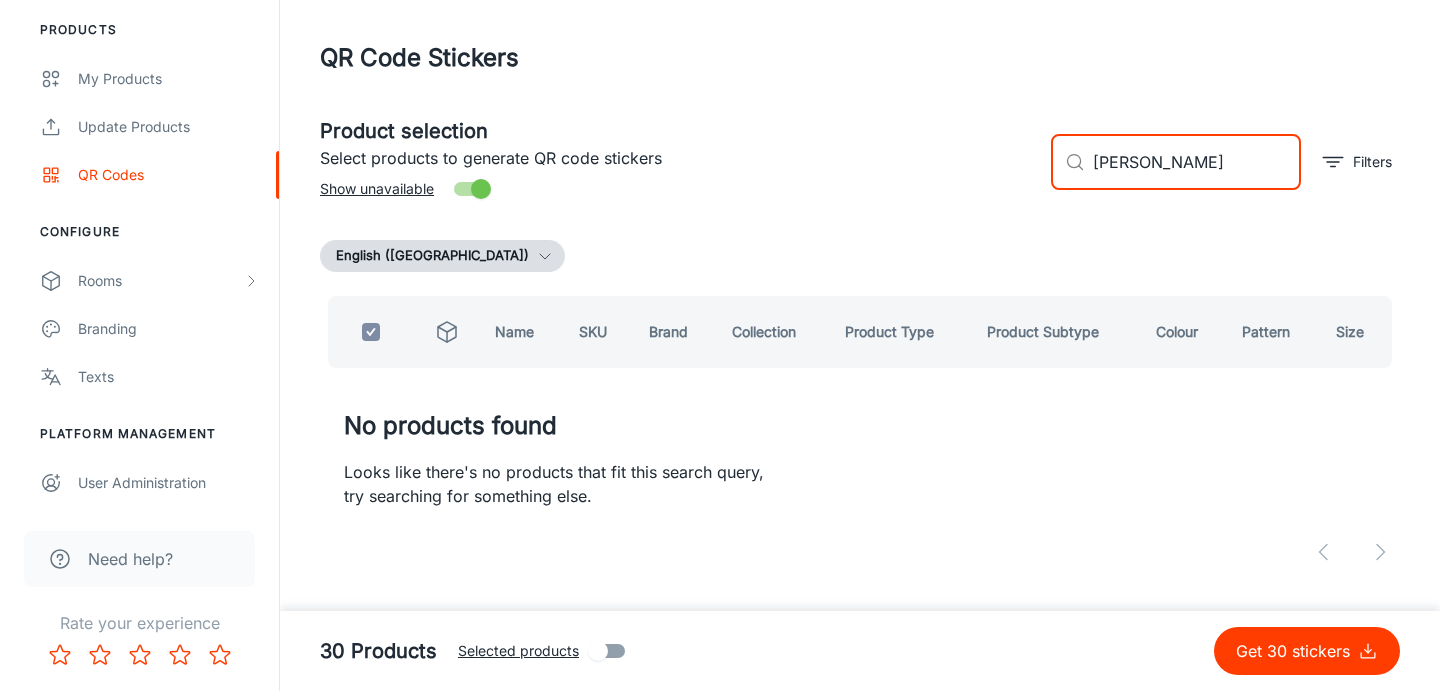 type on "veni" 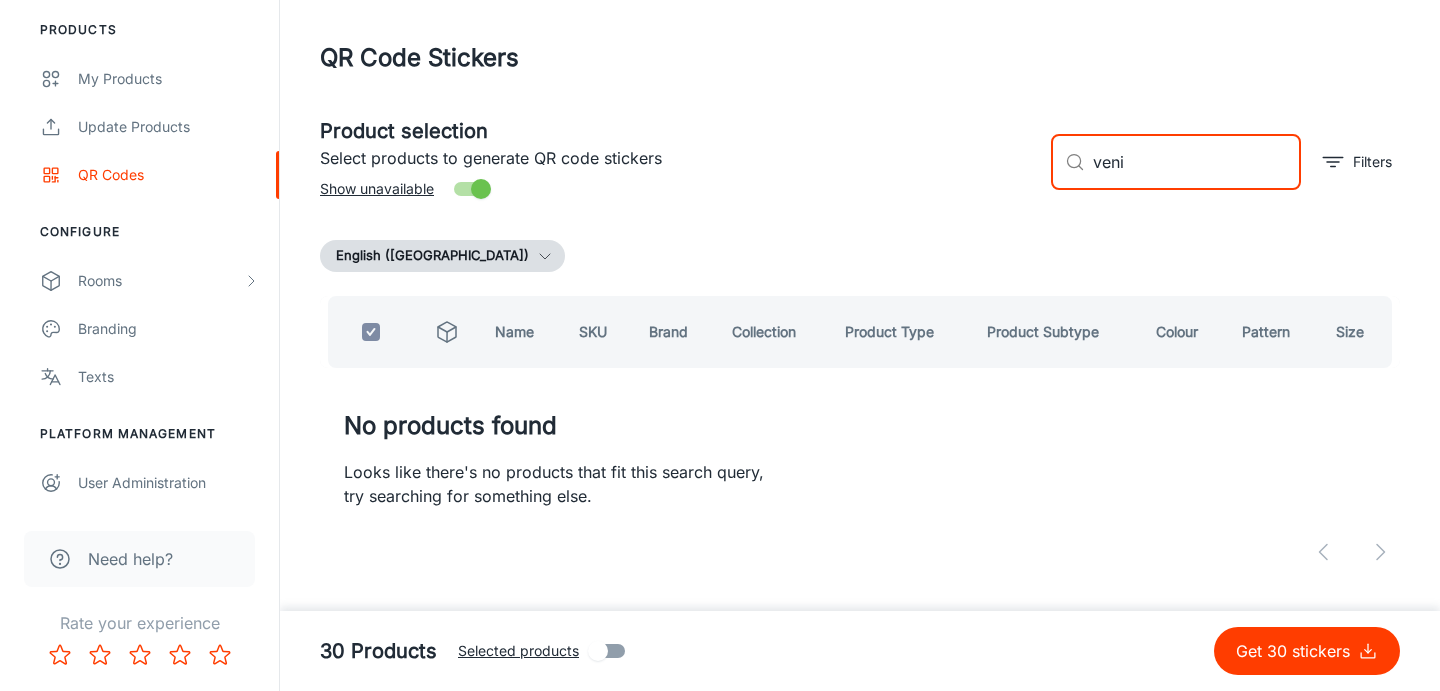 checkbox on "false" 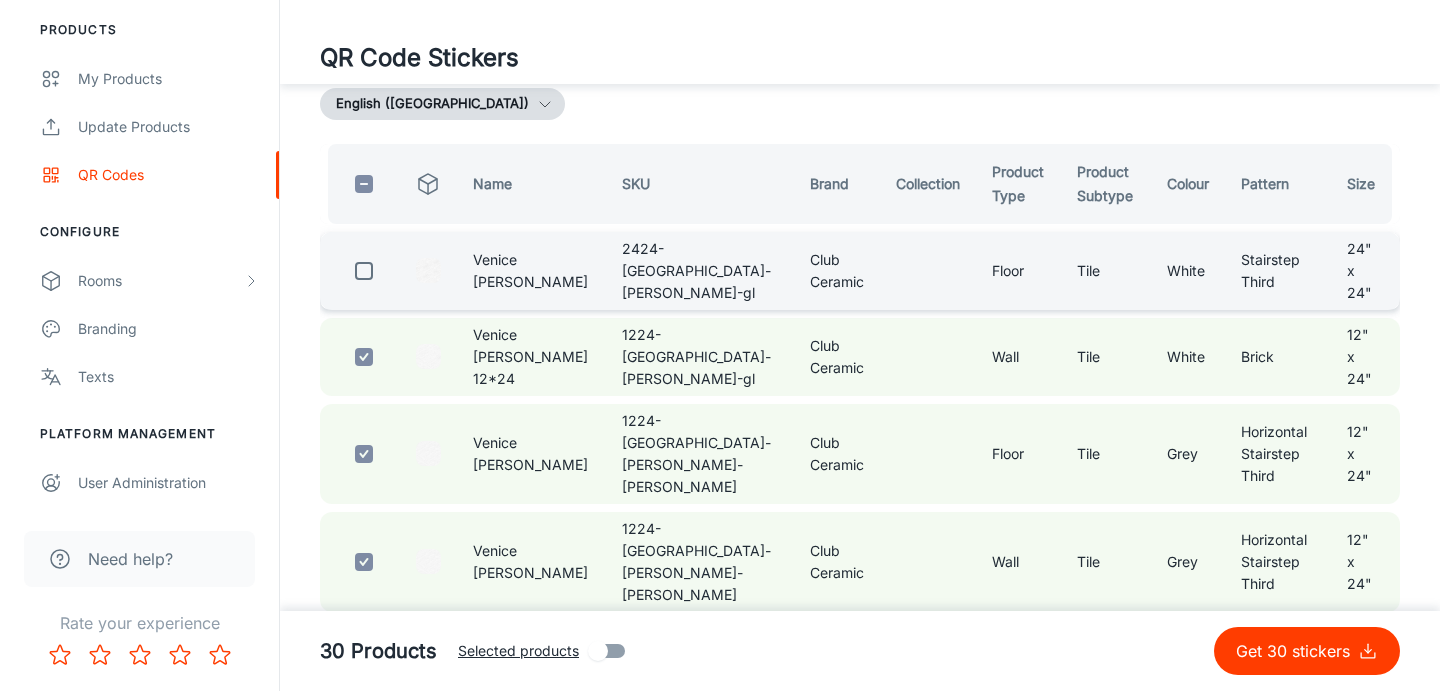 scroll, scrollTop: 151, scrollLeft: 0, axis: vertical 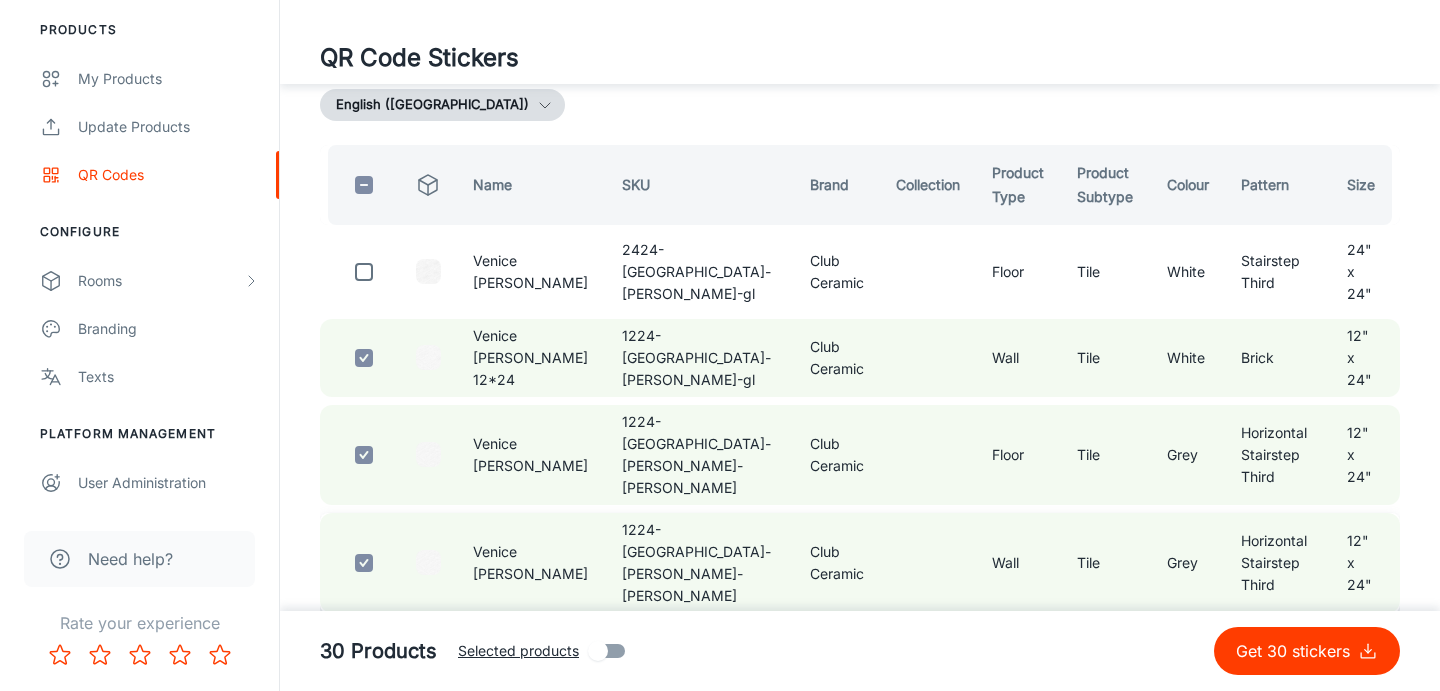 type on "veni" 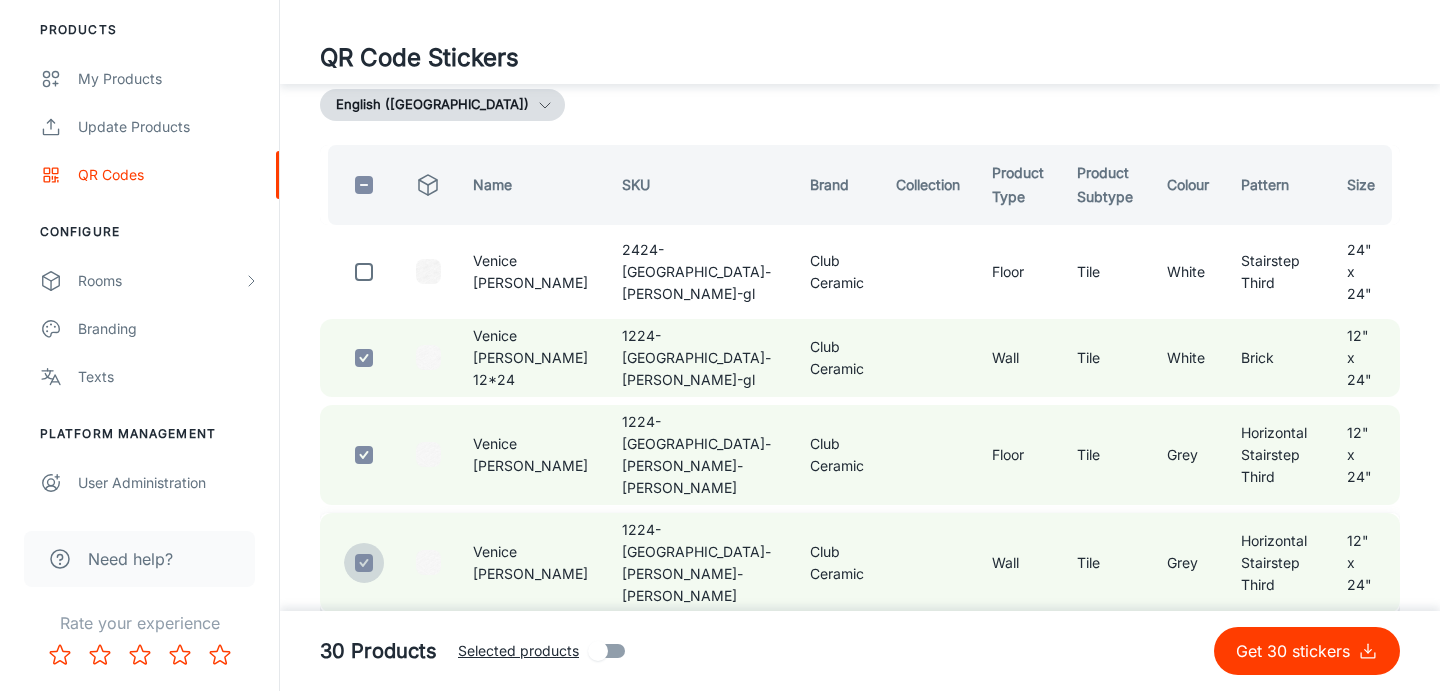 click at bounding box center (364, 563) 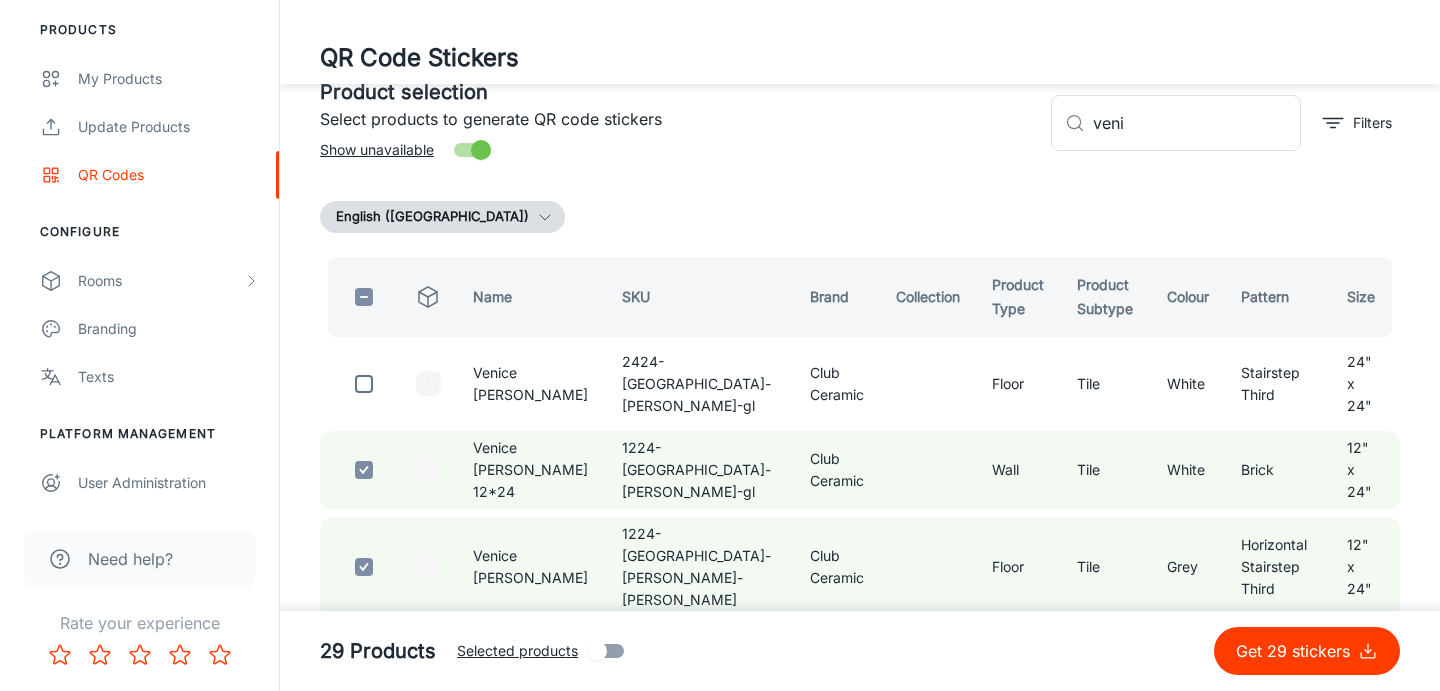 scroll, scrollTop: 0, scrollLeft: 0, axis: both 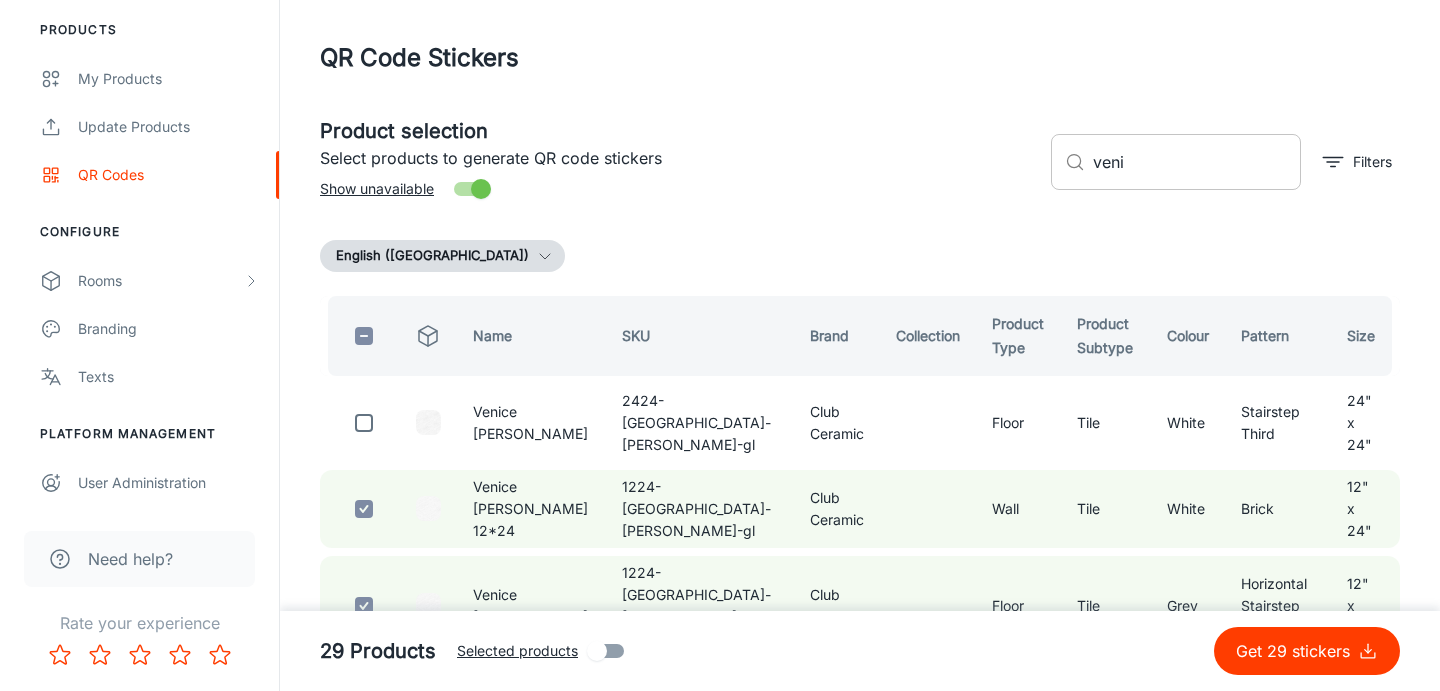click on "veni" at bounding box center [1197, 162] 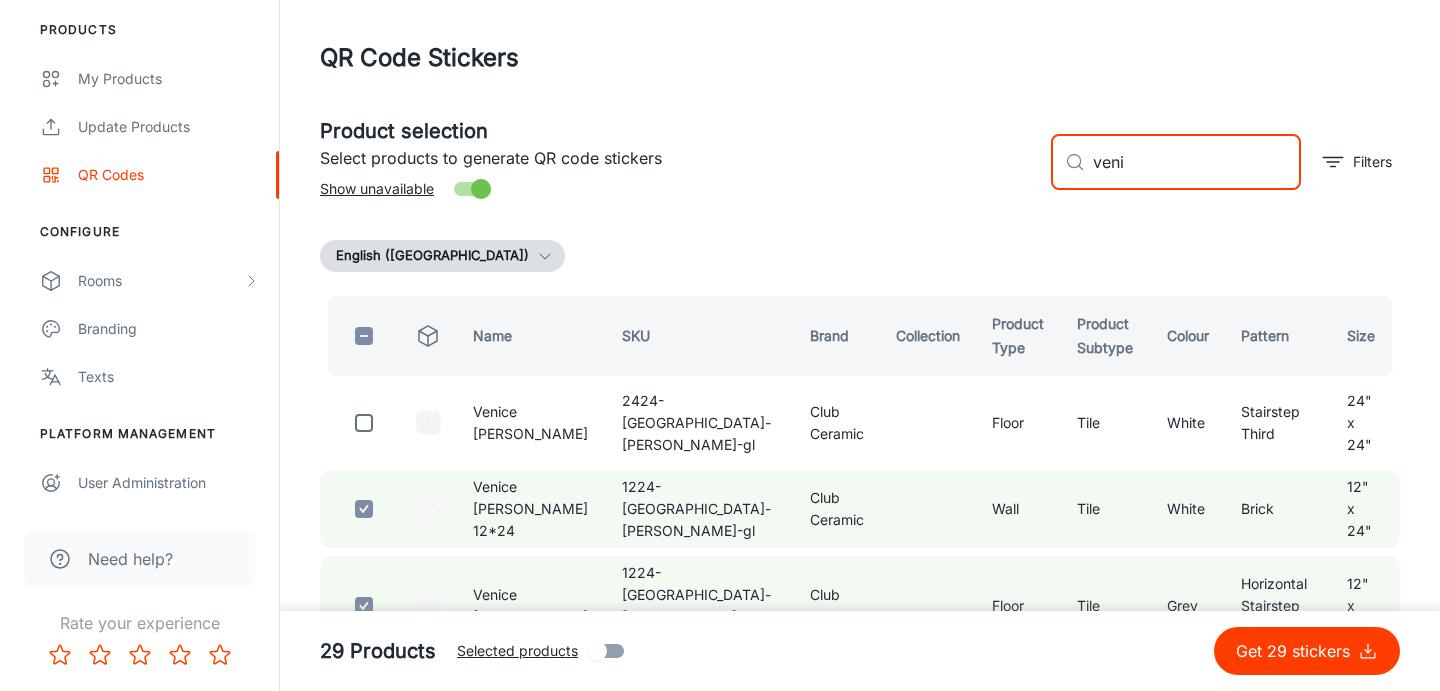 click on "veni" at bounding box center (1197, 162) 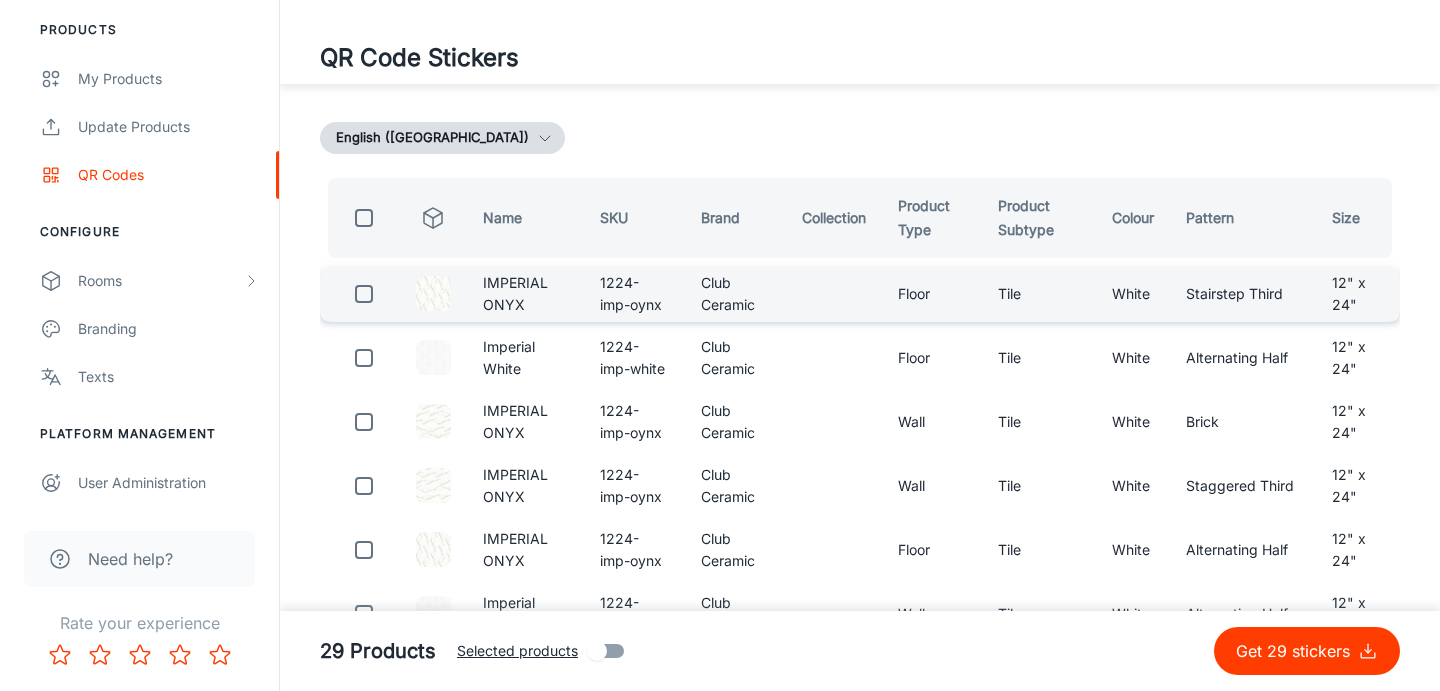 scroll, scrollTop: 117, scrollLeft: 0, axis: vertical 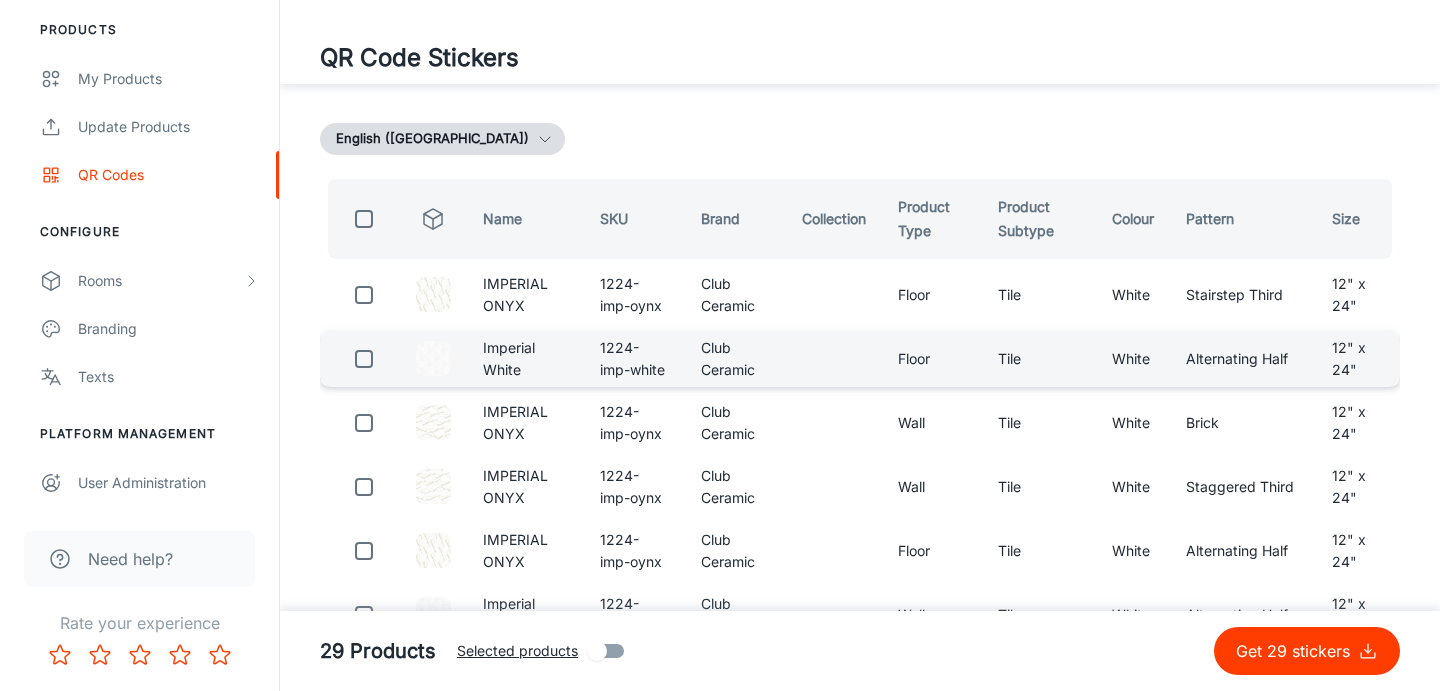 type on "imper" 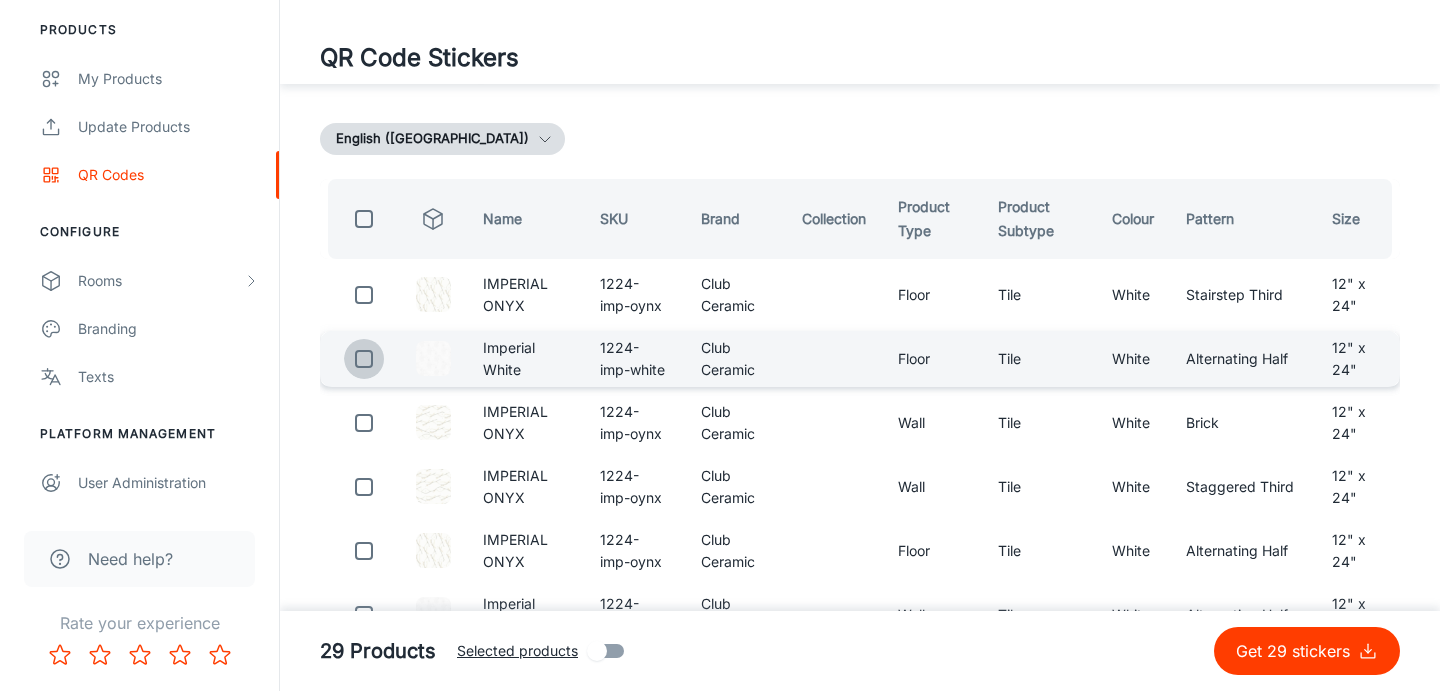 click at bounding box center [364, 359] 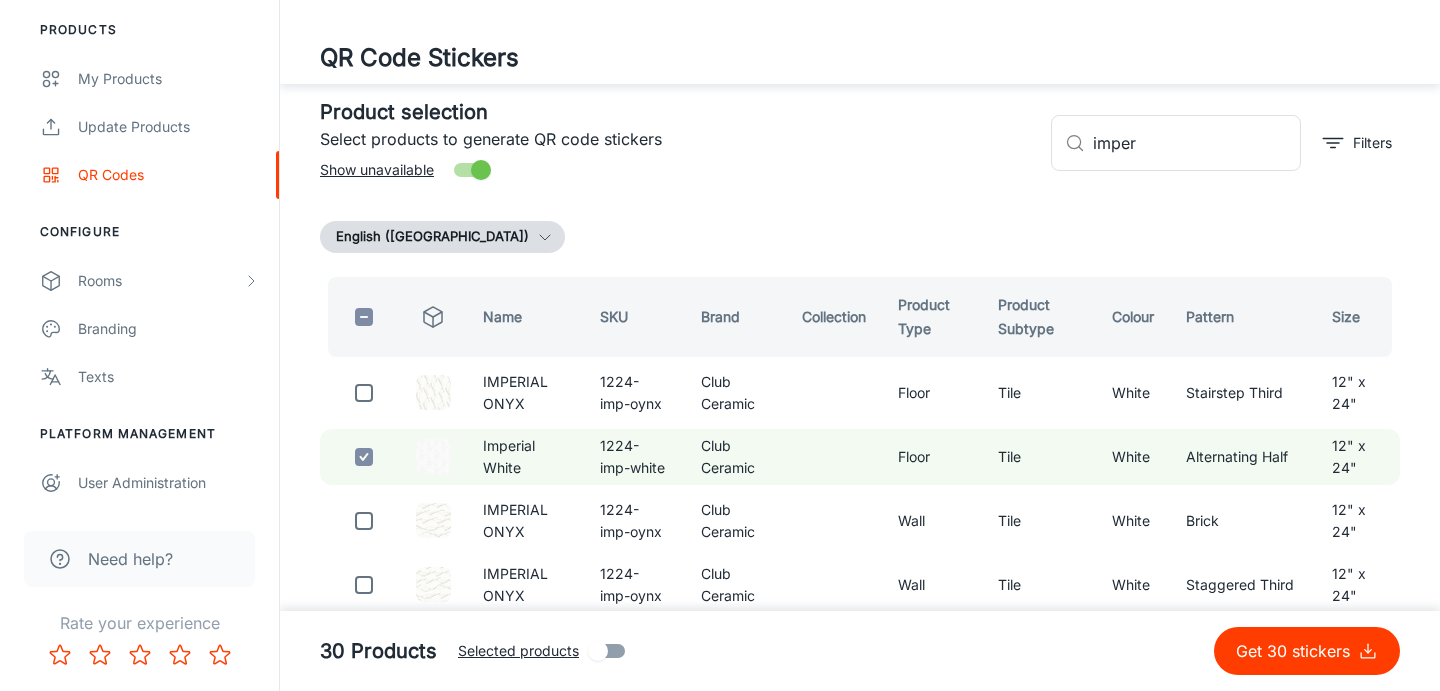 scroll, scrollTop: 0, scrollLeft: 0, axis: both 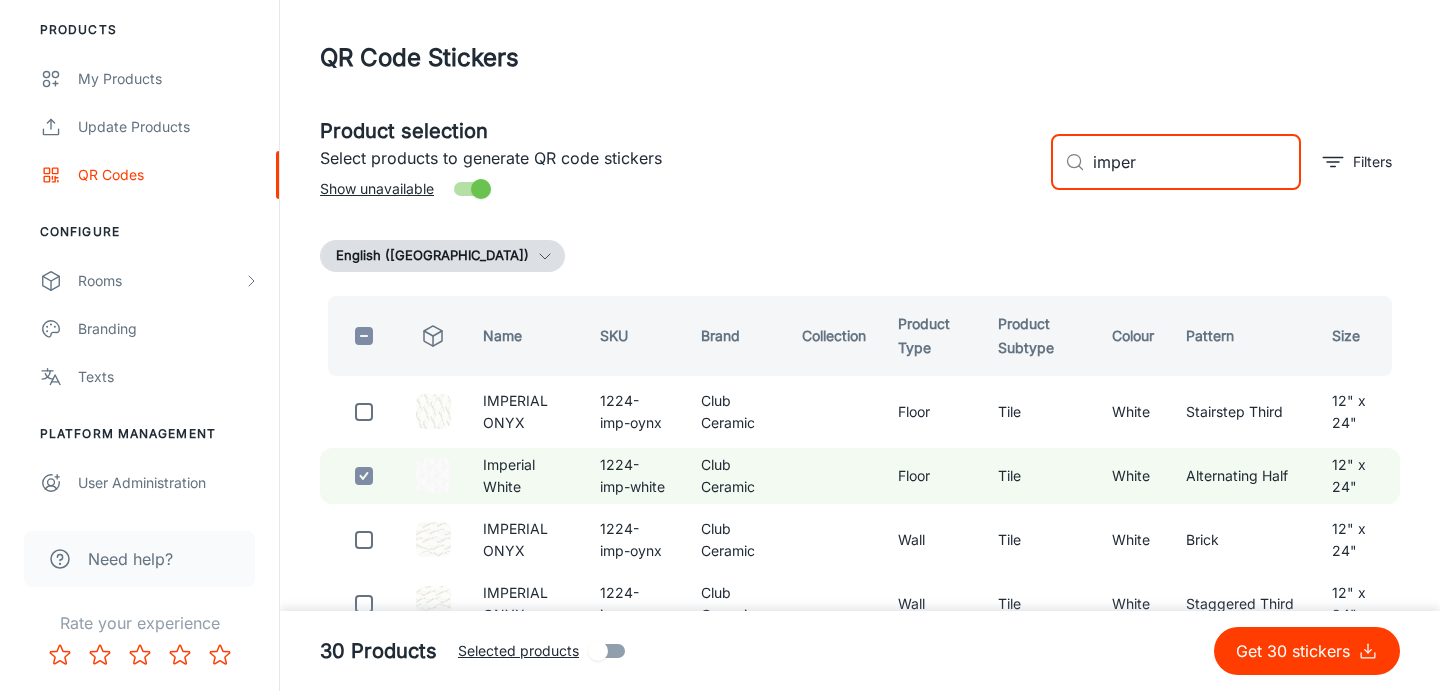 click on "imper" at bounding box center [1197, 162] 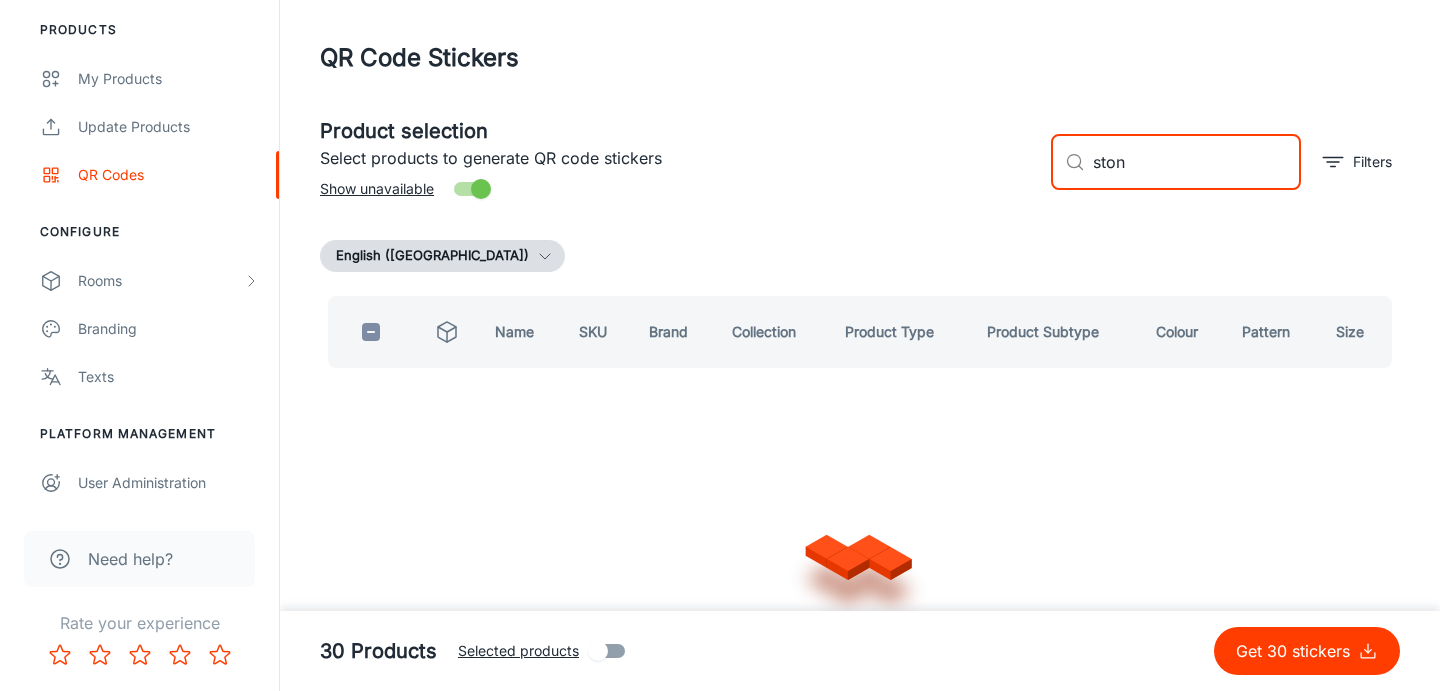 type on "stoni" 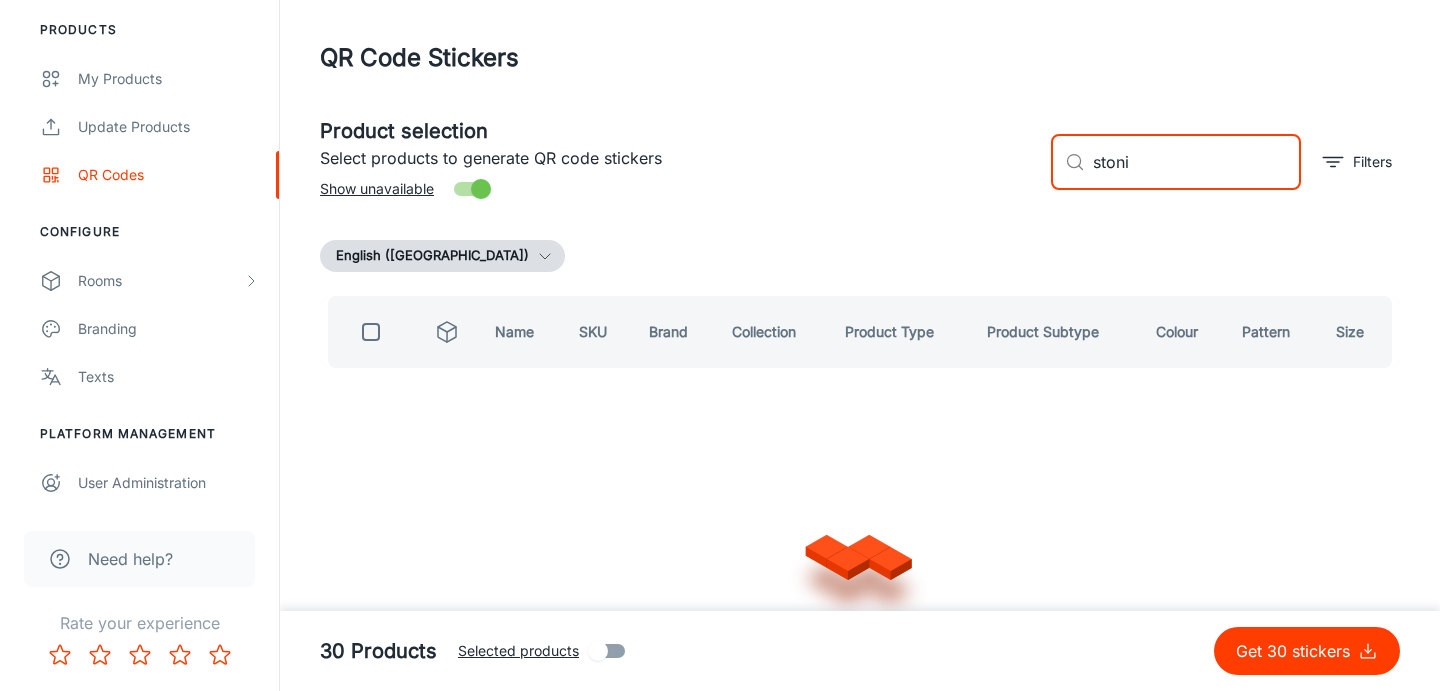 checkbox on "true" 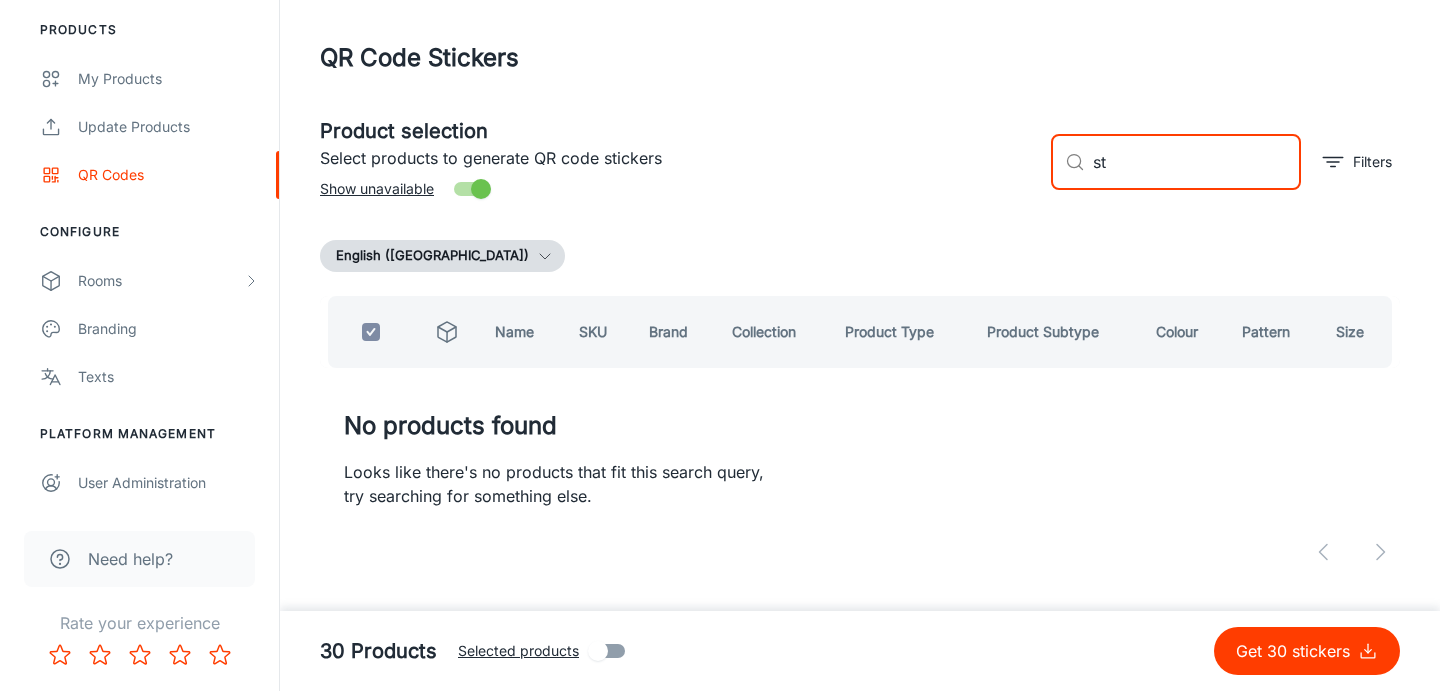 type on "s" 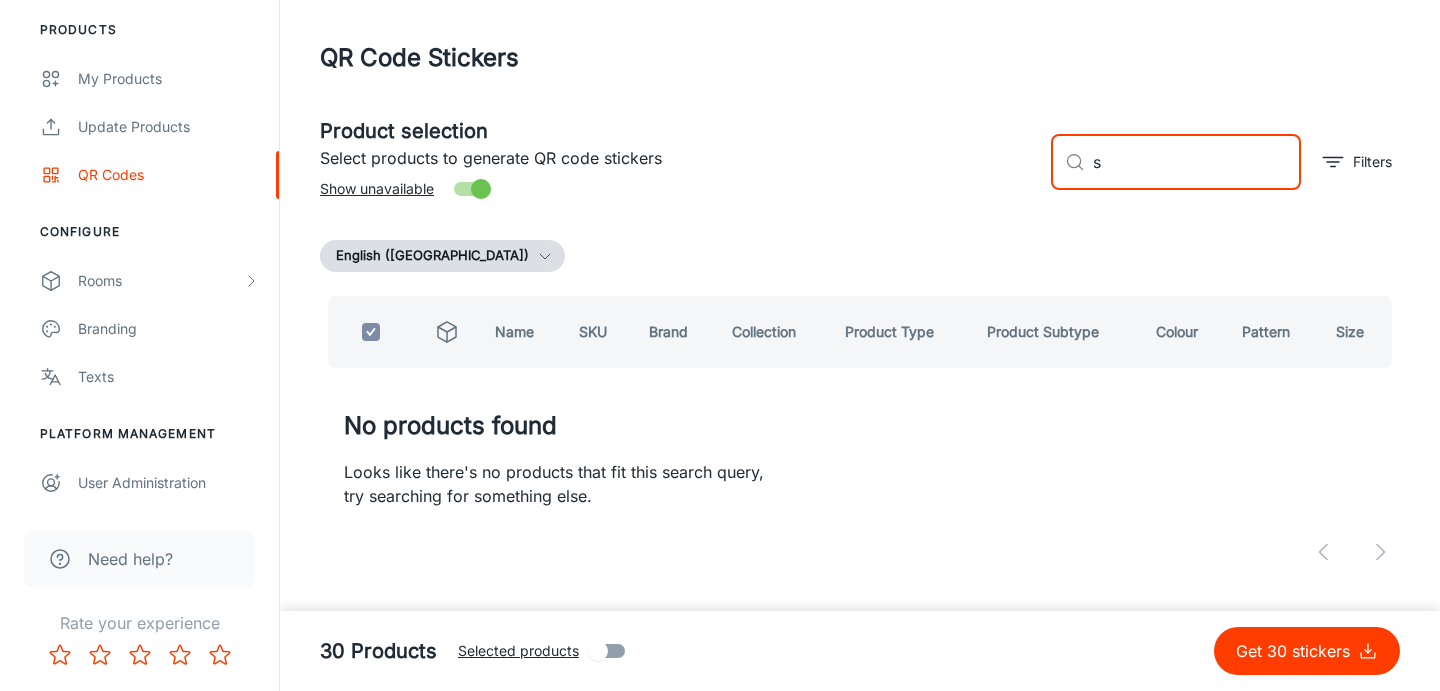 type 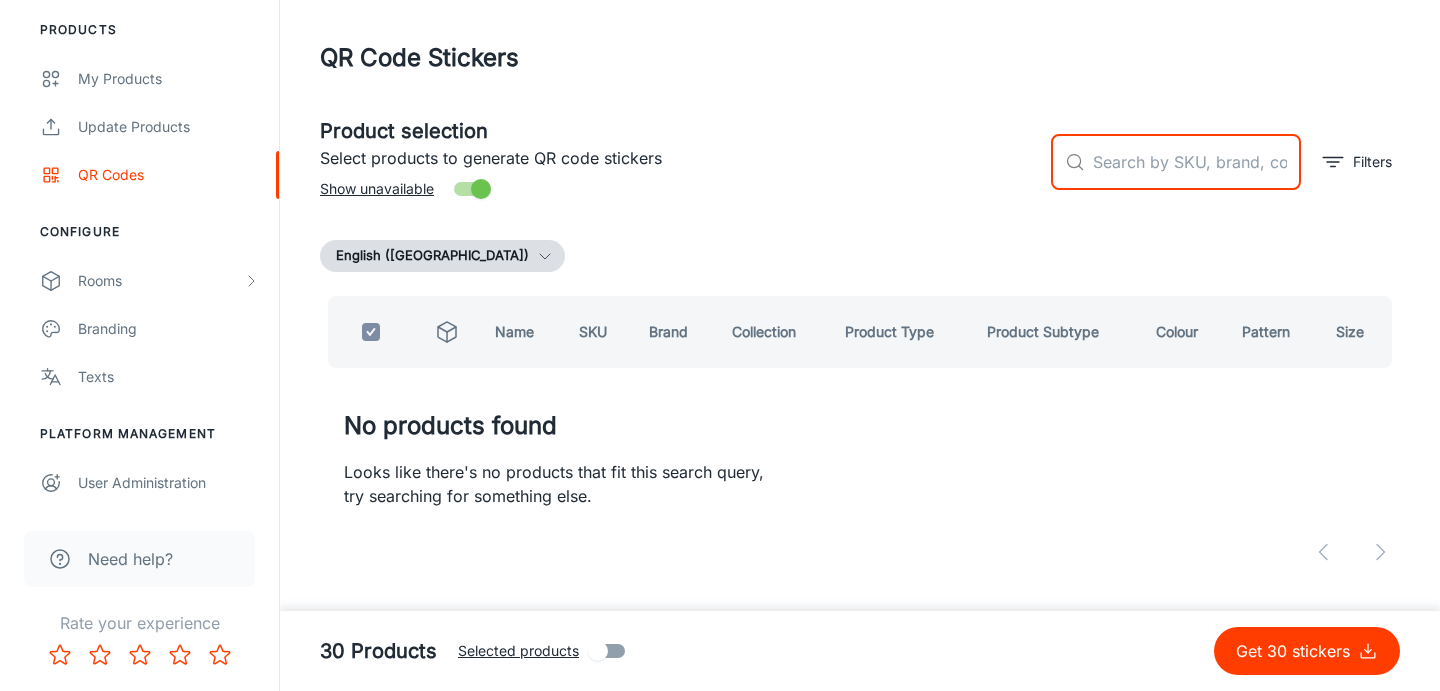 checkbox on "false" 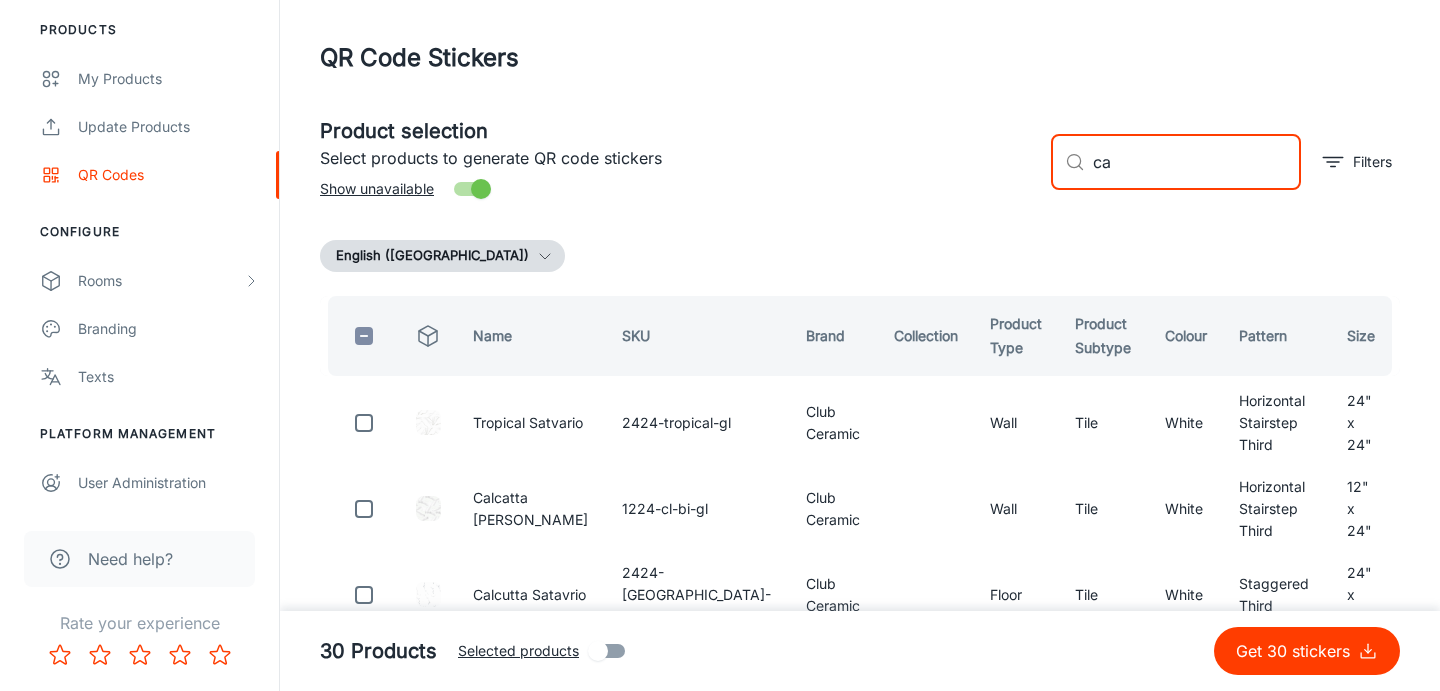 type on "c" 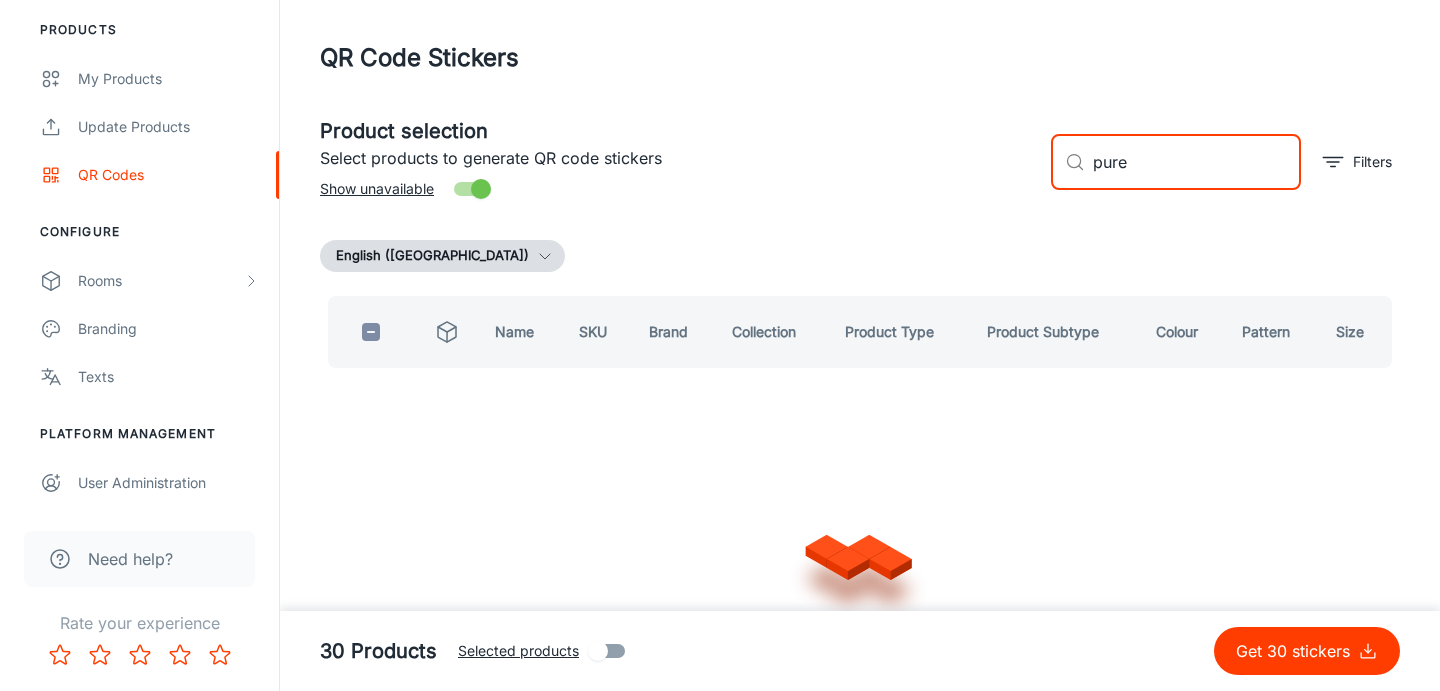type on "pure" 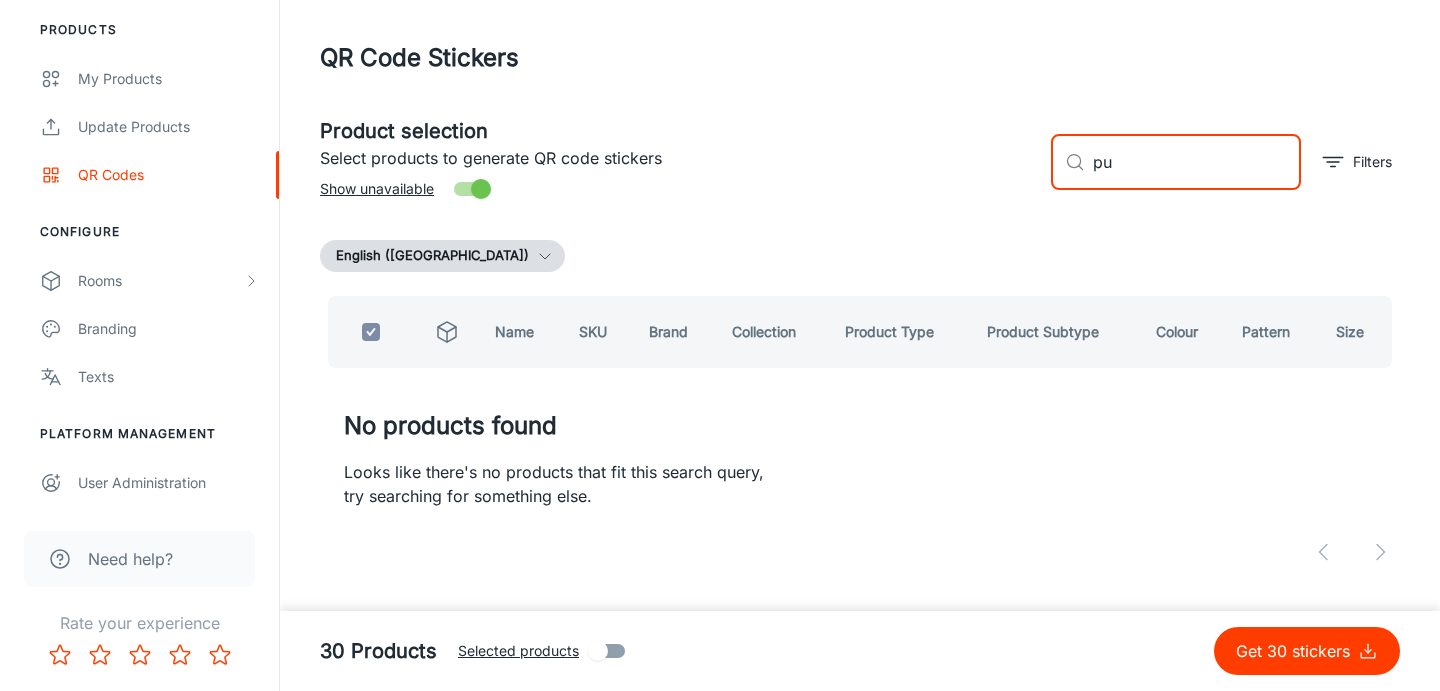 type on "p" 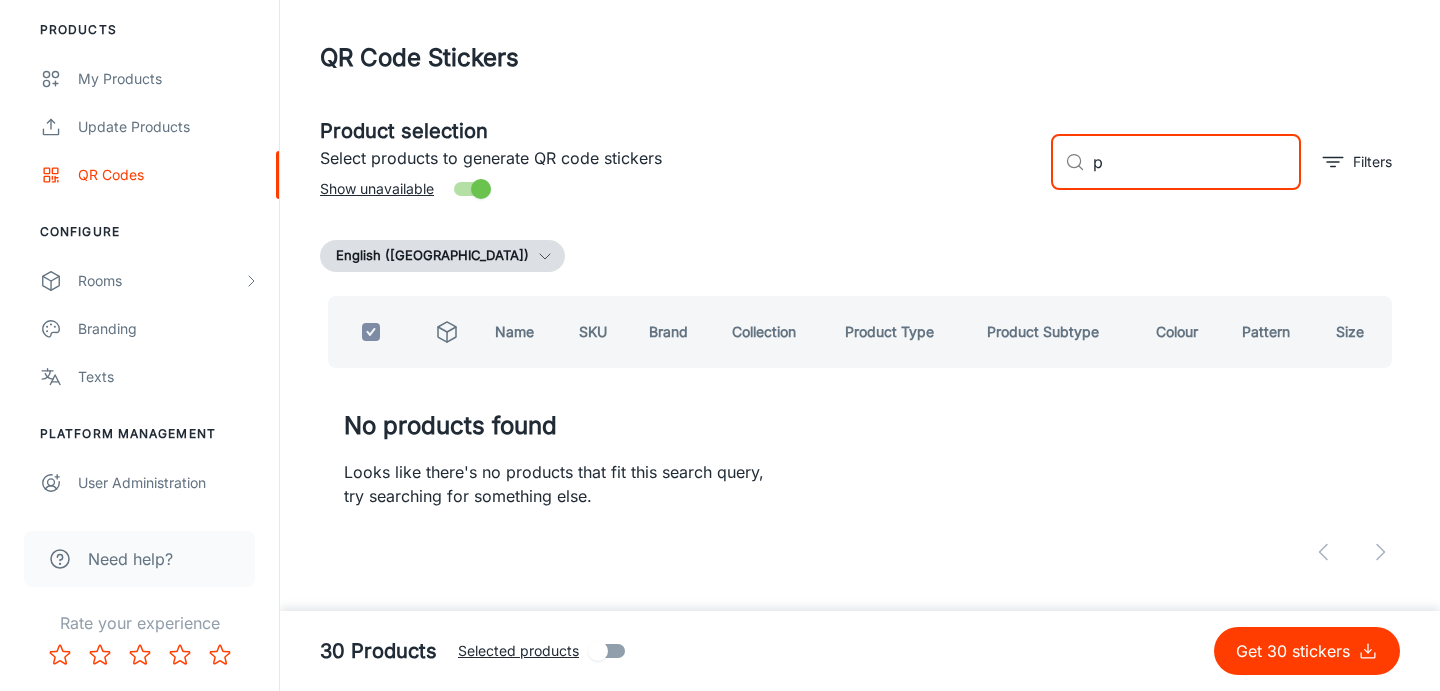 type 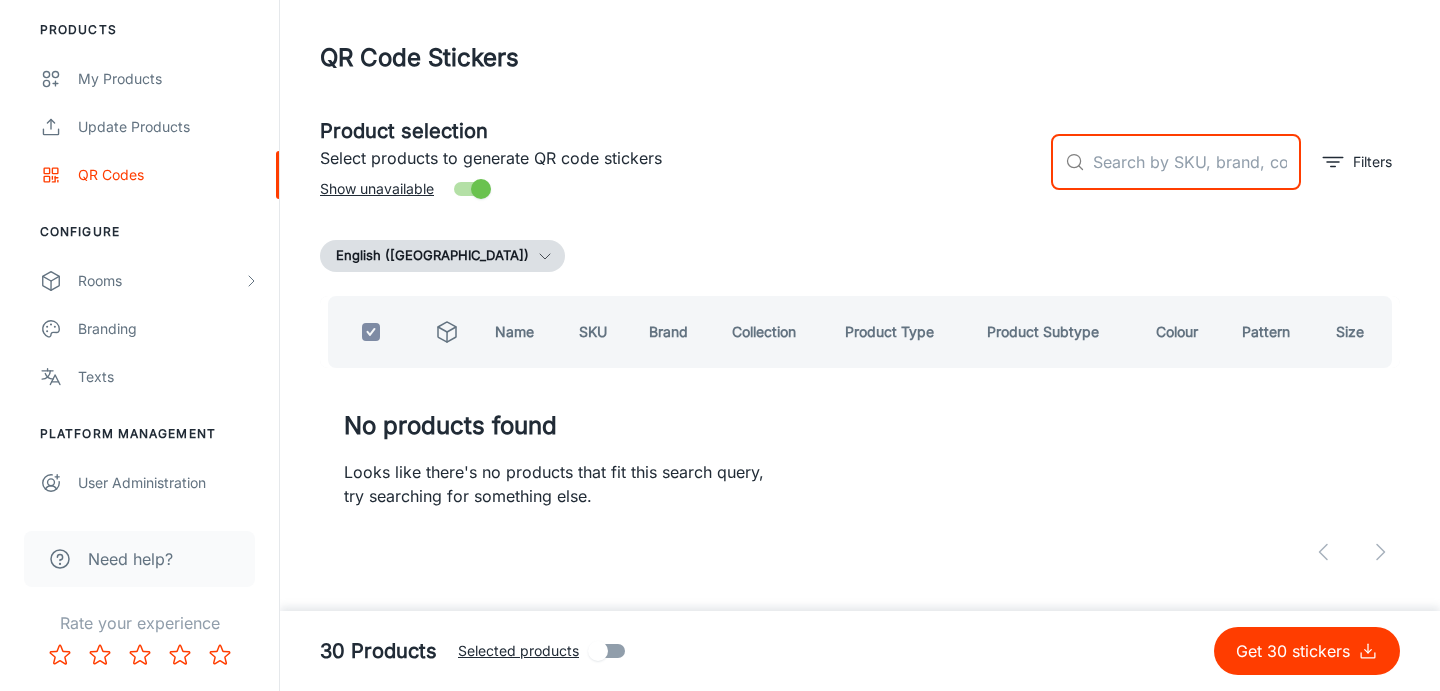 checkbox on "false" 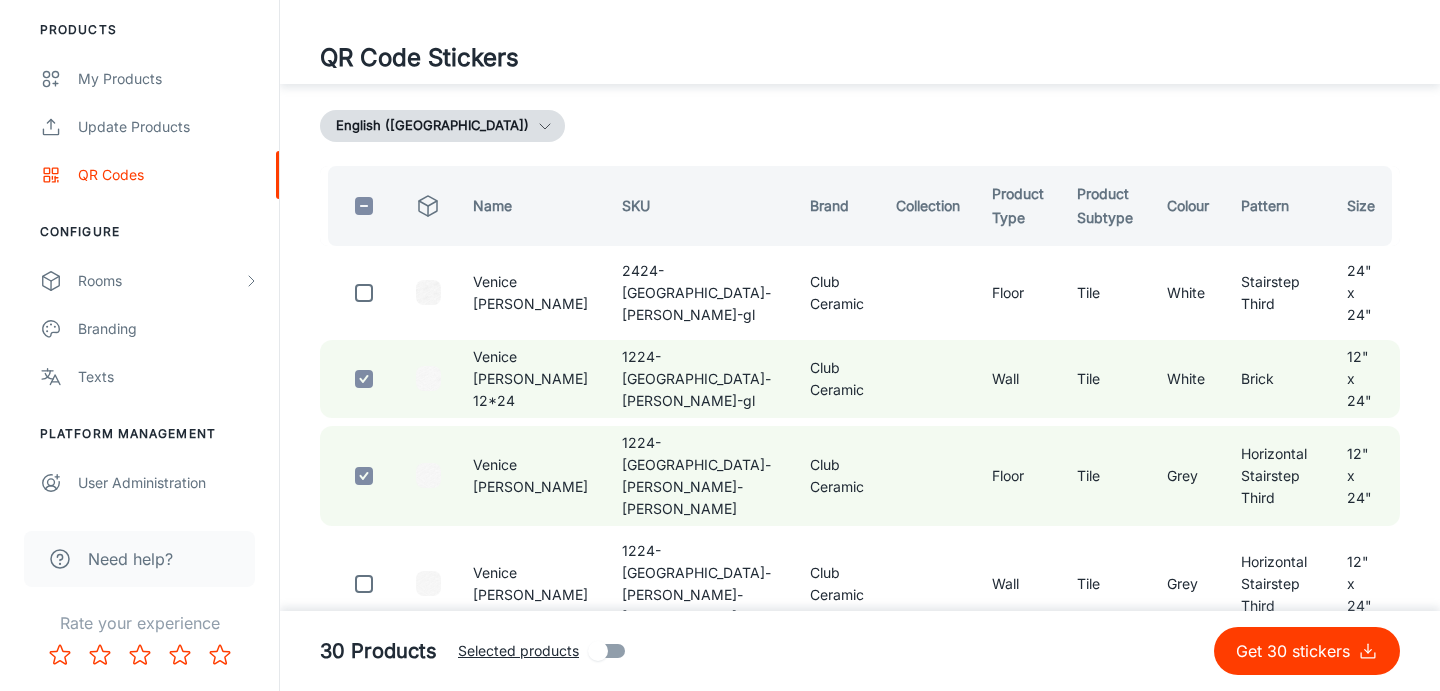 scroll, scrollTop: 207, scrollLeft: 0, axis: vertical 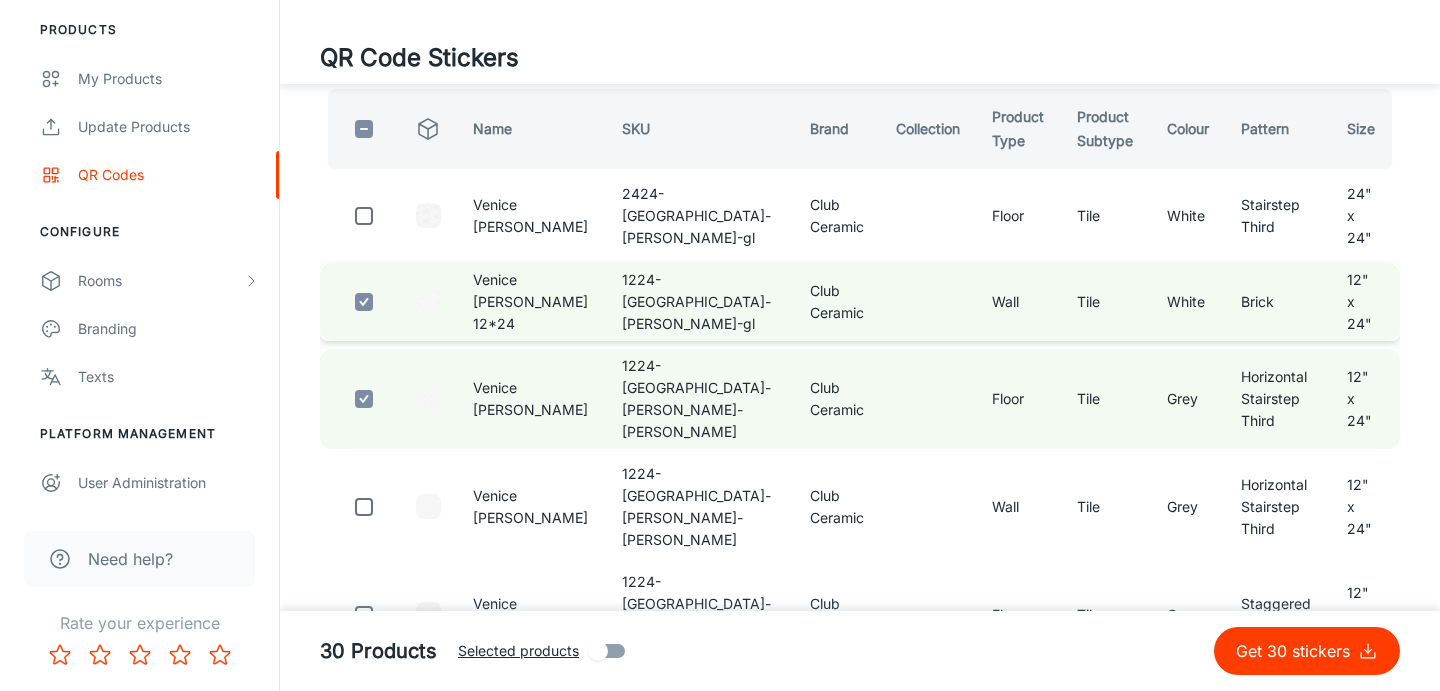 type on "[GEOGRAPHIC_DATA]" 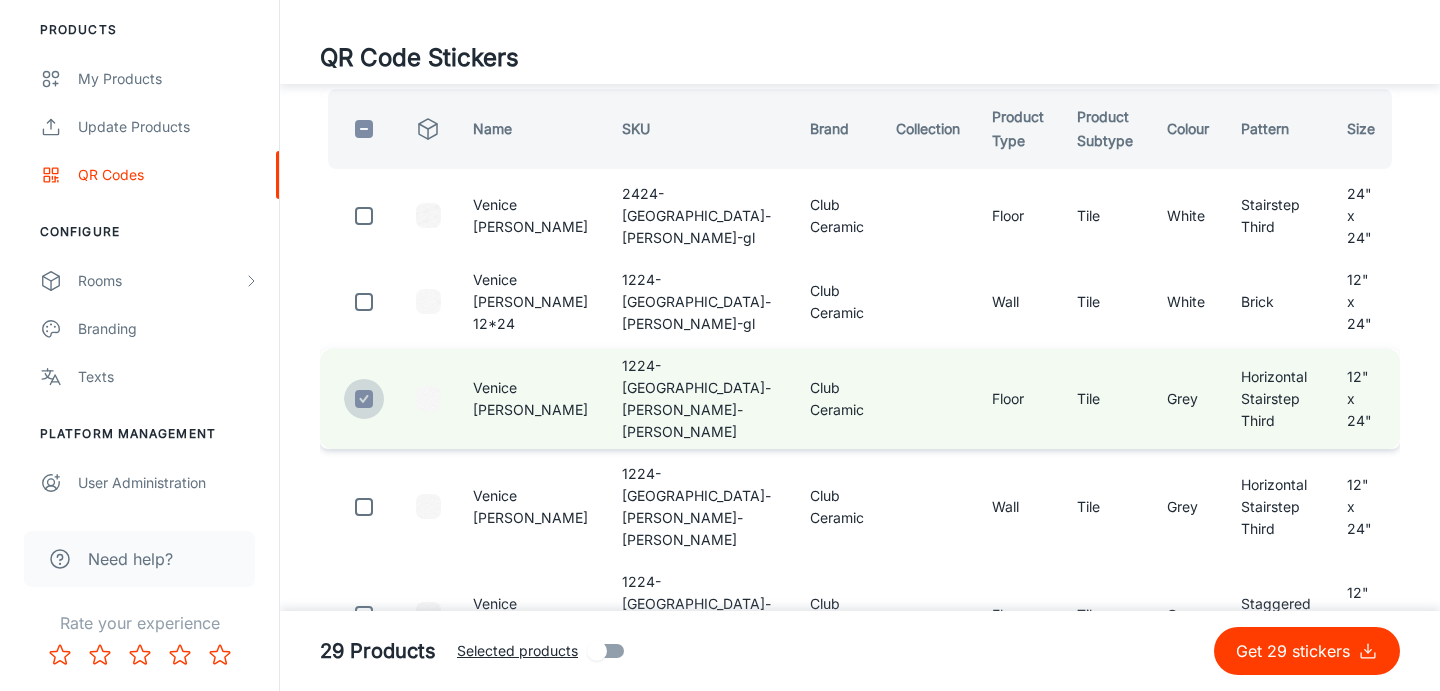 click at bounding box center (364, 399) 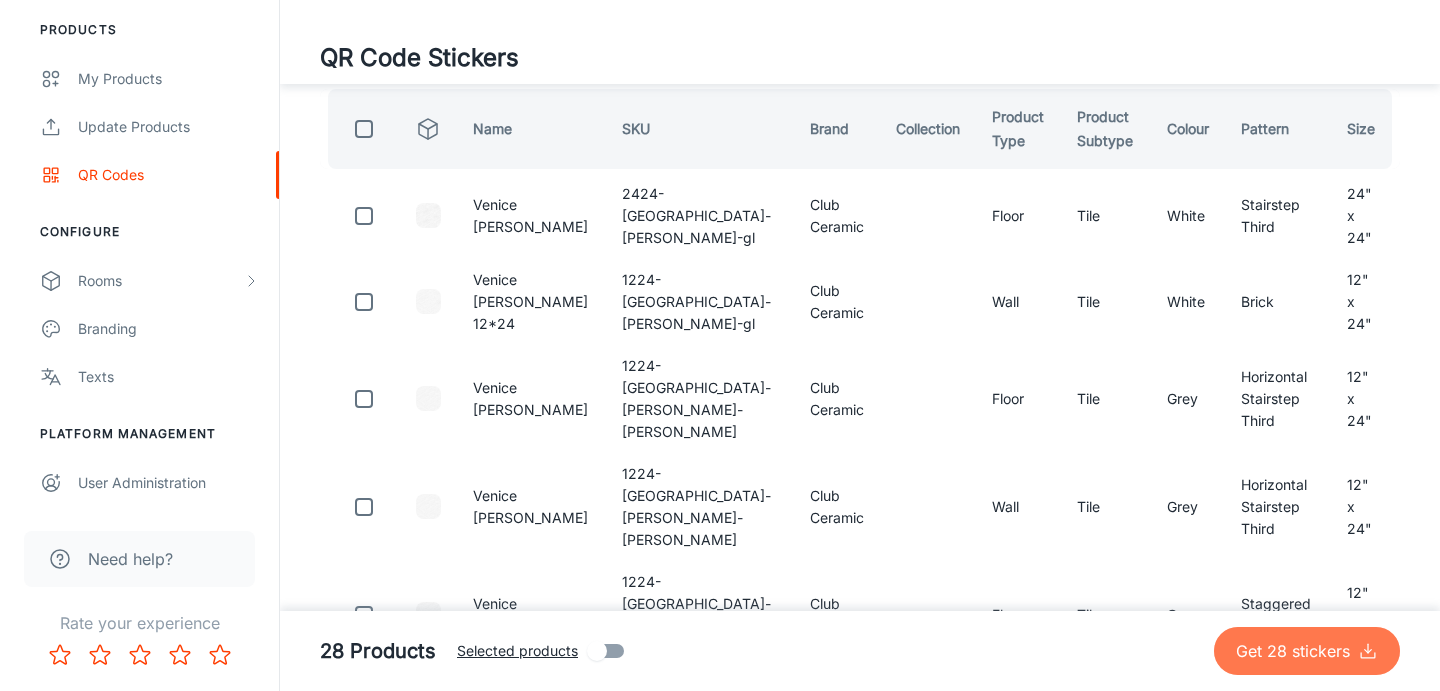 click on "Get 28 stickers" at bounding box center [1297, 651] 